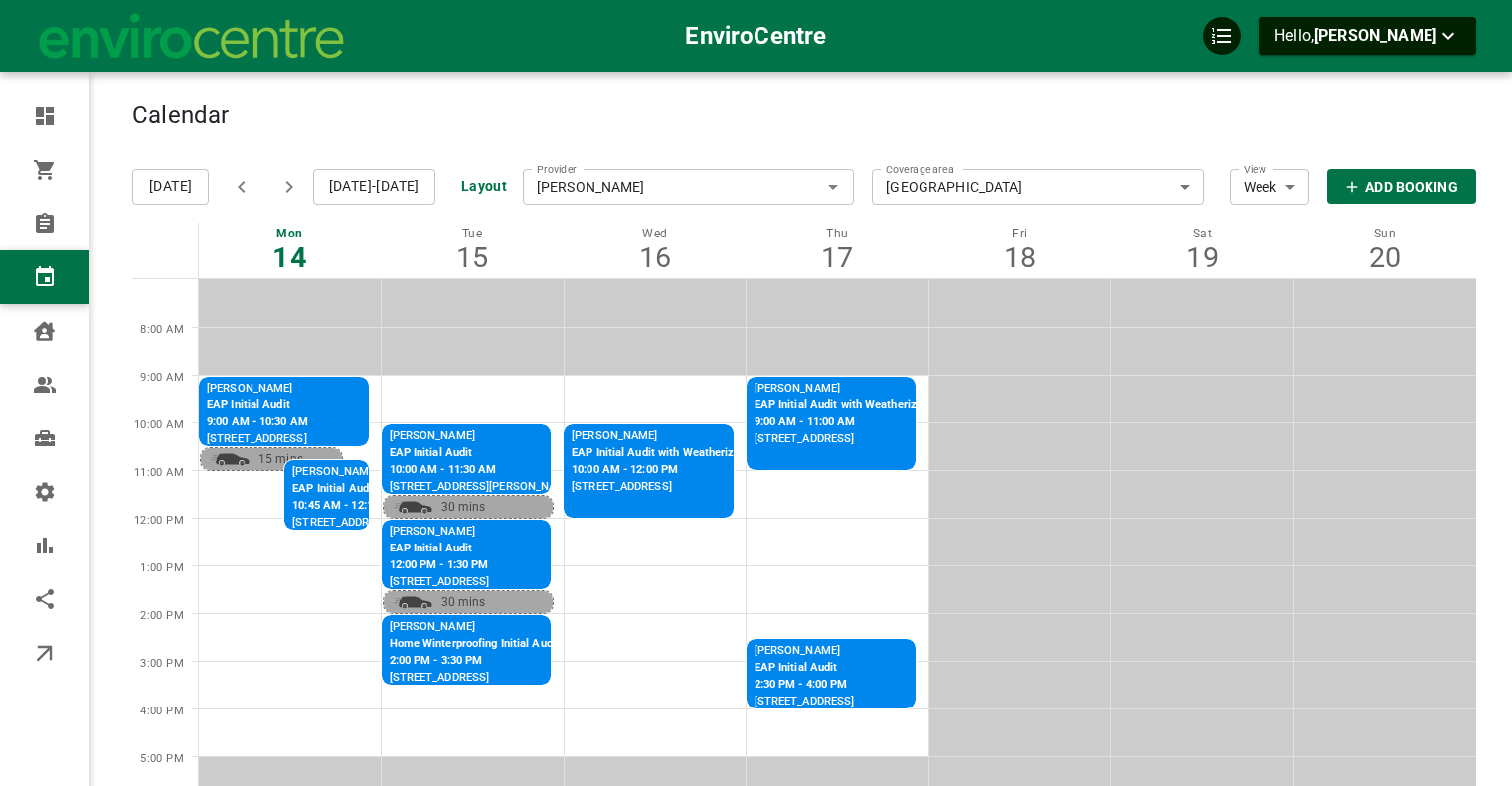 scroll, scrollTop: 0, scrollLeft: 0, axis: both 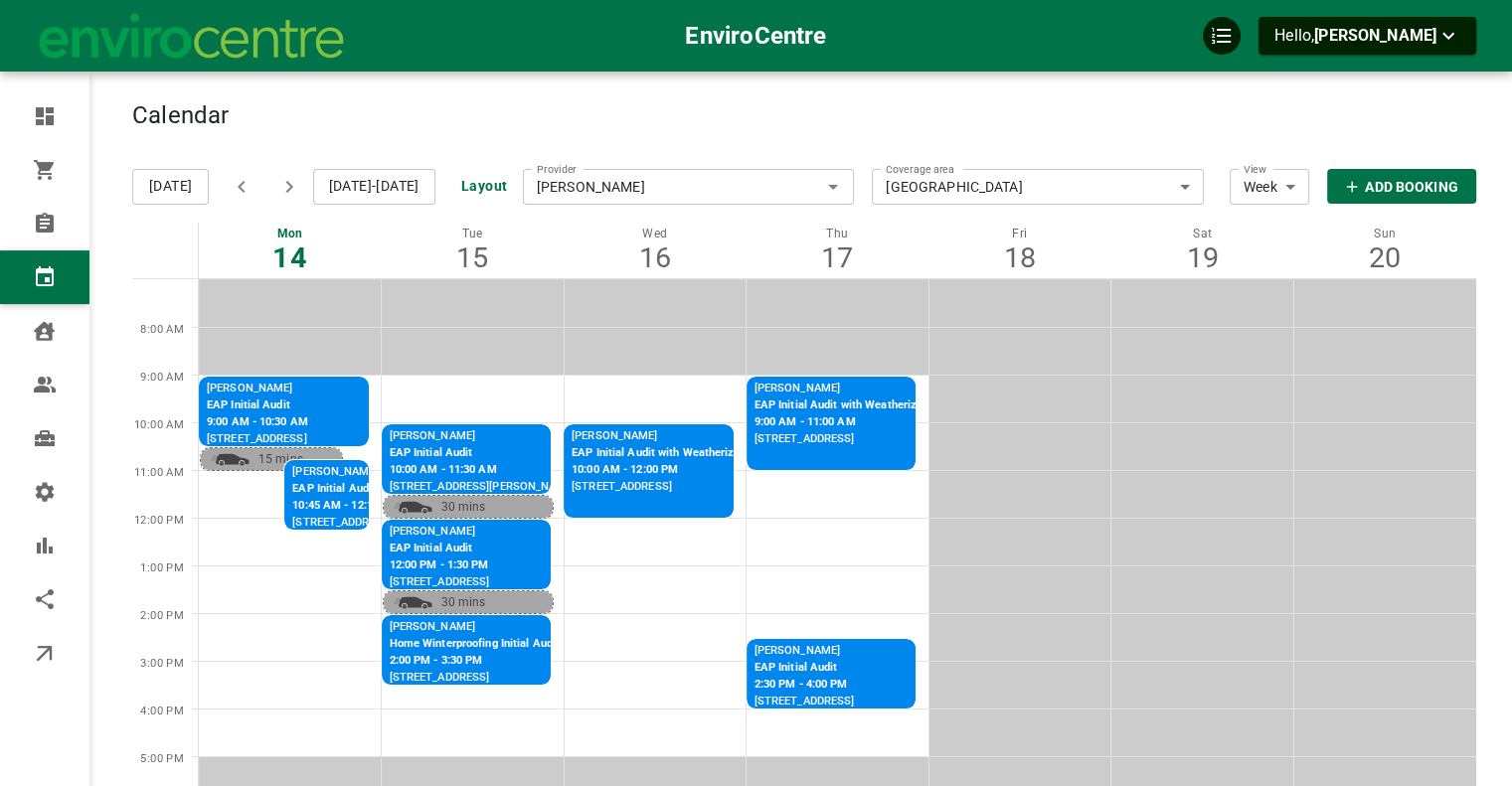 click on "[PERSON_NAME]" at bounding box center (689, 187) 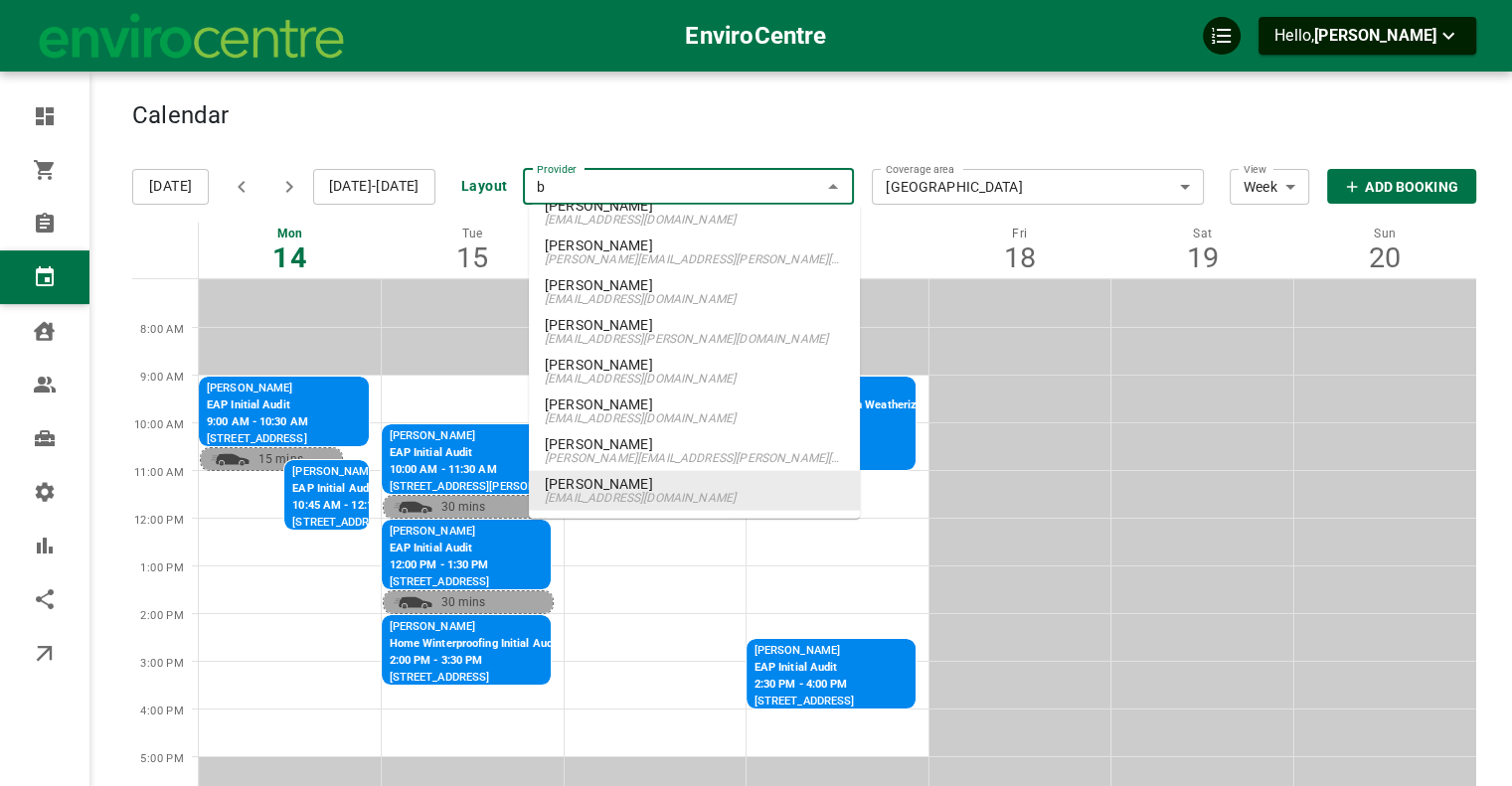 scroll, scrollTop: 0, scrollLeft: 0, axis: both 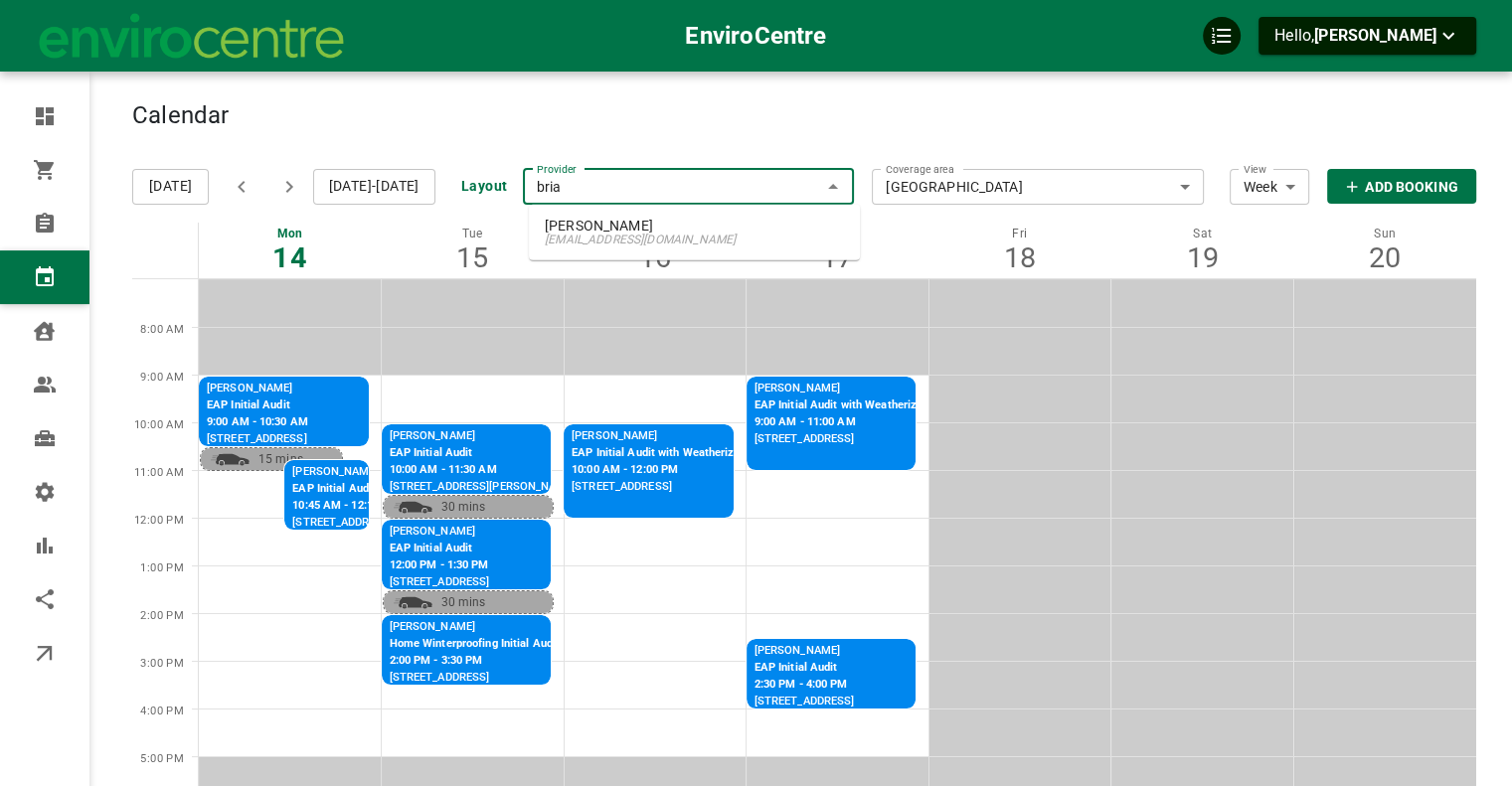 type on "[PERSON_NAME]" 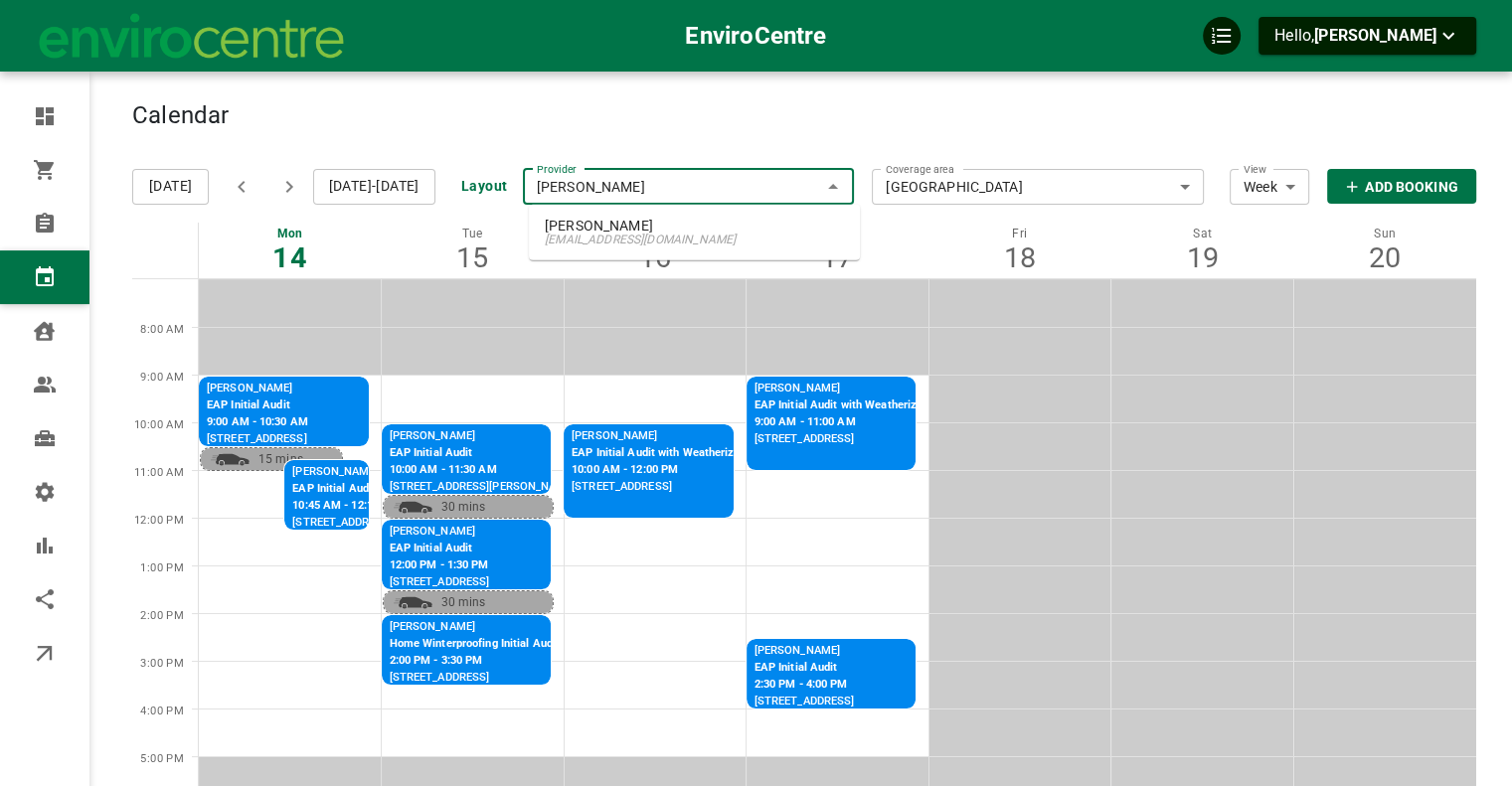 click on "[EMAIL_ADDRESS][DOMAIN_NAME]" at bounding box center (694, 239) 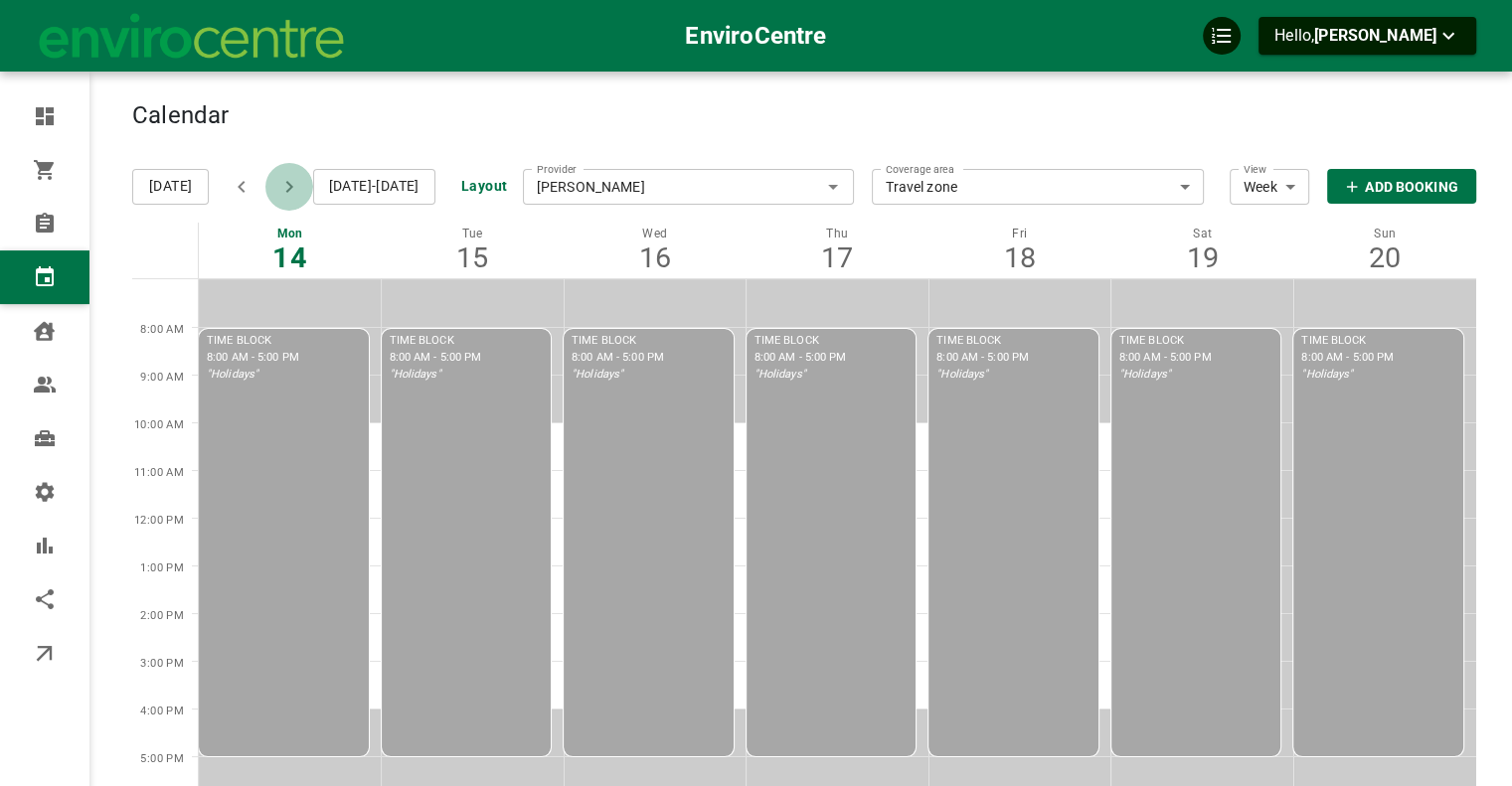 click 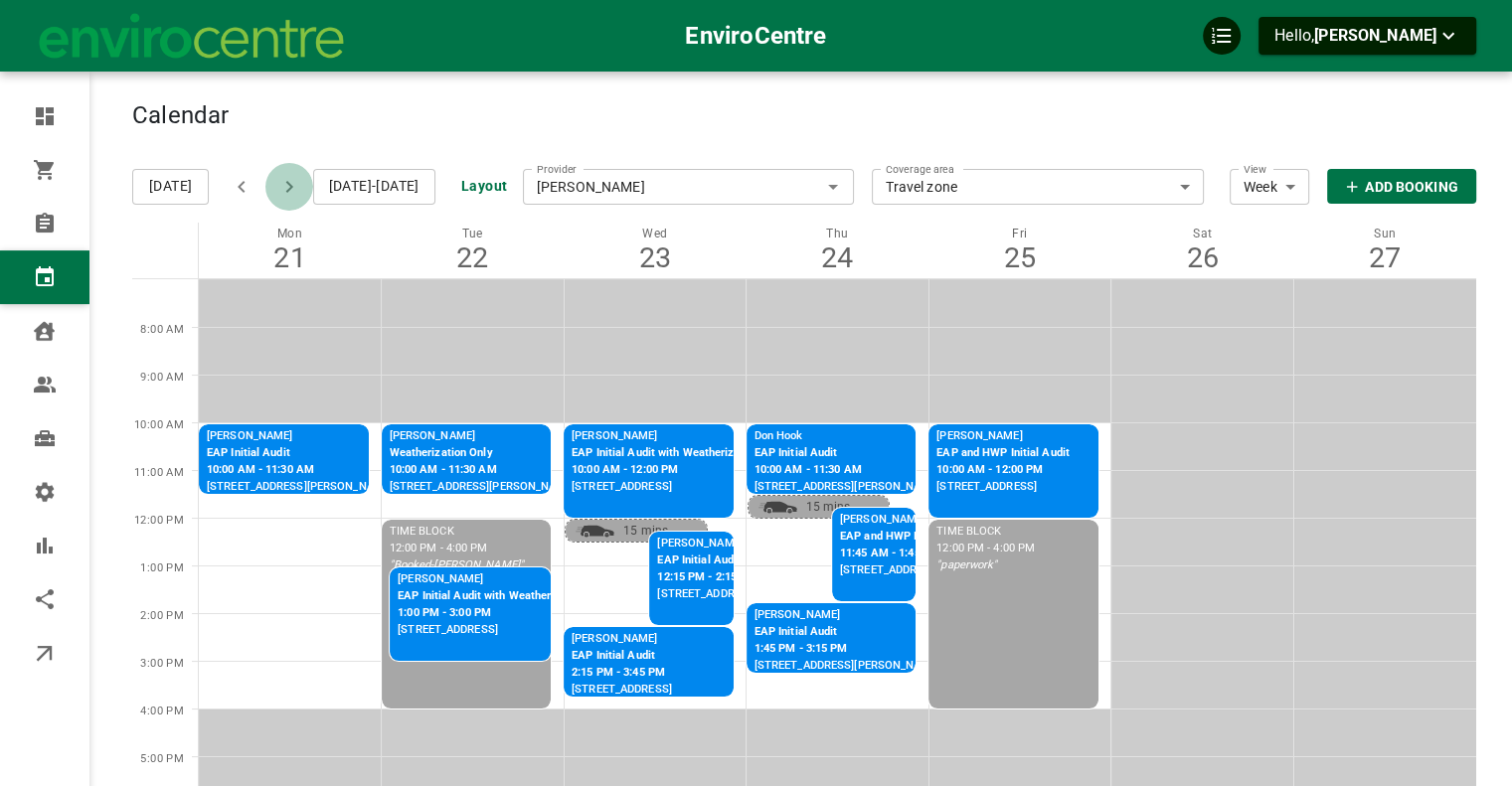 click 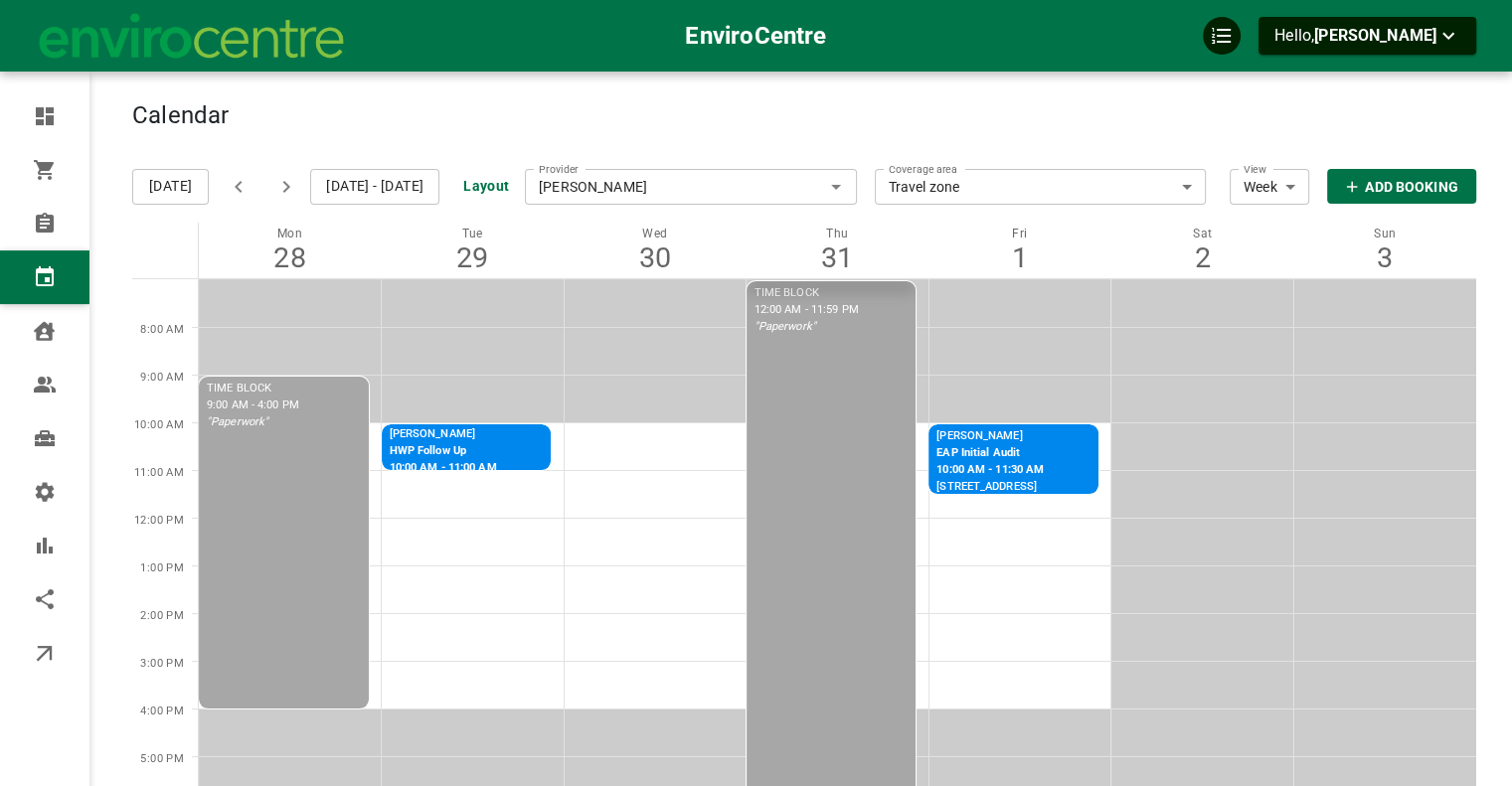 click 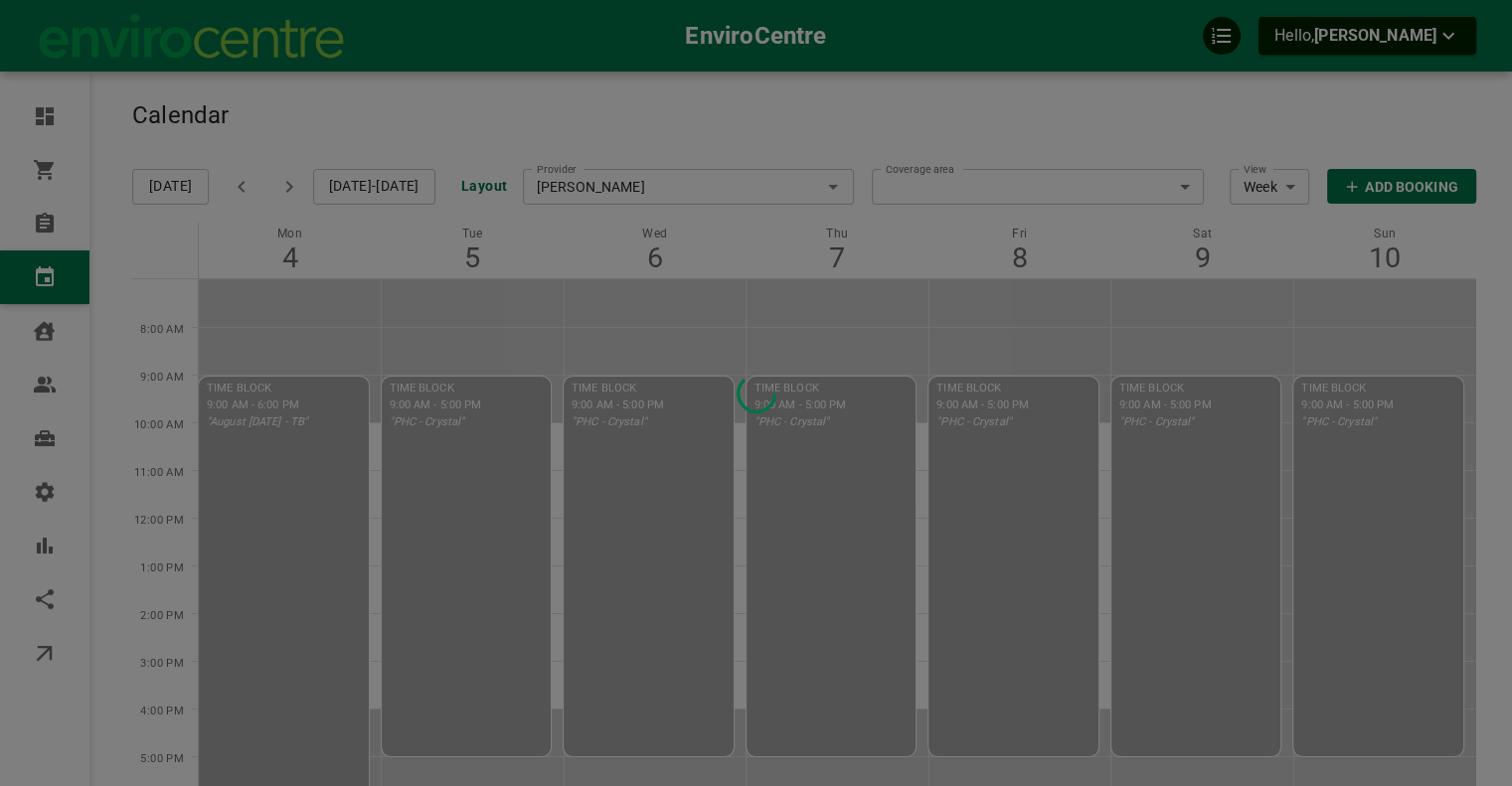 click at bounding box center (756, 393) 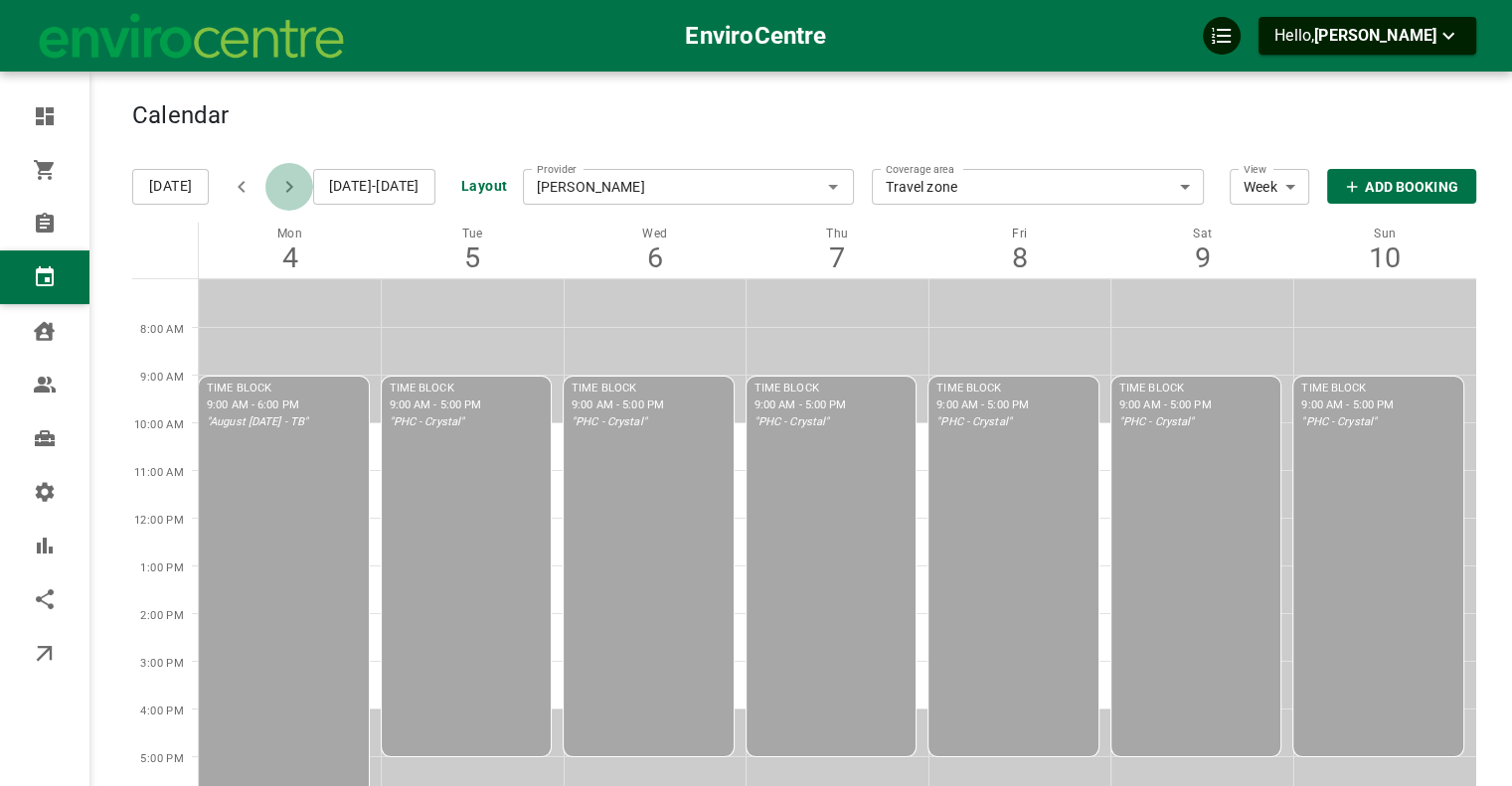 click 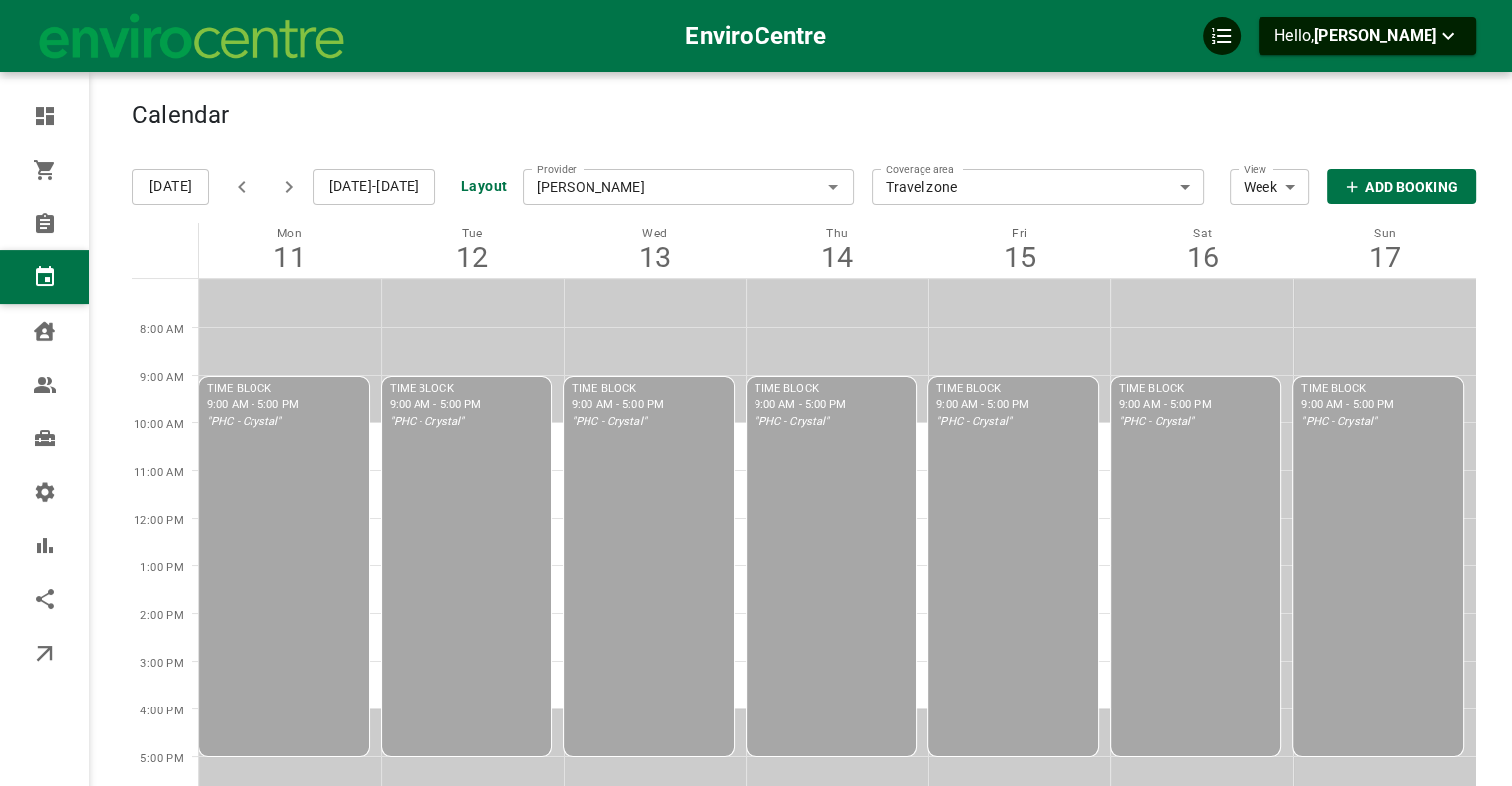 click on "Calendar Add Booking [DATE] [DATE]-[DATE] Layout Provider [PERSON_NAME] Provider Coverage area Travel zone 9c78b34b-a274-4fc1-a315-89c035b5fb67 Coverage area View Week Week View Add Booking Mon 11 Tue 12 Wed 13 Thu 14 Fri 15 Sat 16 Sun 17 8:00 AM 9:00 AM 10:00 AM 11:00 AM 12:00 PM 1:00 PM 2:00 PM 3:00 PM 4:00 PM 5:00 PM 6:00 PM TIME BLOCK 9:00 AM - 5:00 PM "PHC - Crystal" TIME BLOCK 9:00 AM - 5:00 PM "PHC - Crystal" TIME BLOCK 9:00 AM - 5:00 PM "PHC - Crystal" TIME BLOCK 9:00 AM - 5:00 PM "PHC - Crystal" TIME BLOCK 9:00 AM - 5:00 PM "PHC - Crystal" TIME BLOCK 9:00 AM - 5:00 PM "PHC - Crystal" TIME BLOCK 9:00 AM - 5:00 PM "PHC - Crystal"" at bounding box center [804, 476] 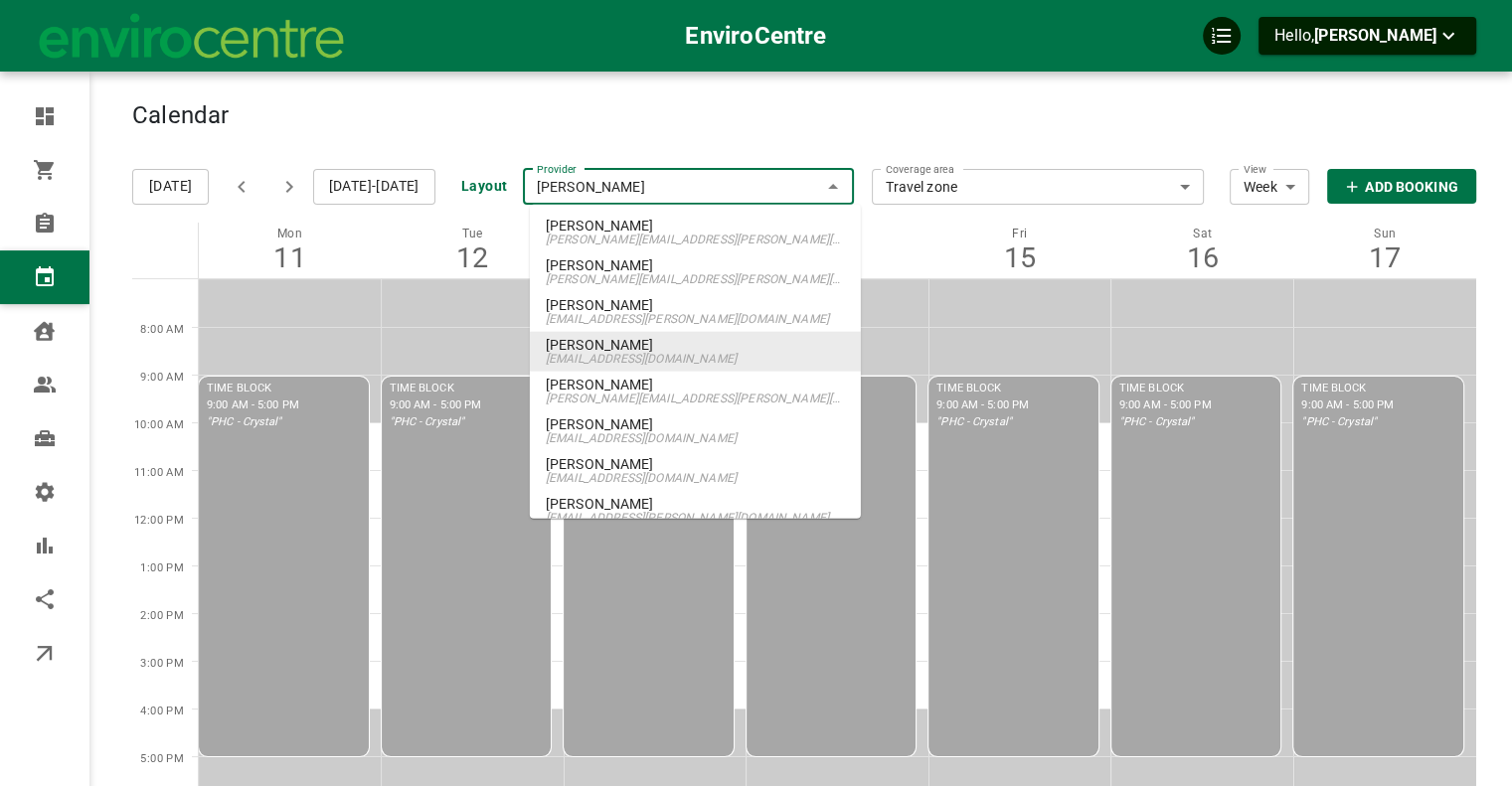 drag, startPoint x: 645, startPoint y: 196, endPoint x: 622, endPoint y: 183, distance: 26.41969 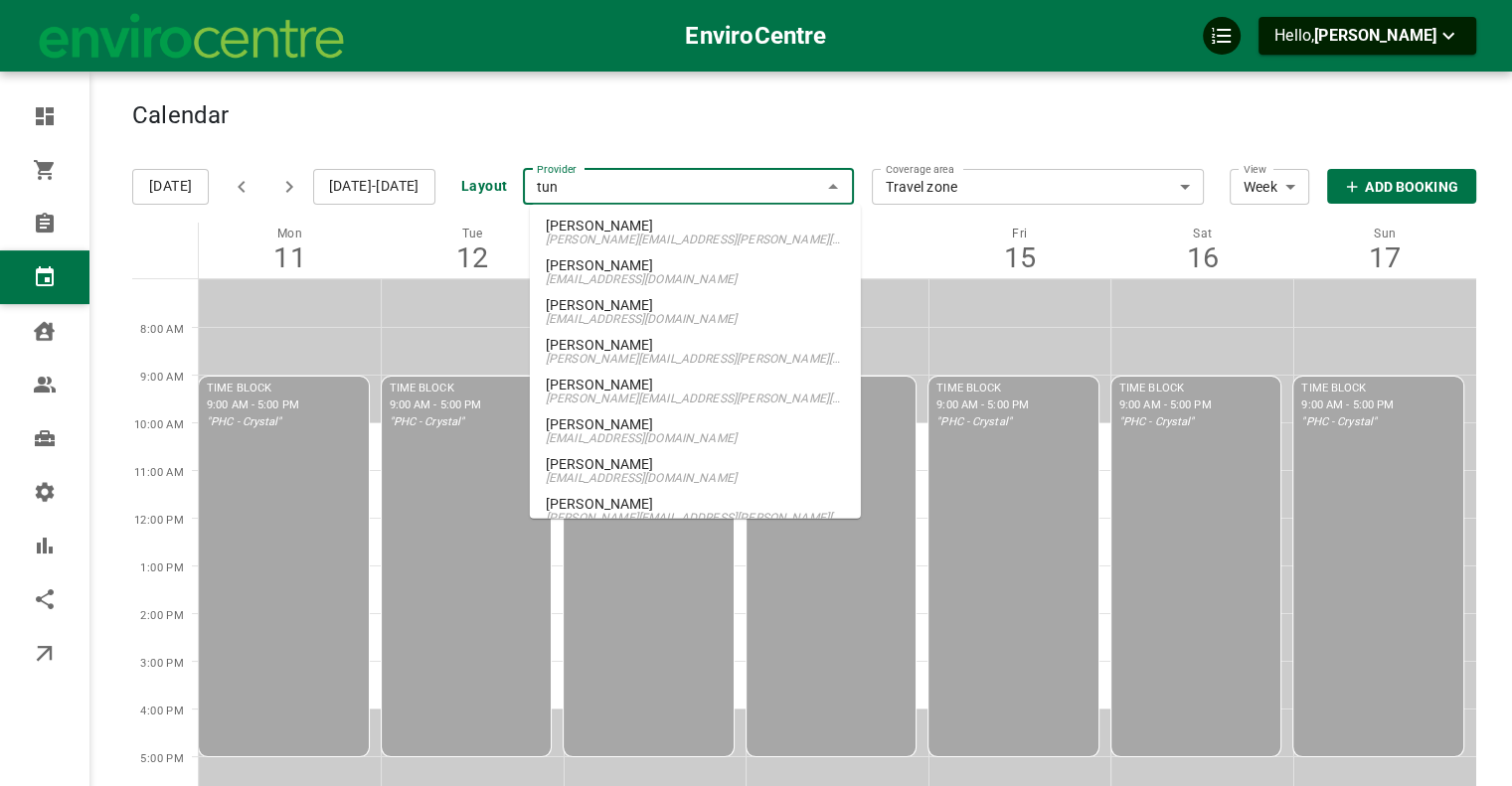 type on "tund" 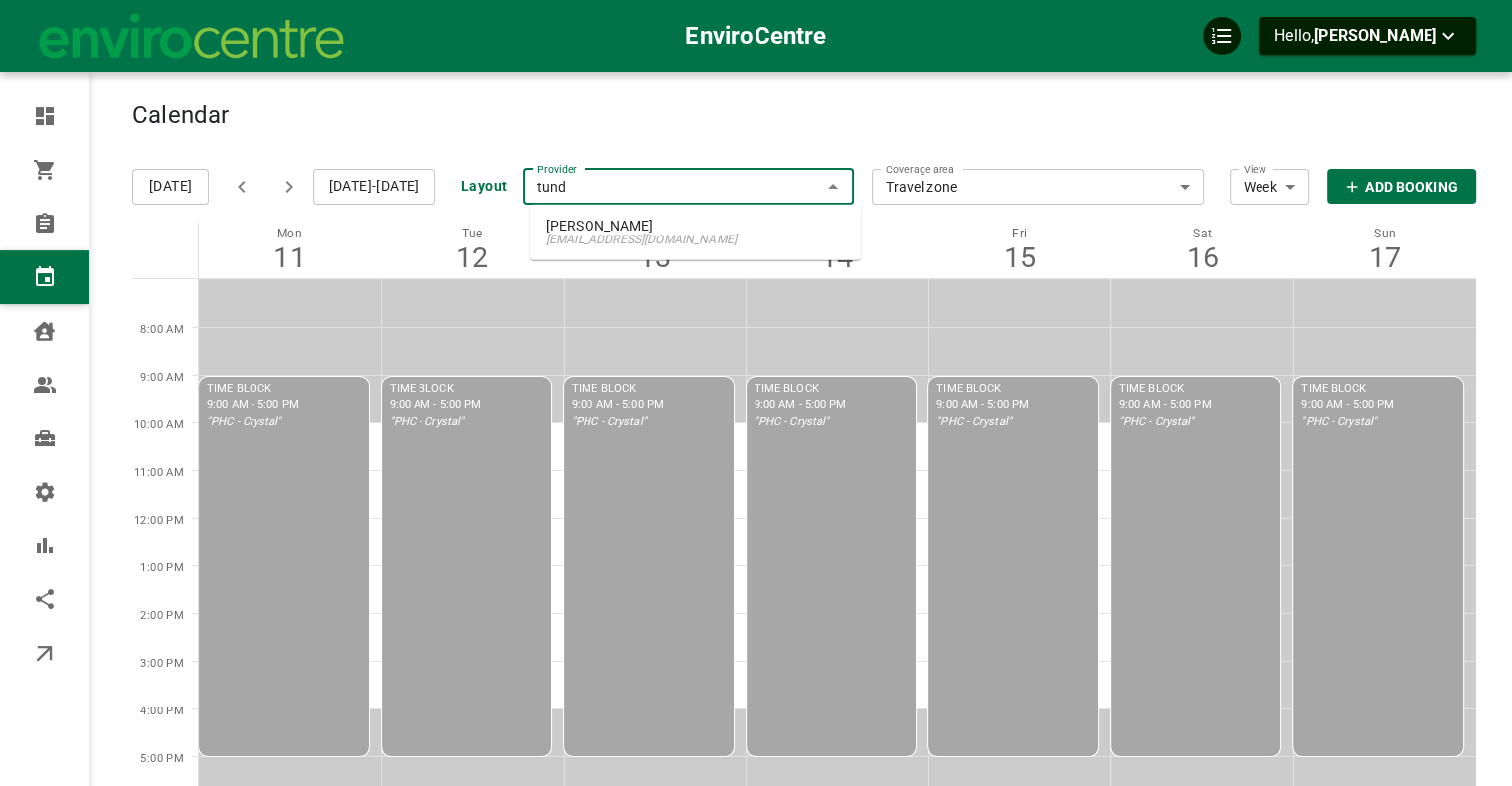 click on "[PERSON_NAME] [EMAIL_ADDRESS][DOMAIN_NAME]" at bounding box center (695, 233) 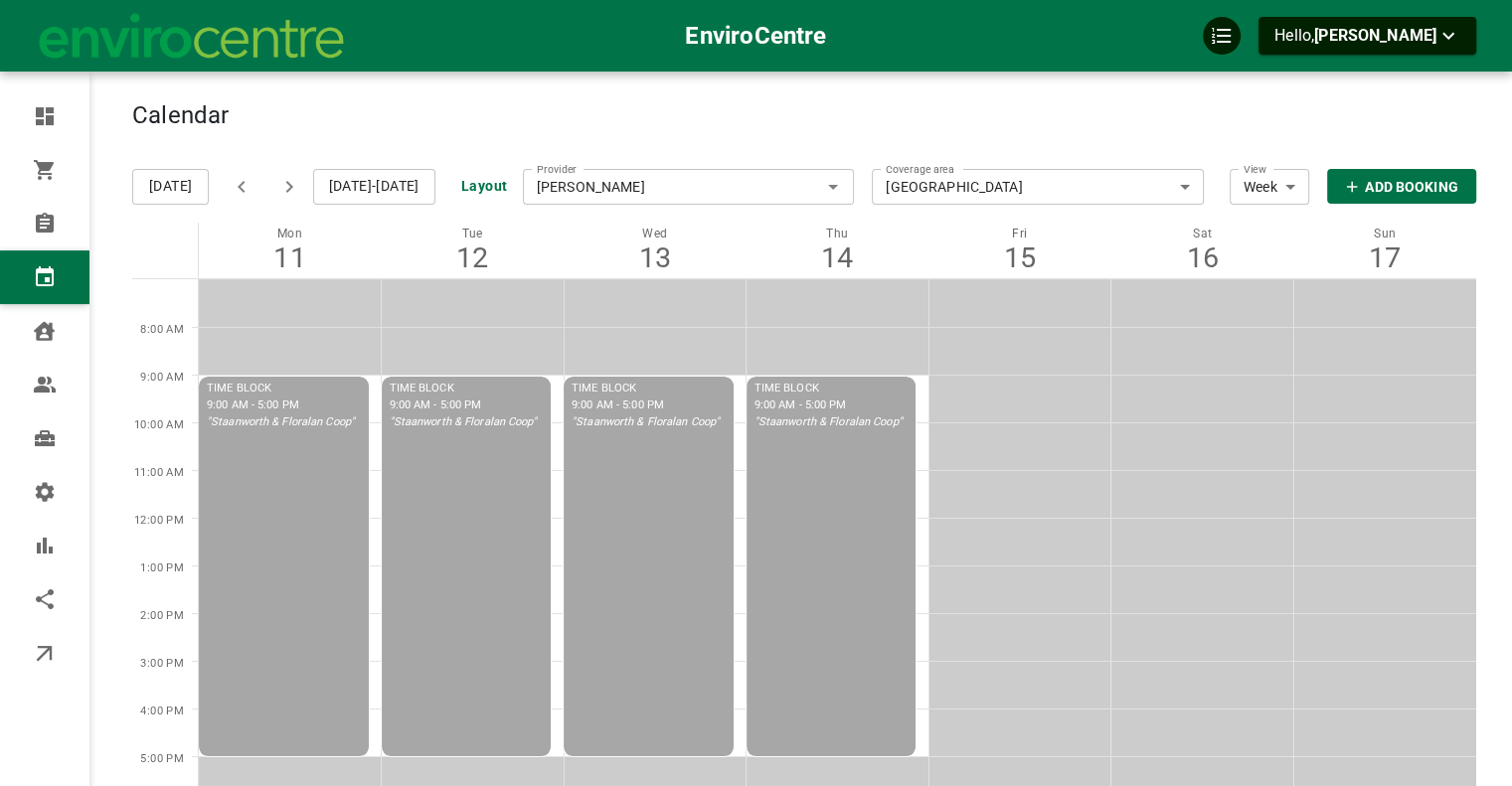 click 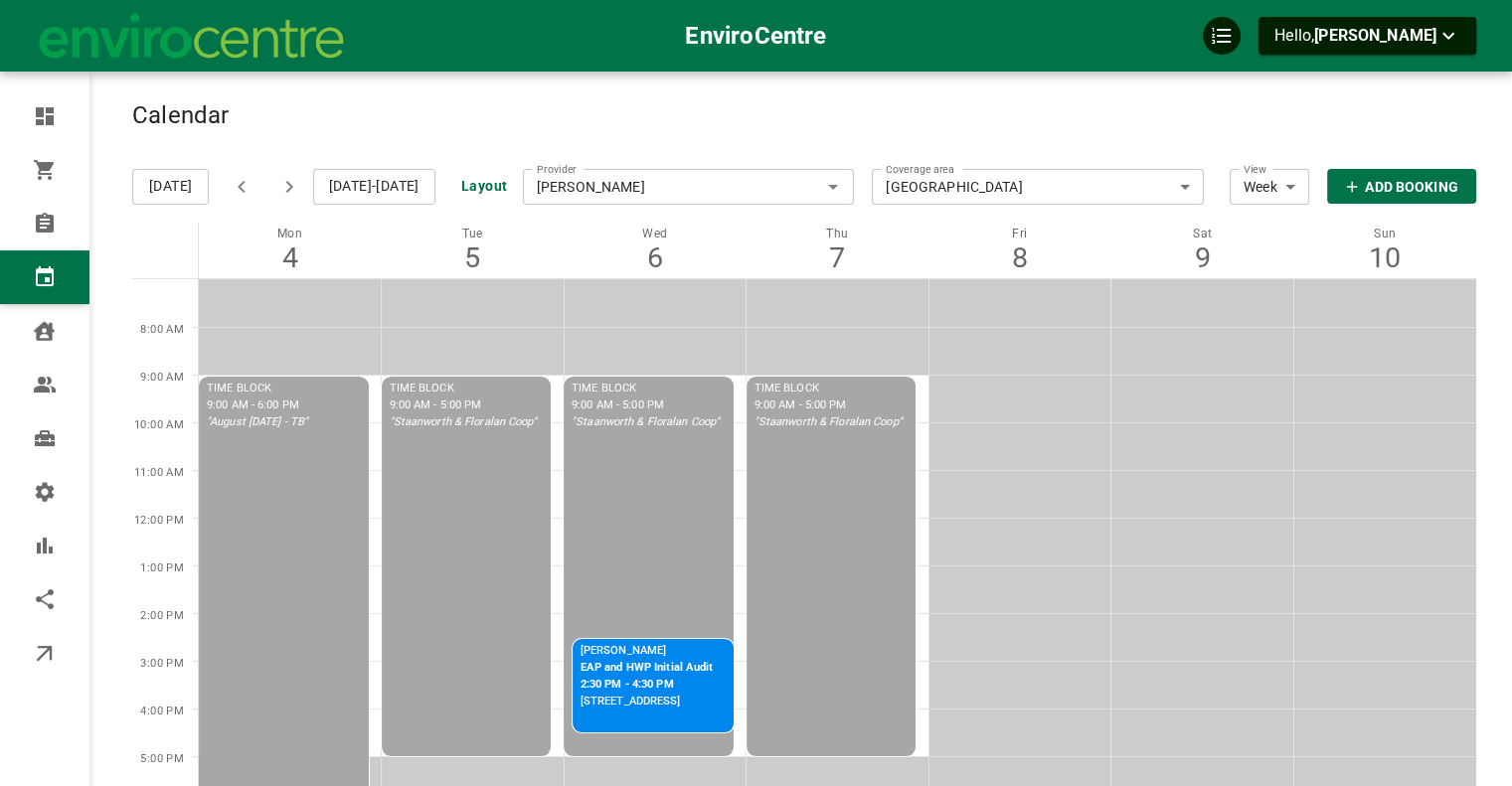 click 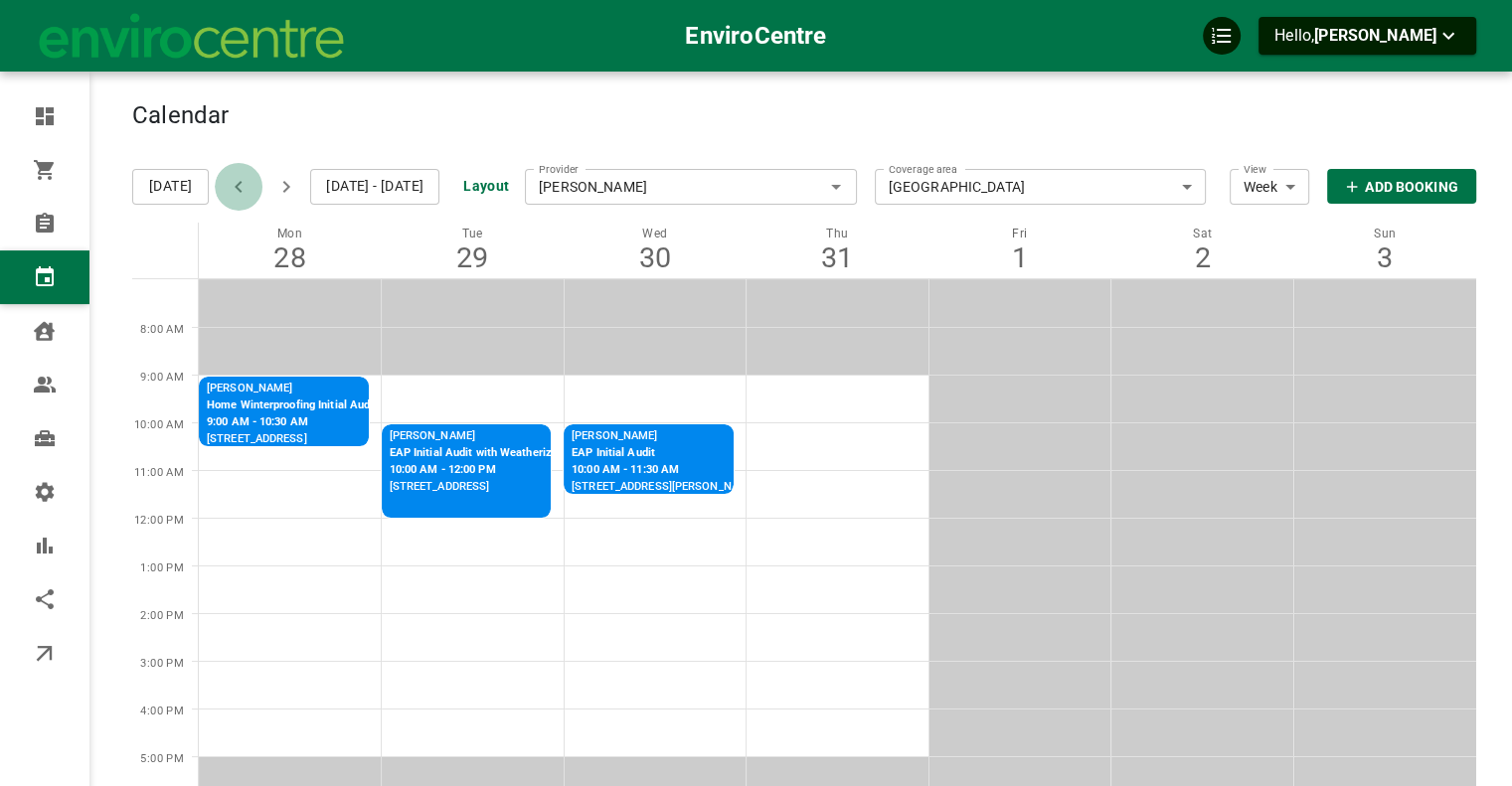 click 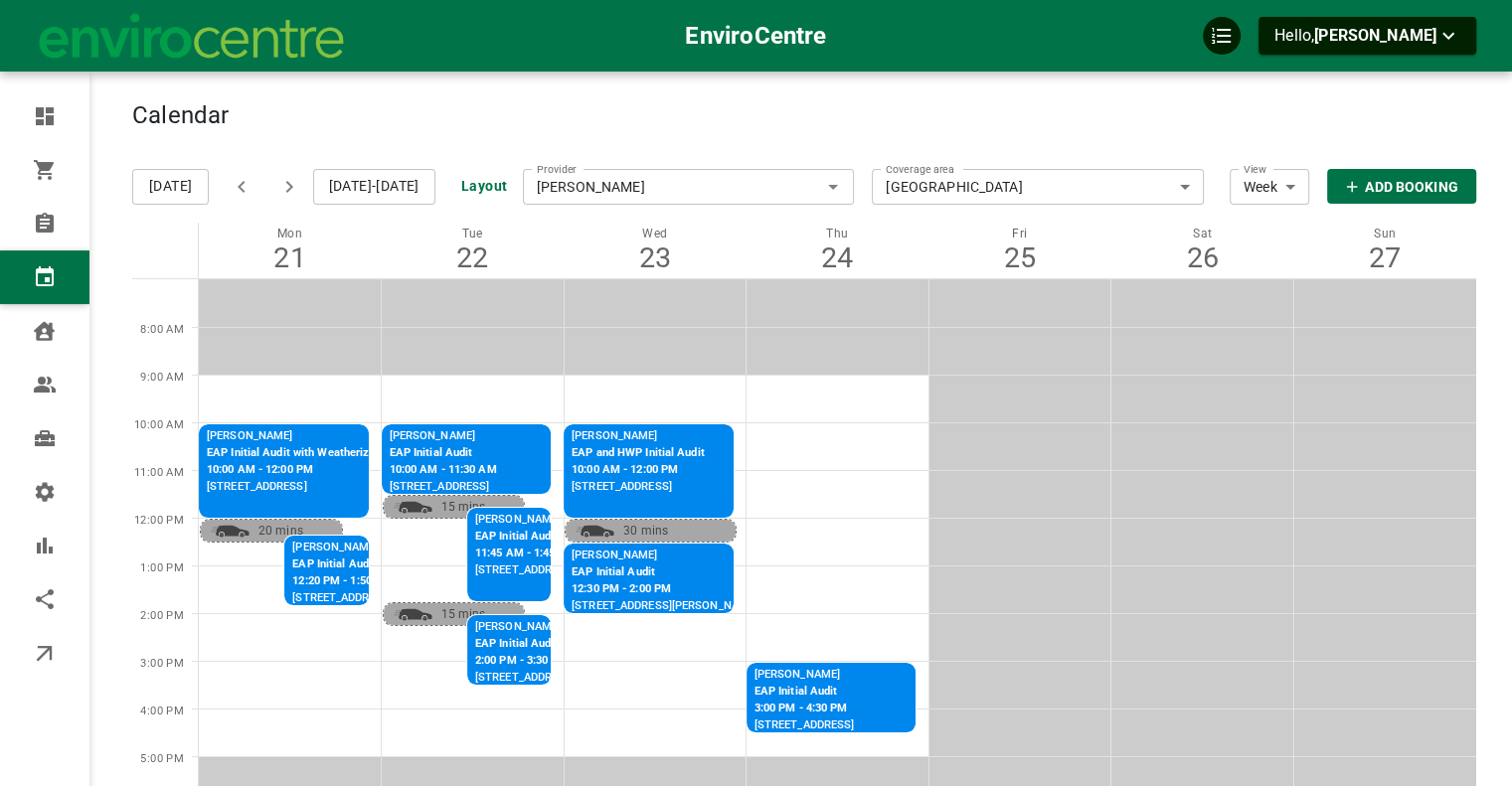 click at bounding box center (289, 187) 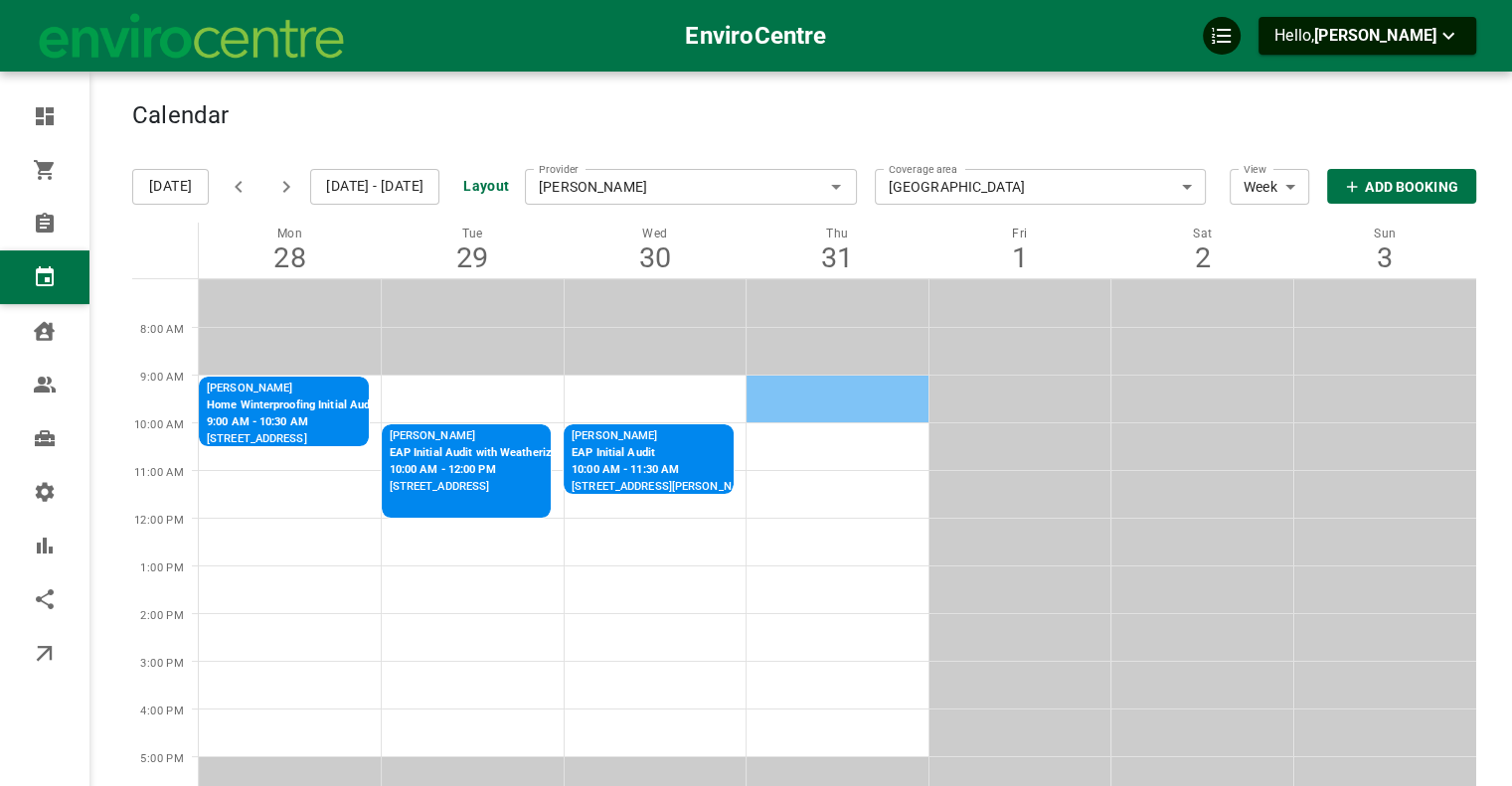 type 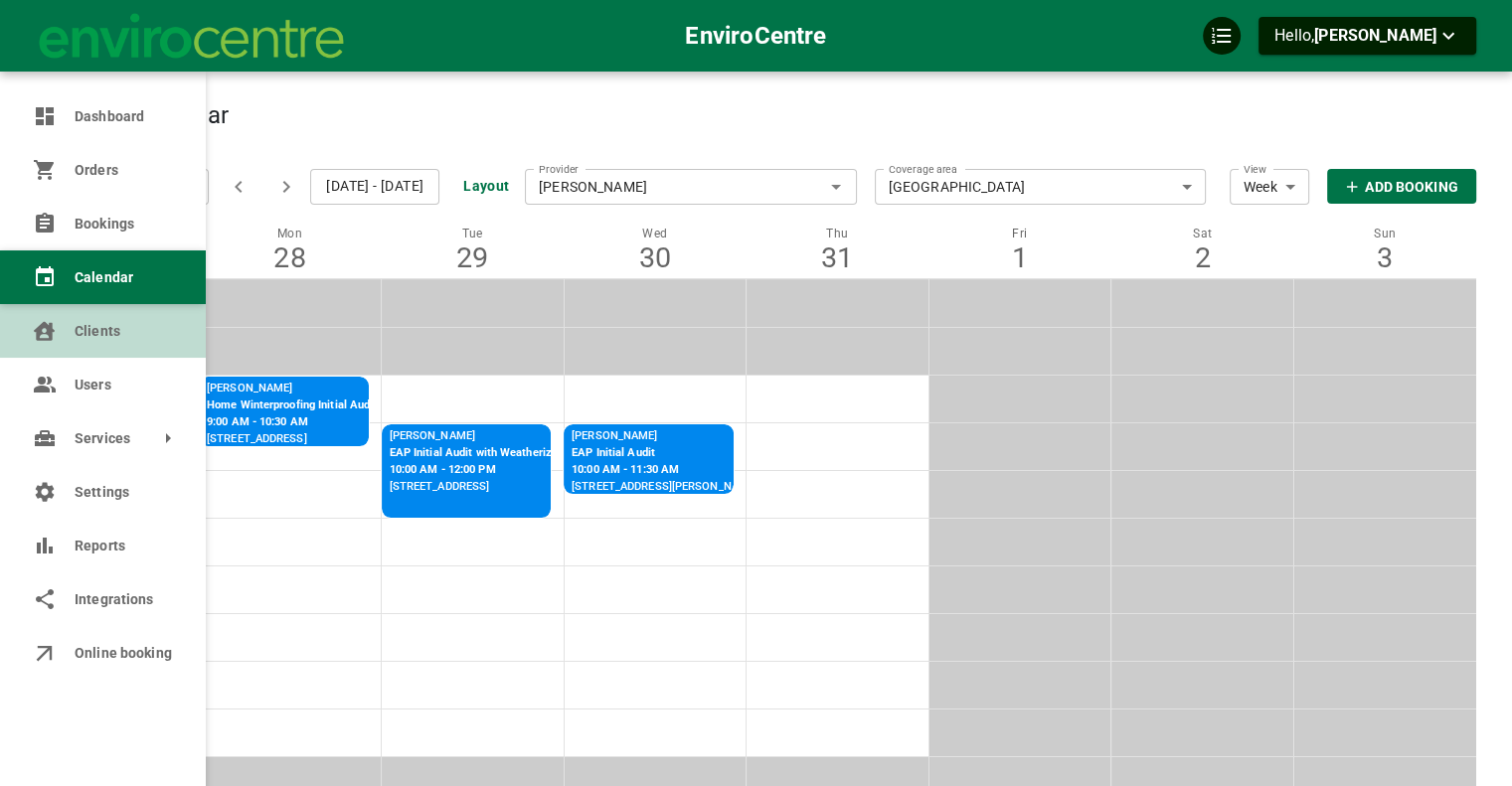click on "Clients" at bounding box center (102, 331) 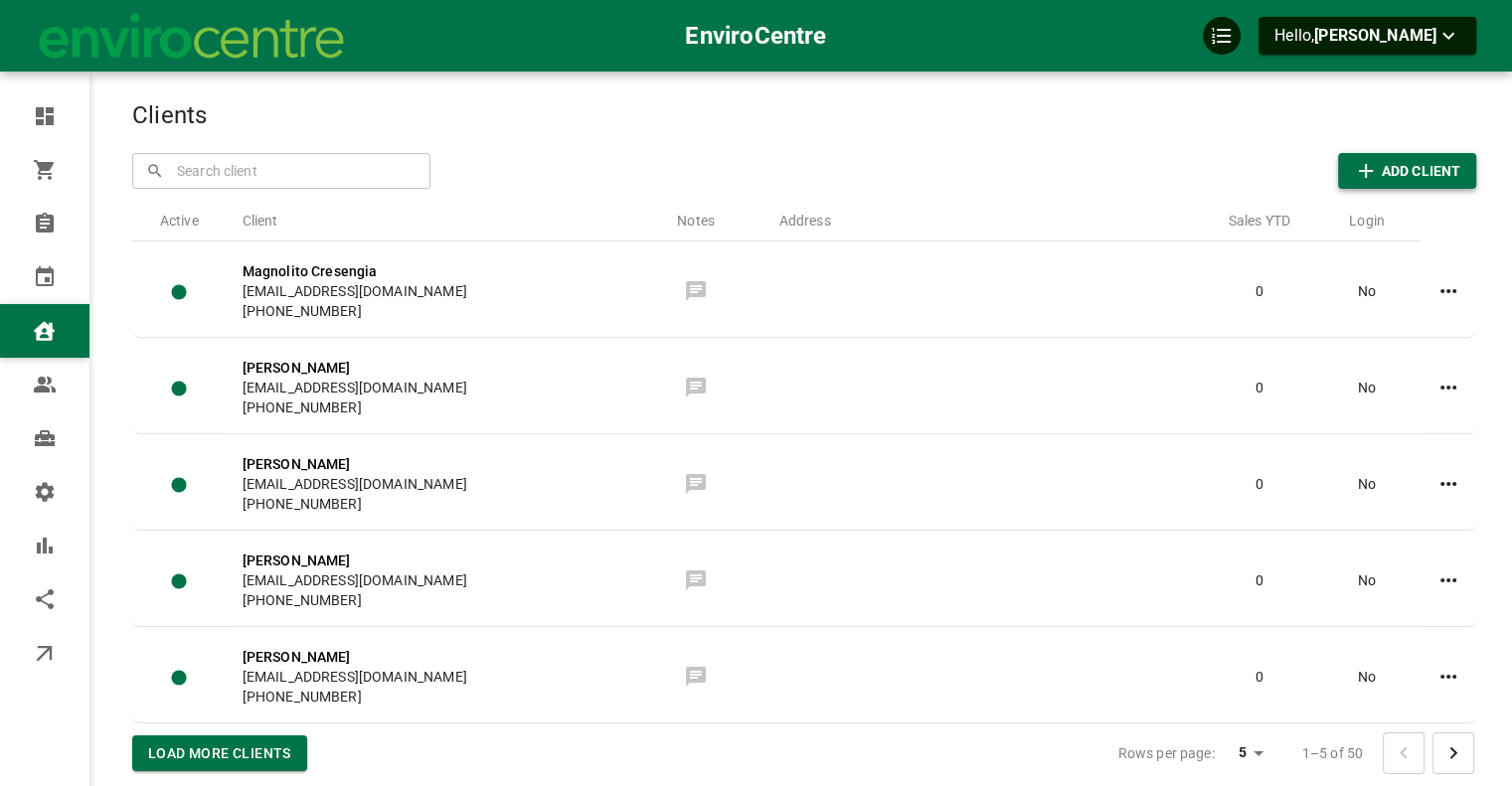 click on "Add Client" at bounding box center [1407, 171] 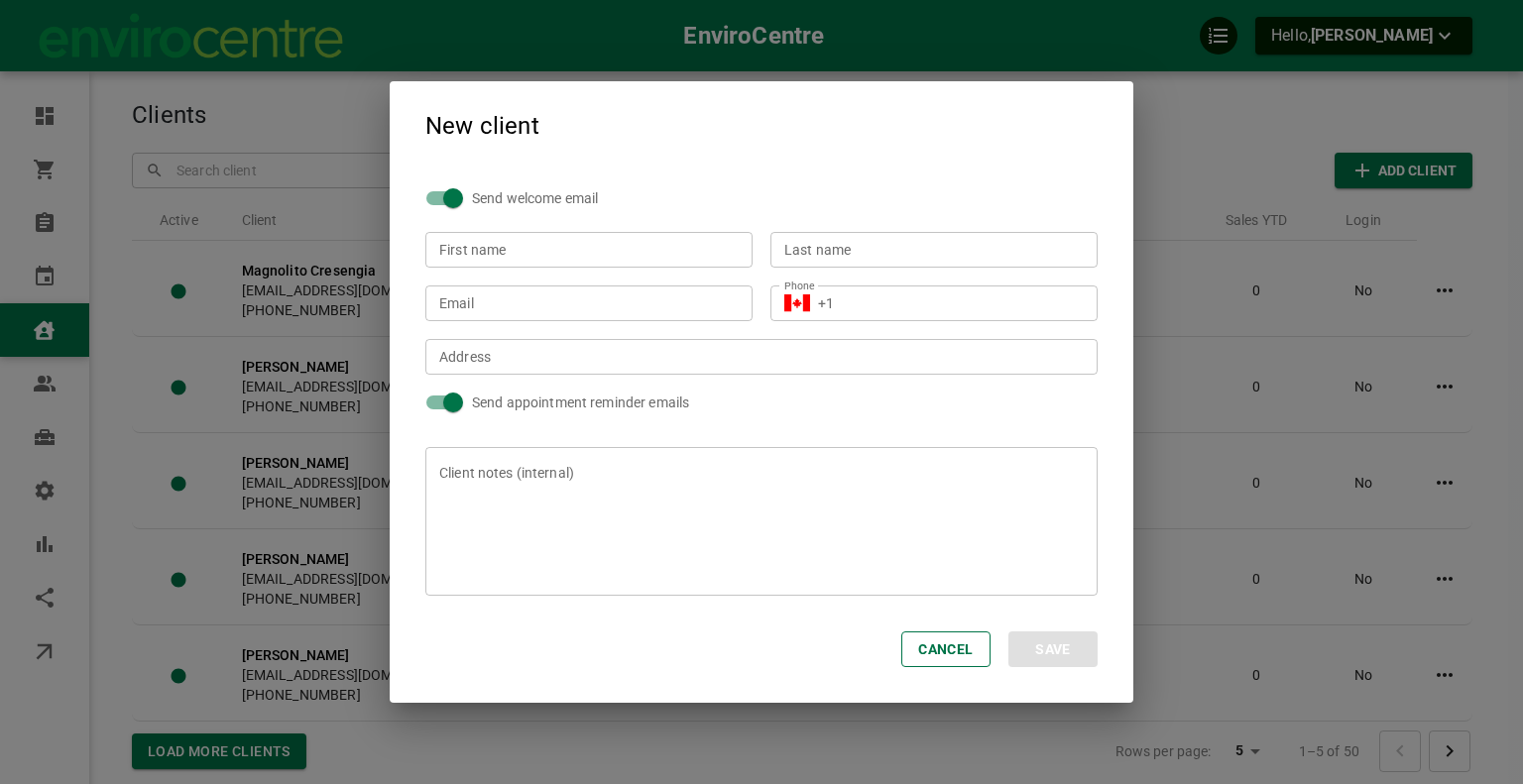 click on "Send welcome email" at bounding box center (453, 198) 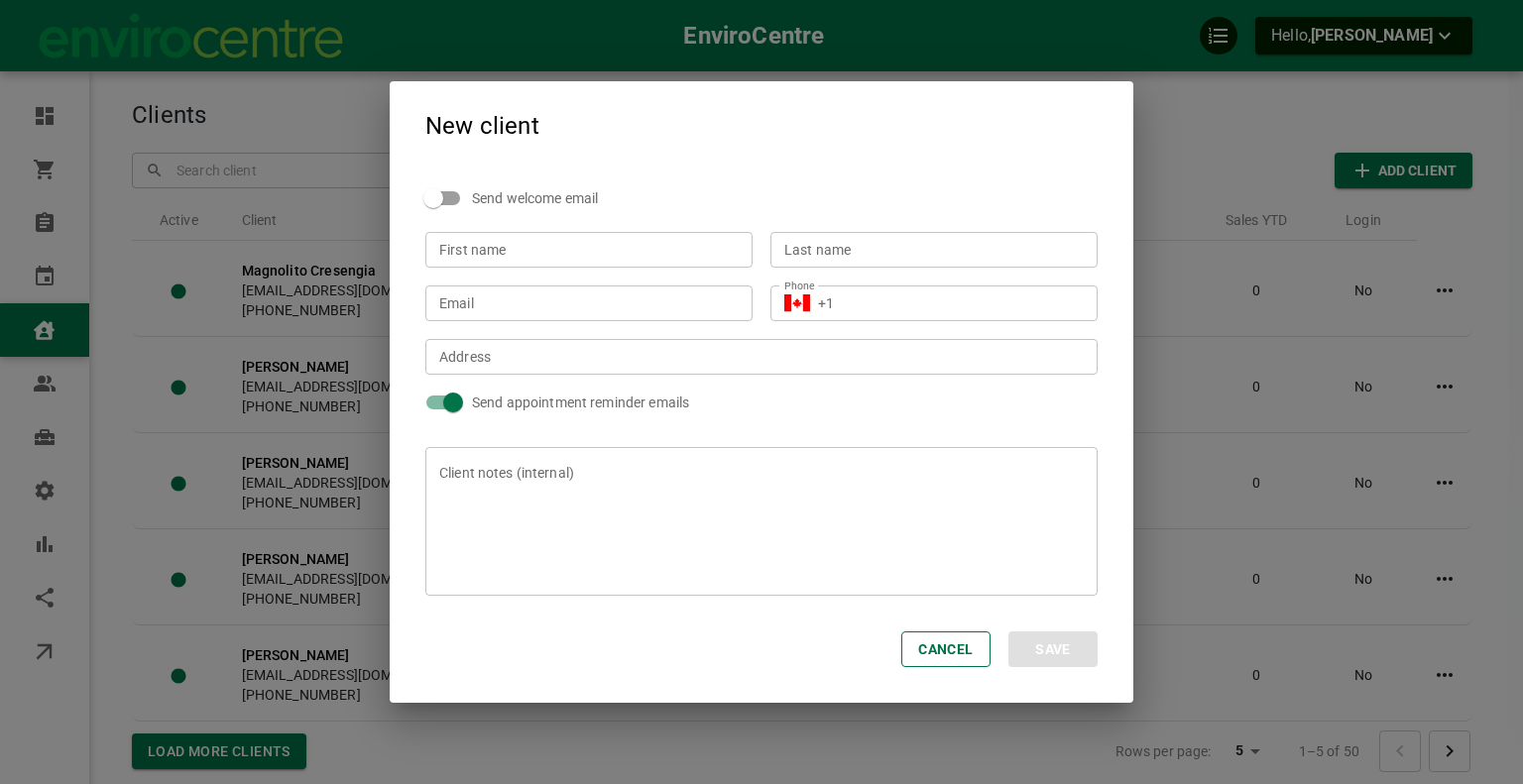 click on "First name" at bounding box center [589, 250] 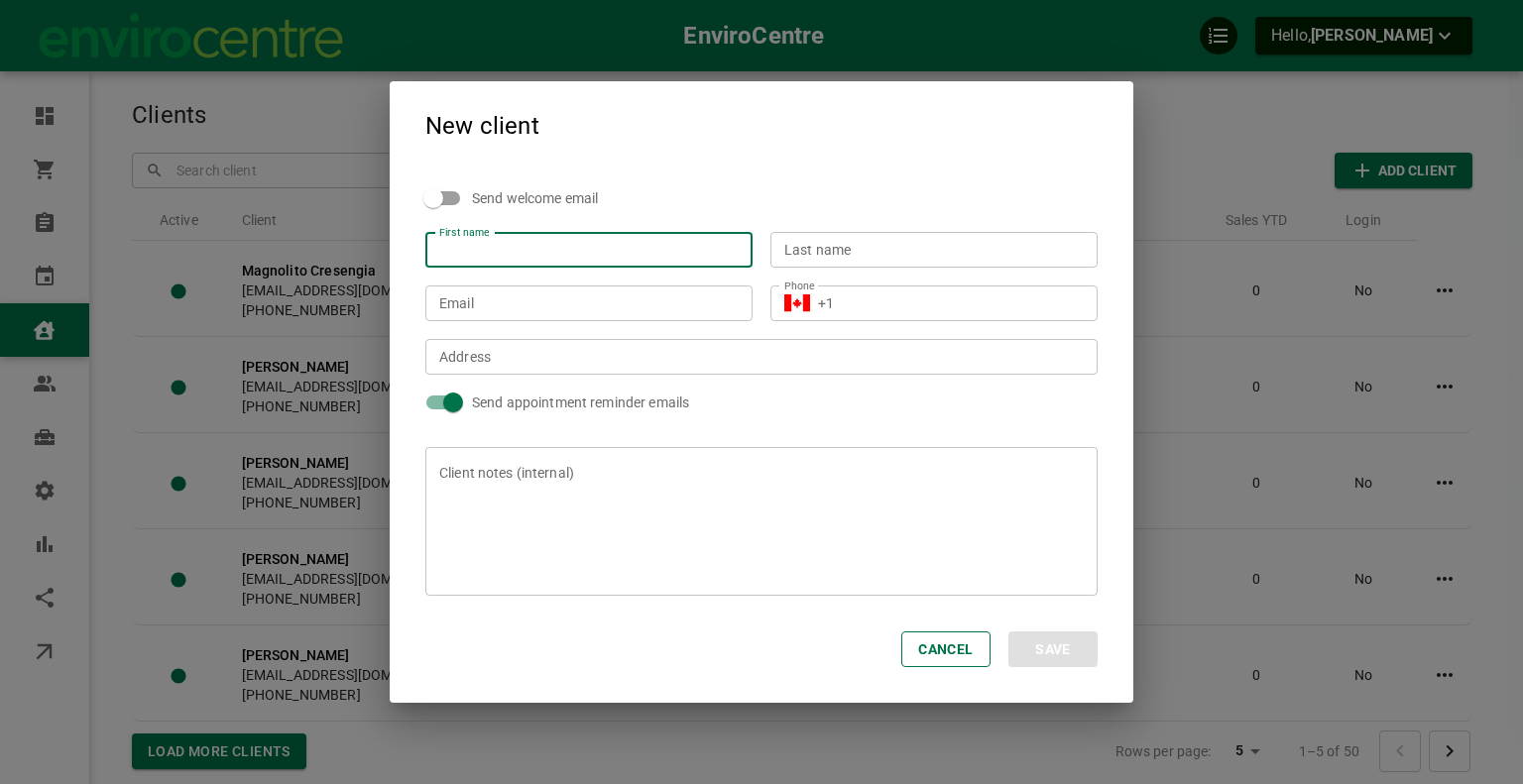 type on "d" 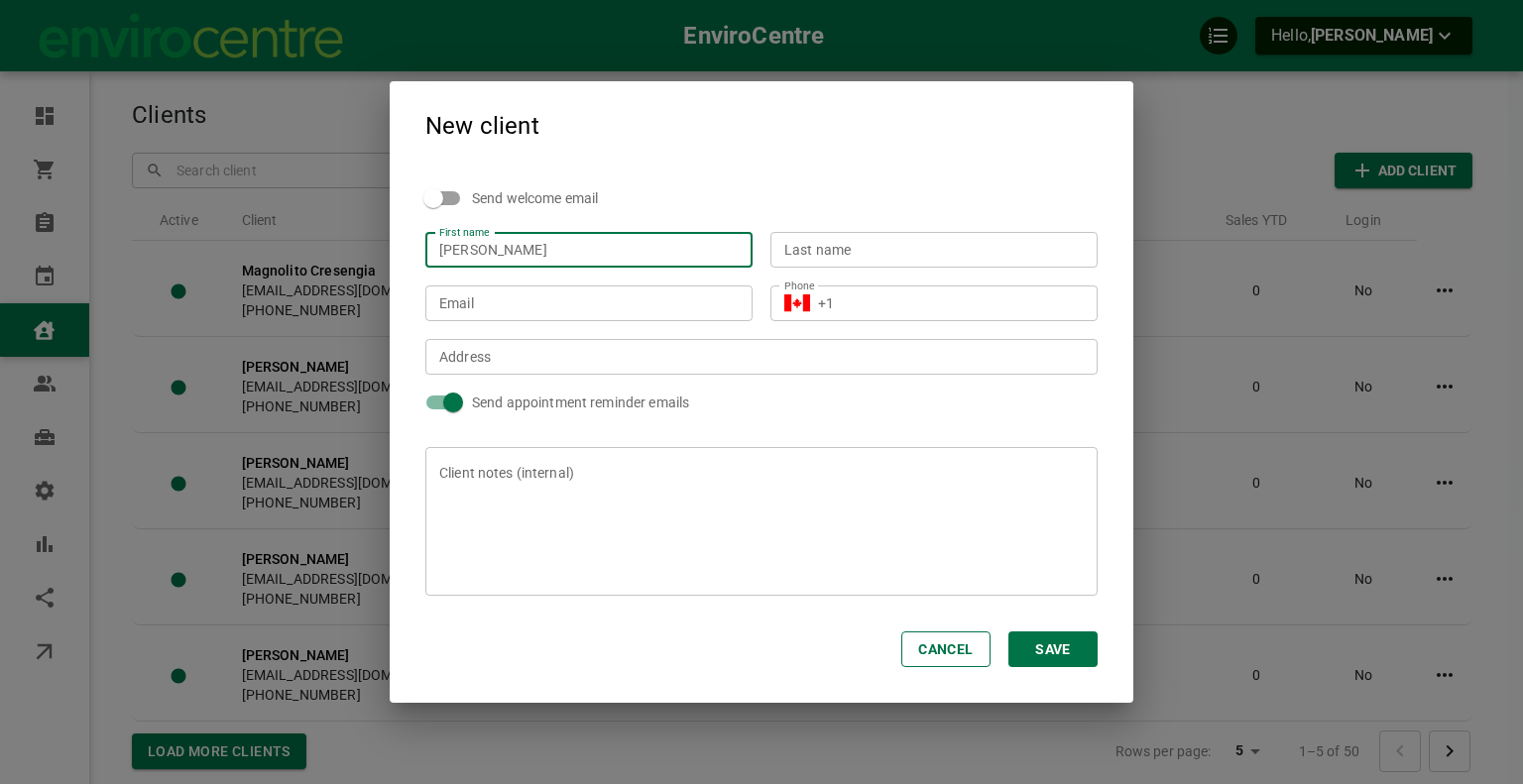 type on "[PERSON_NAME]" 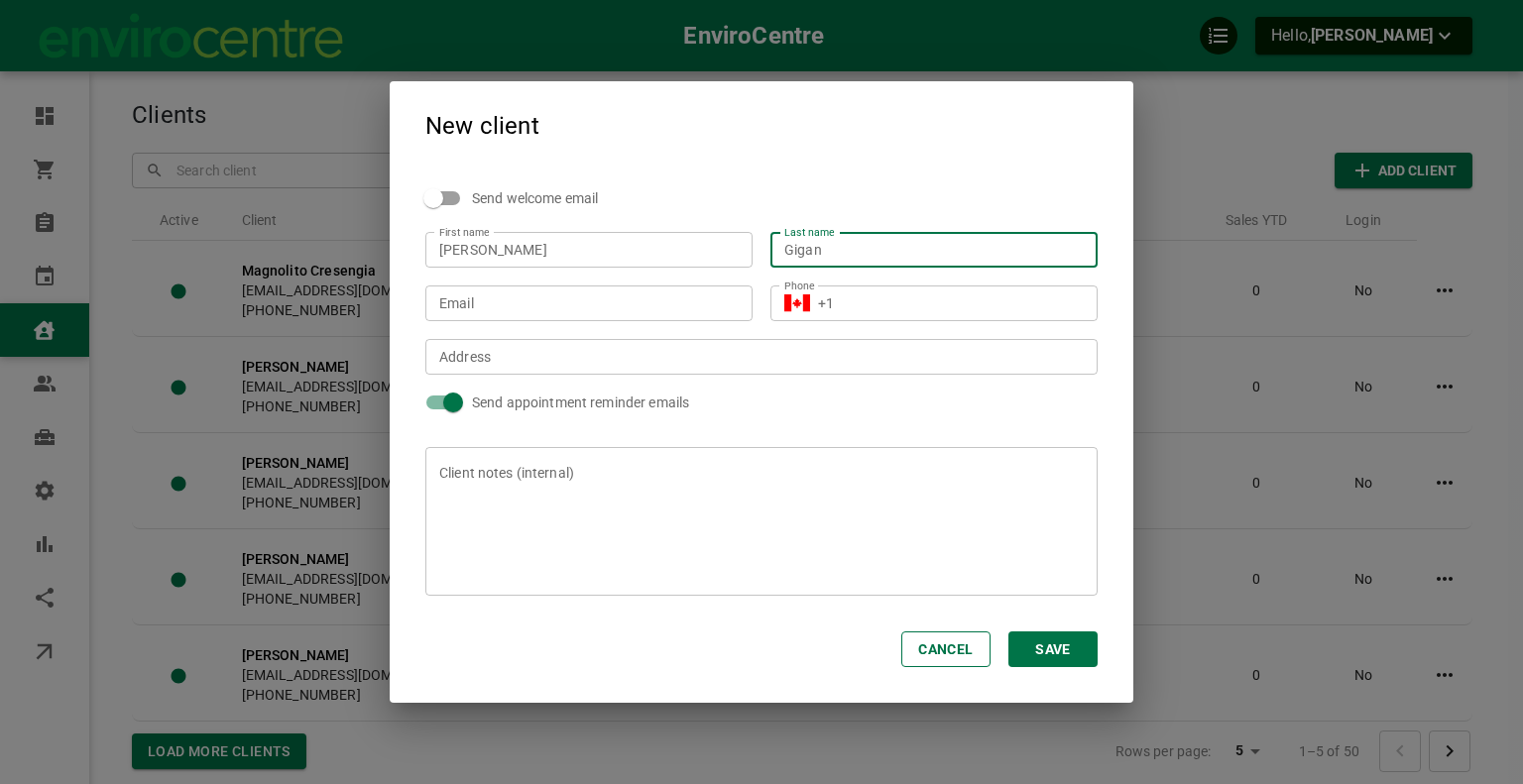 type on "Gigan" 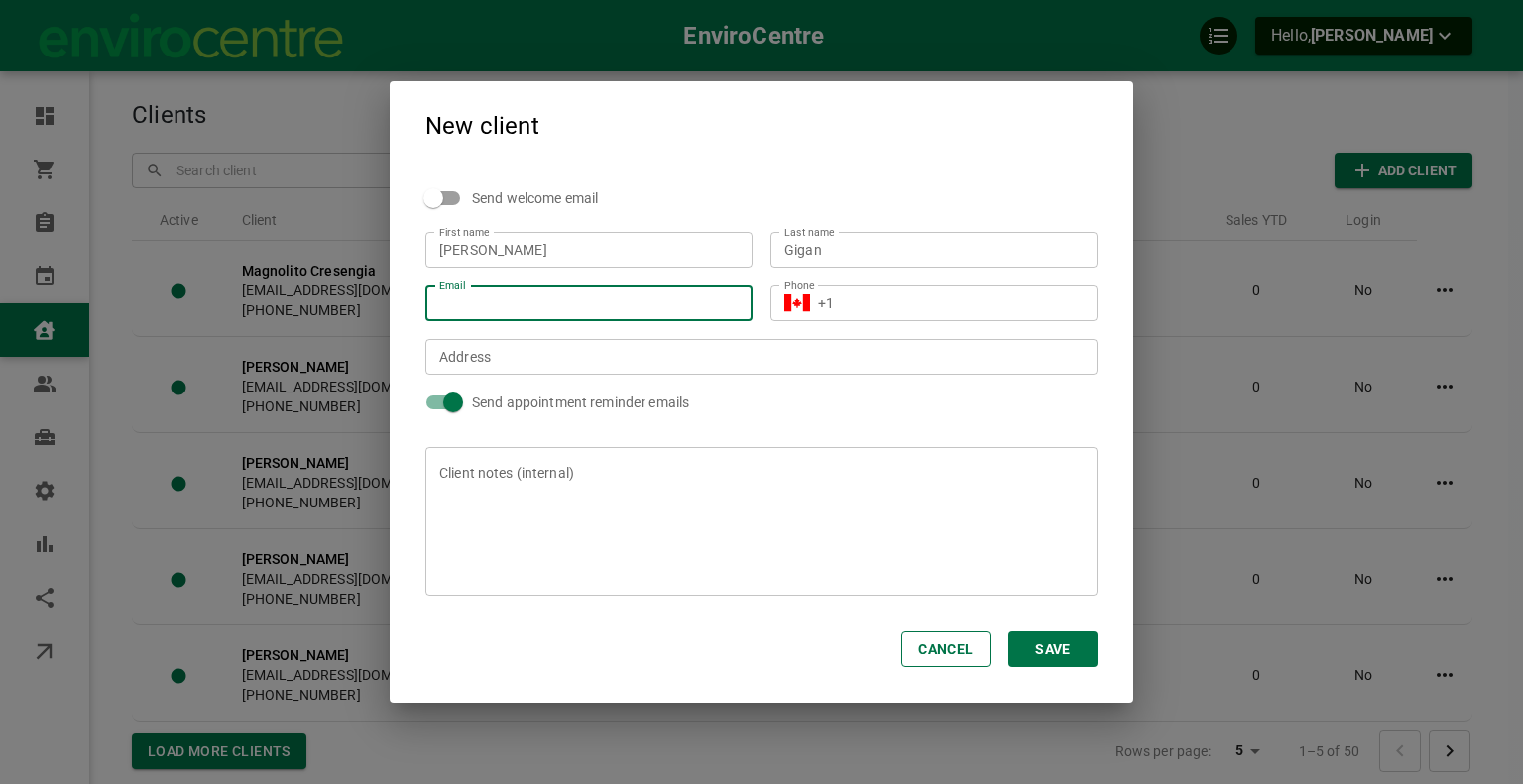 paste on "[EMAIL_ADDRESS]" 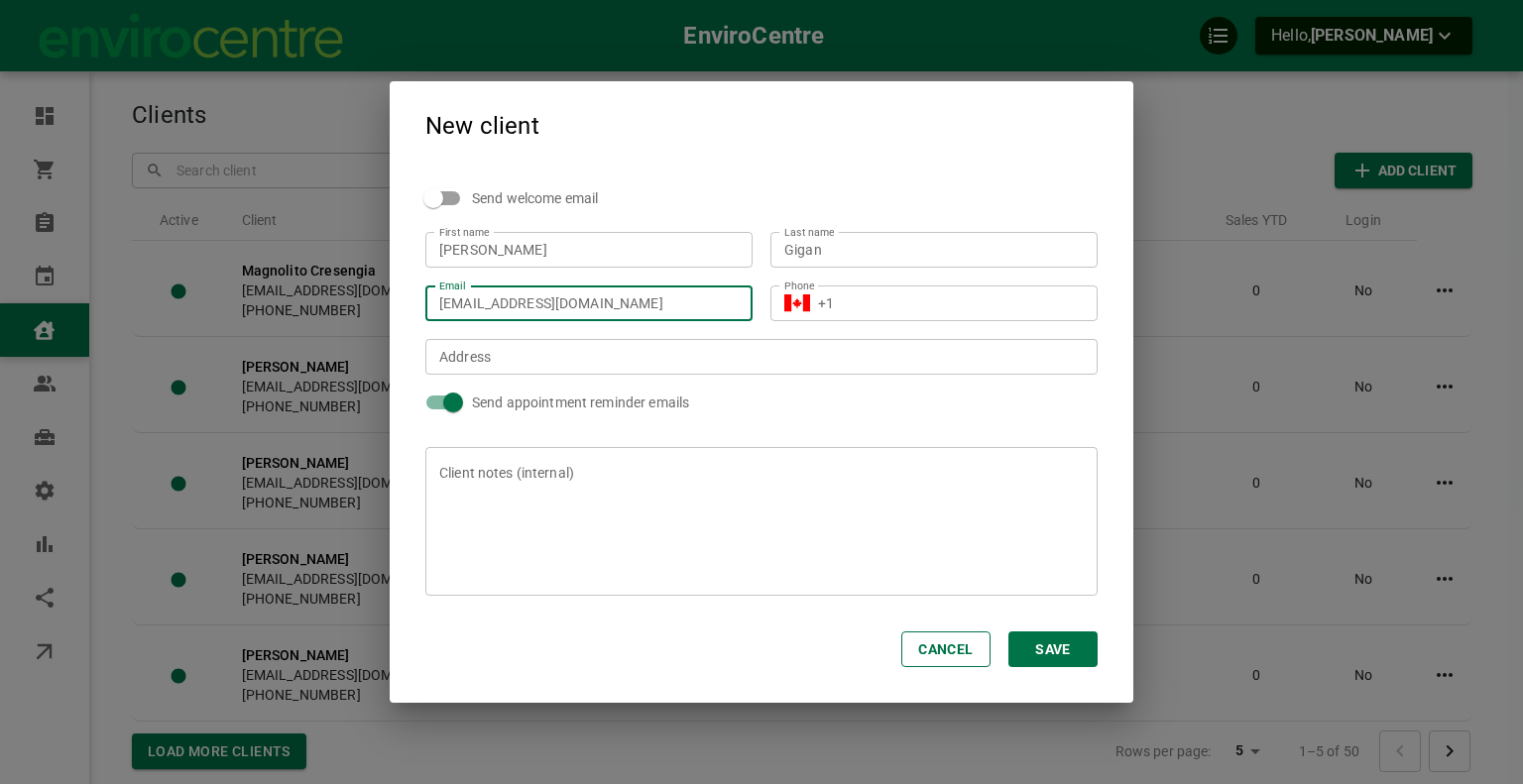type on "[EMAIL_ADDRESS][DOMAIN_NAME]" 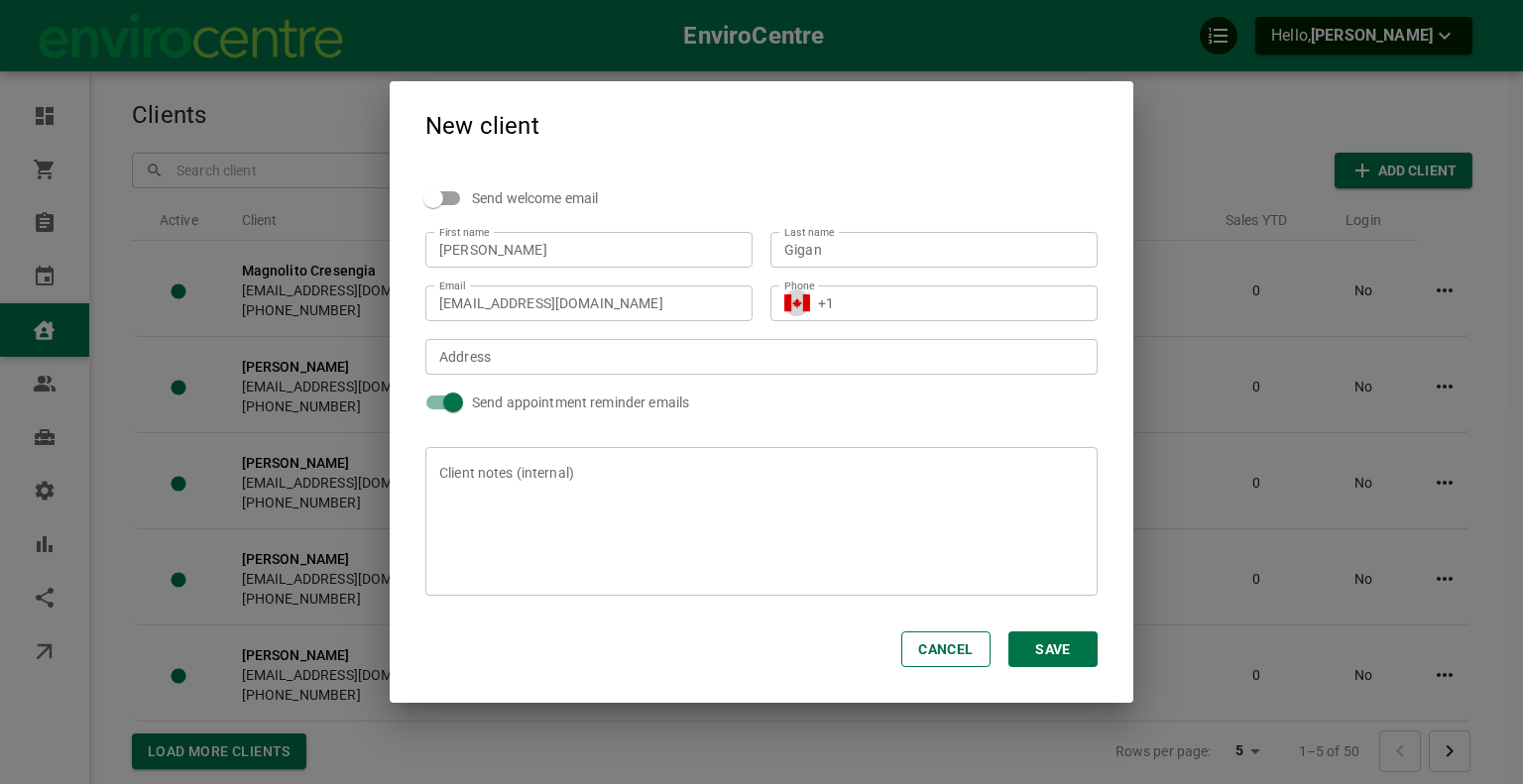 type 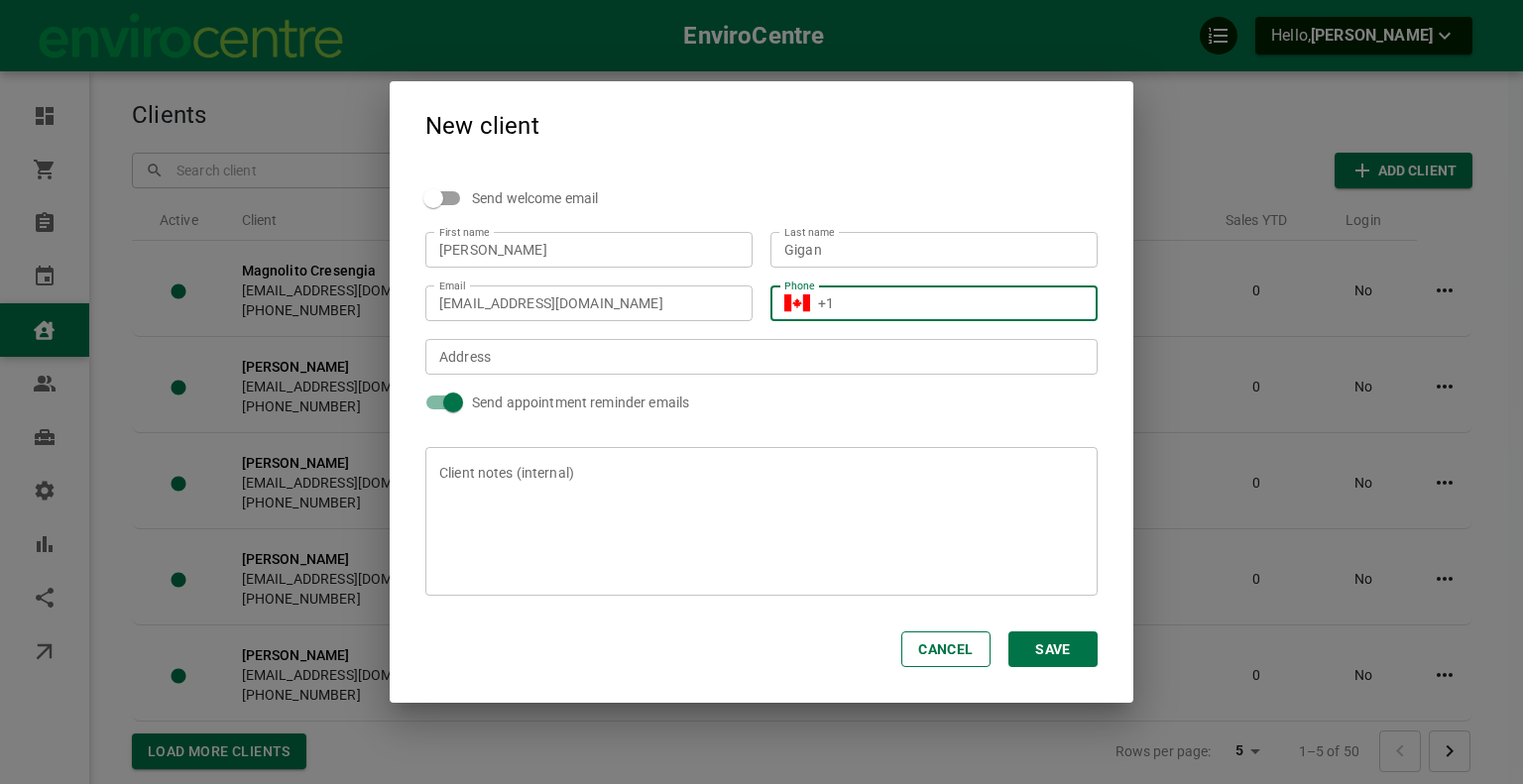 paste on "[PHONE_NUMBER]" 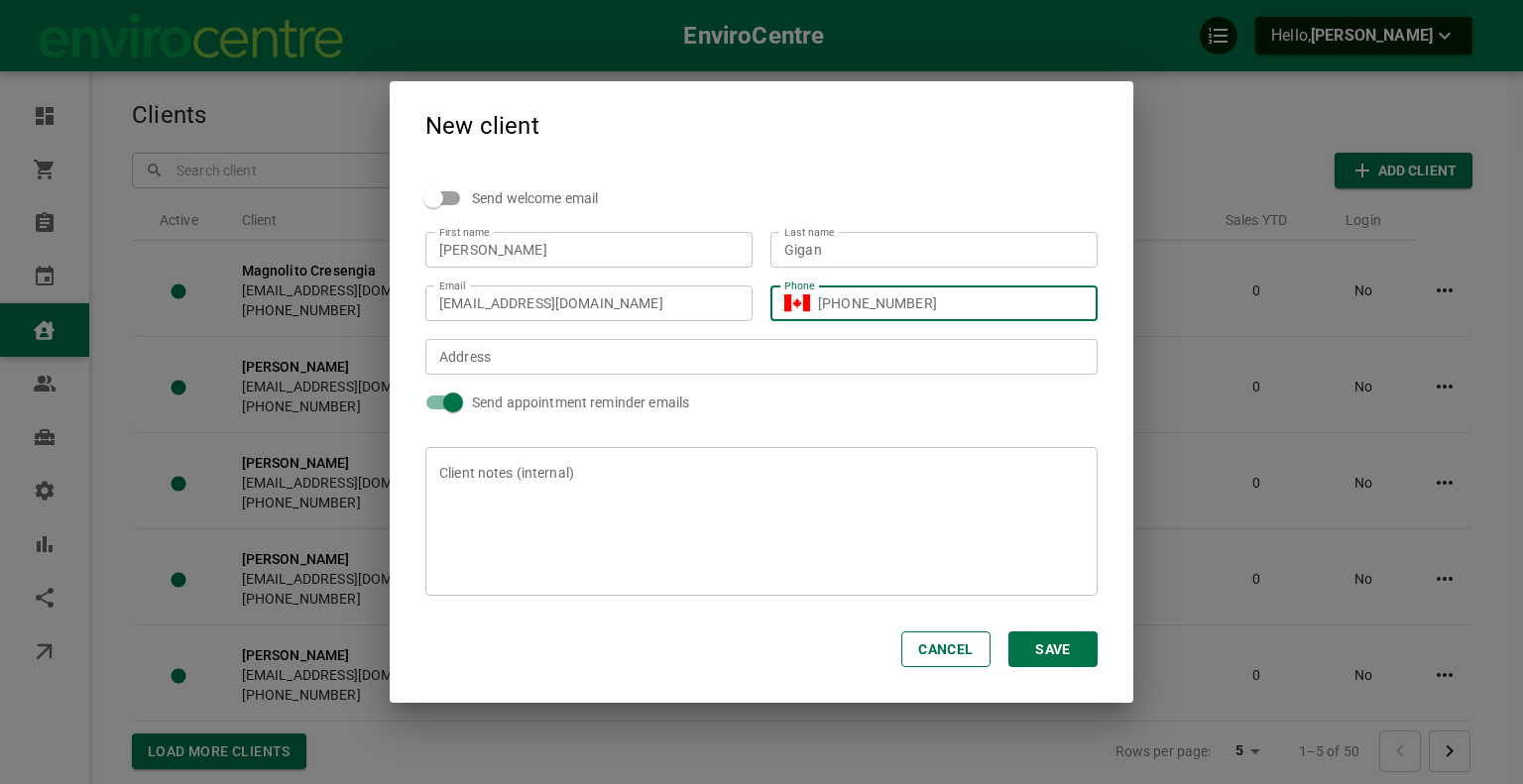 type on "[PHONE_NUMBER]" 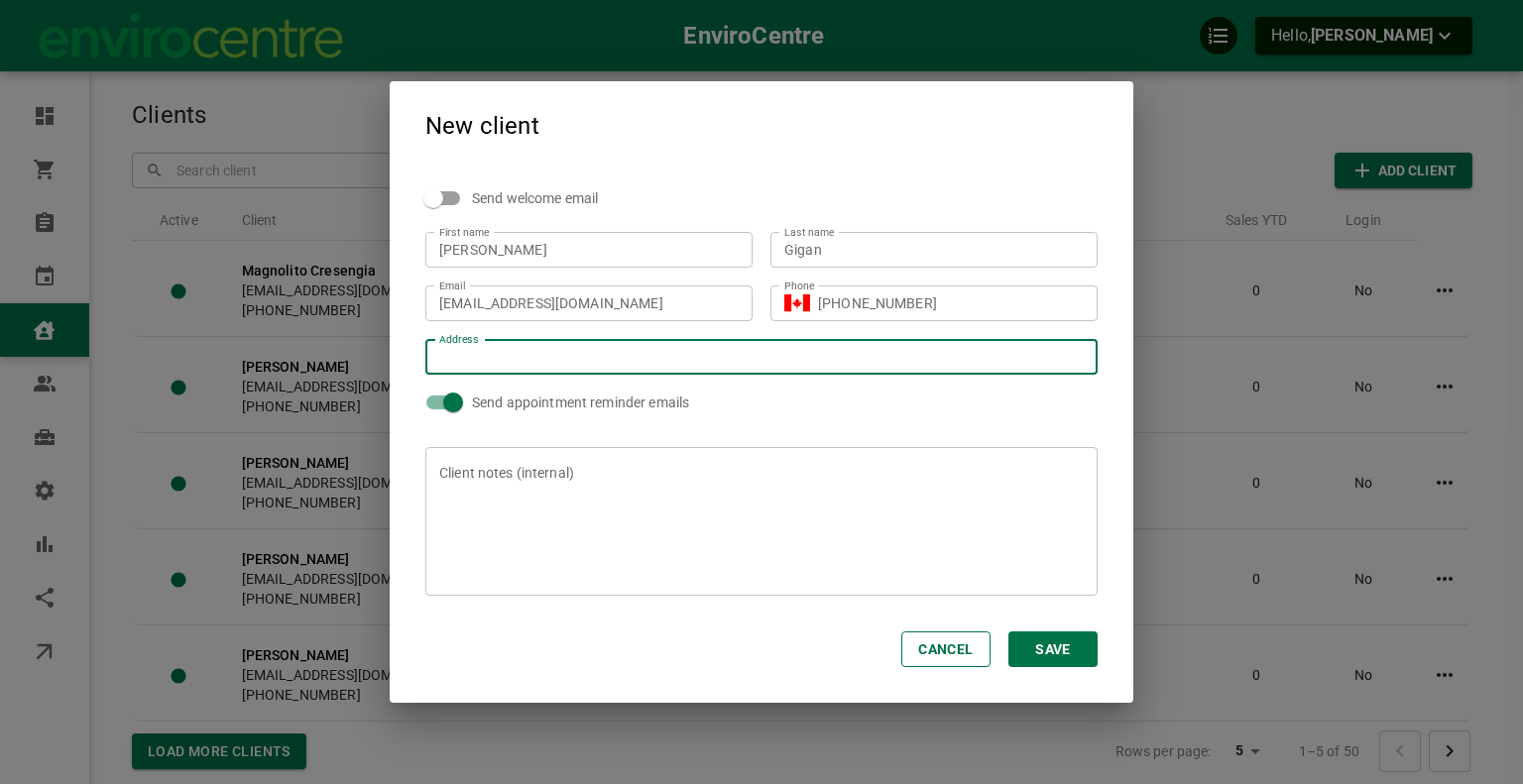 paste on "[STREET_ADDRESS][DEMOGRAPHIC_DATA]" 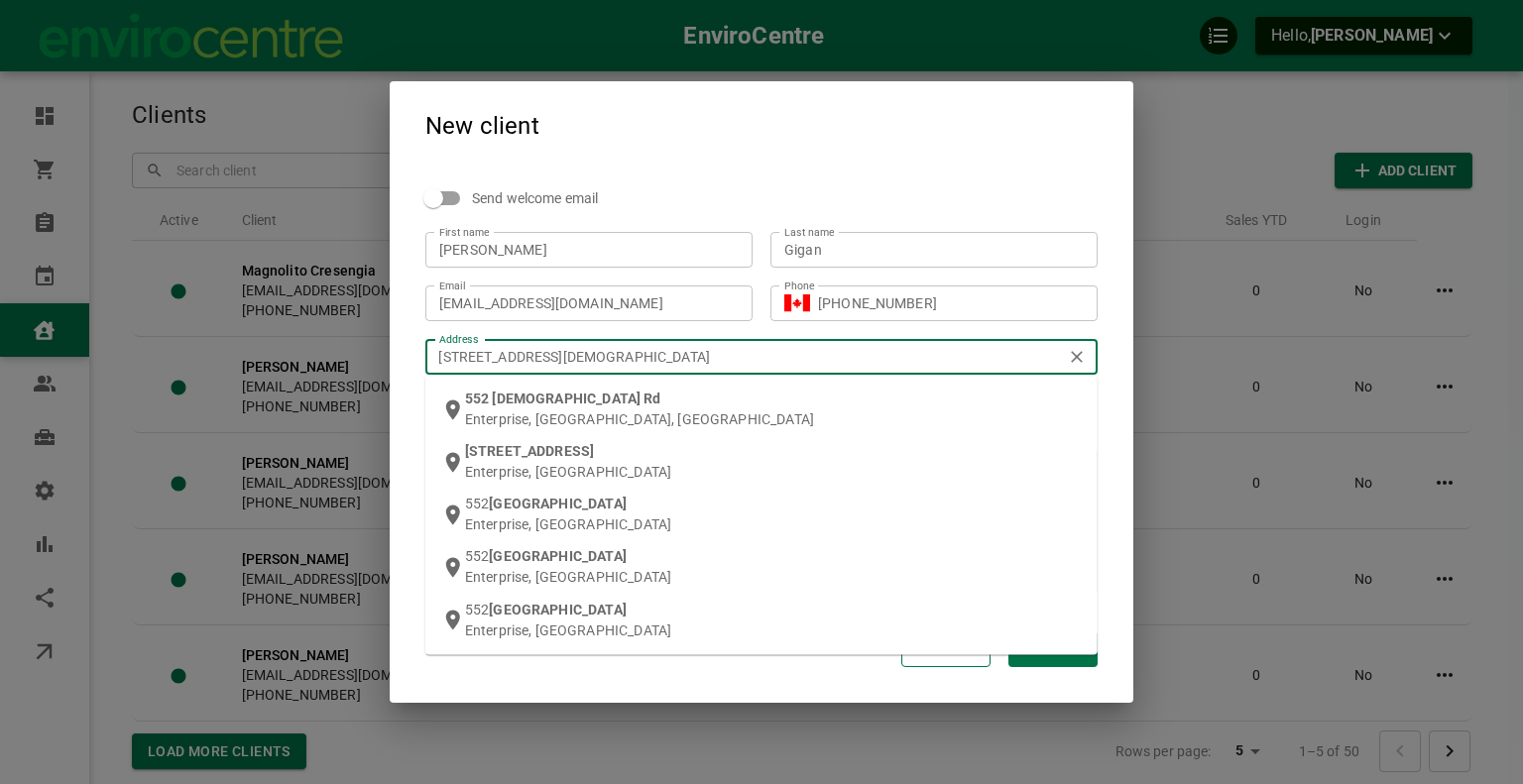 click on "Enterprise, [GEOGRAPHIC_DATA], [GEOGRAPHIC_DATA]" at bounding box center [773, 419] 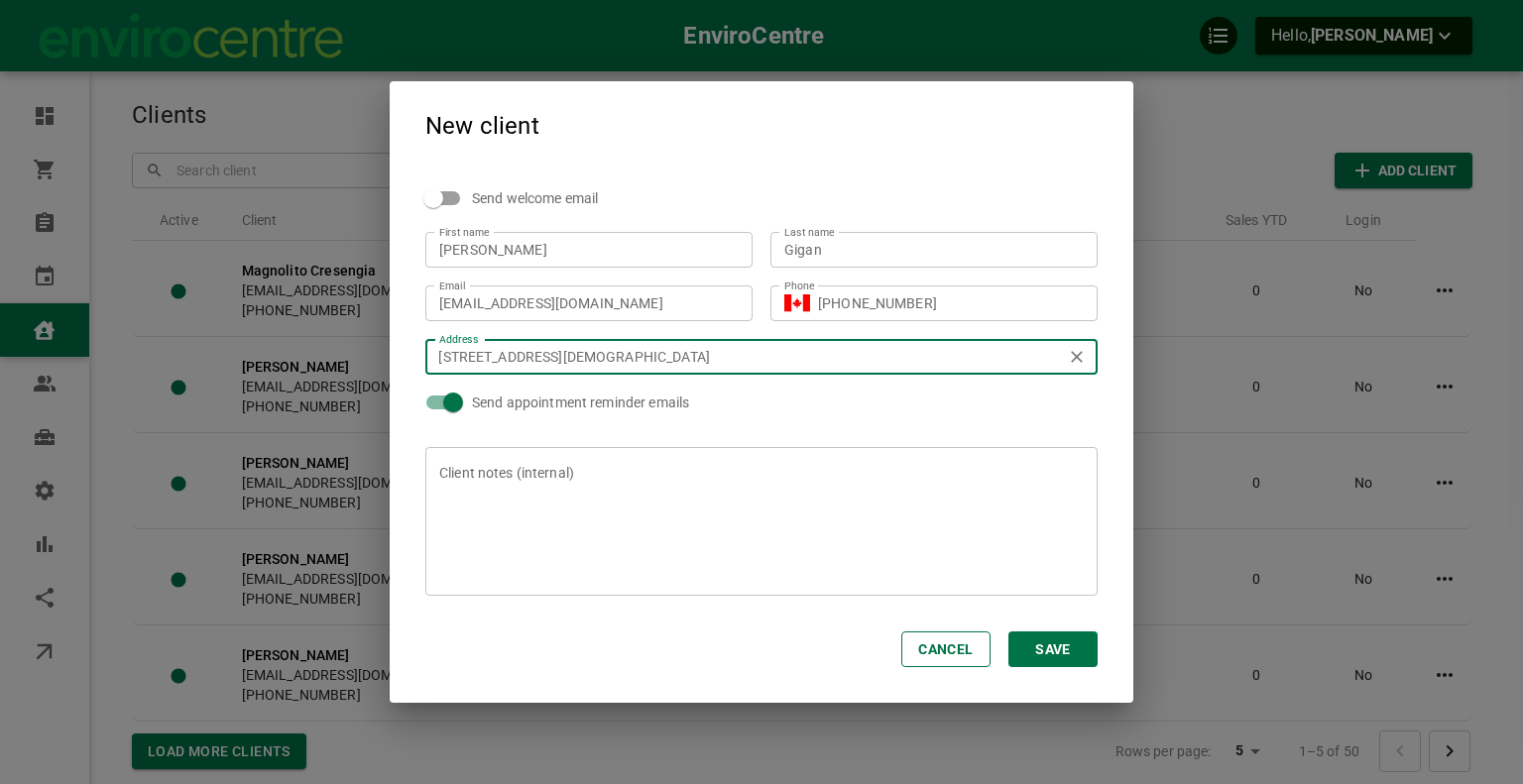 type on "[STREET_ADDRESS][DEMOGRAPHIC_DATA]" 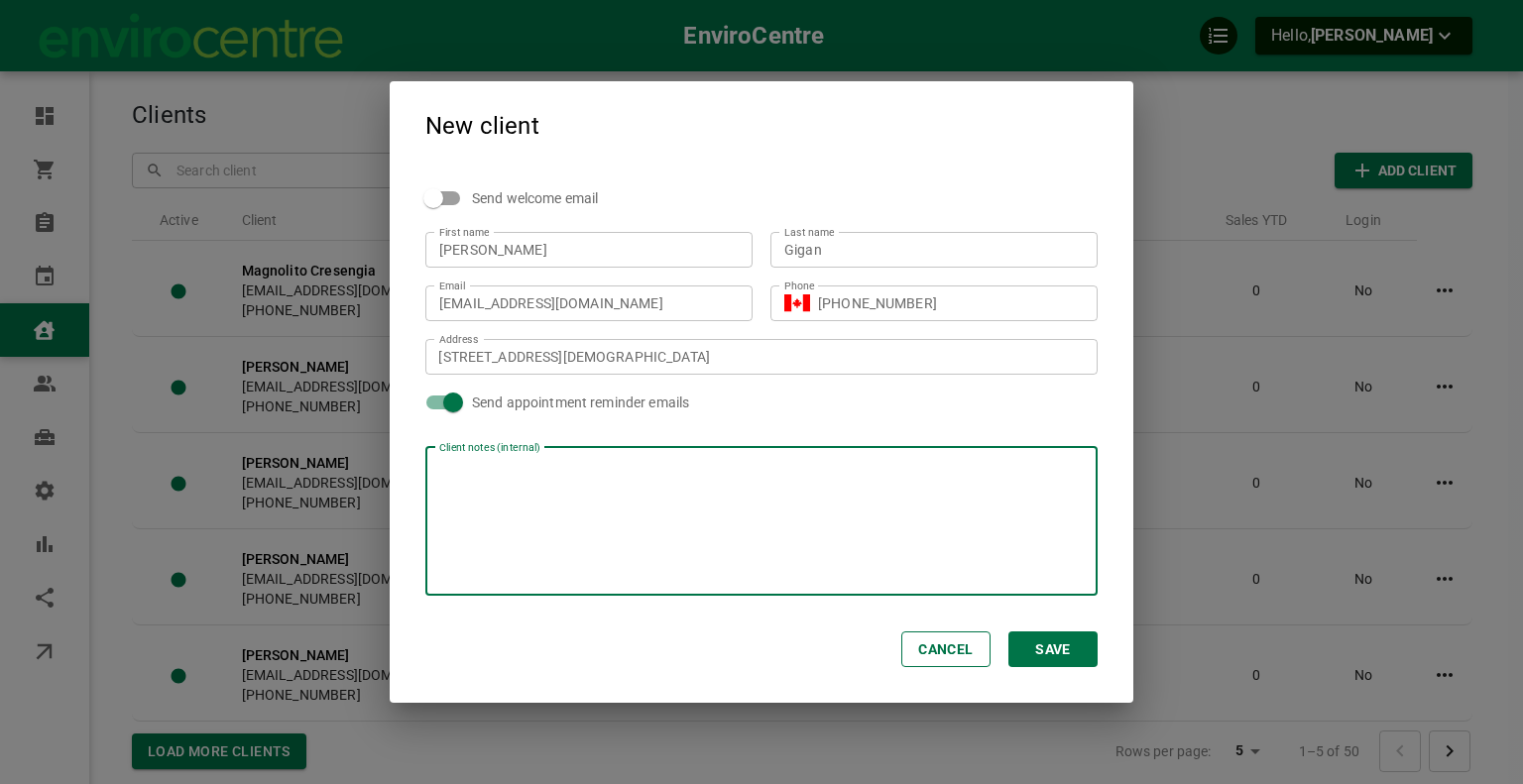 click at bounding box center [762, 521] 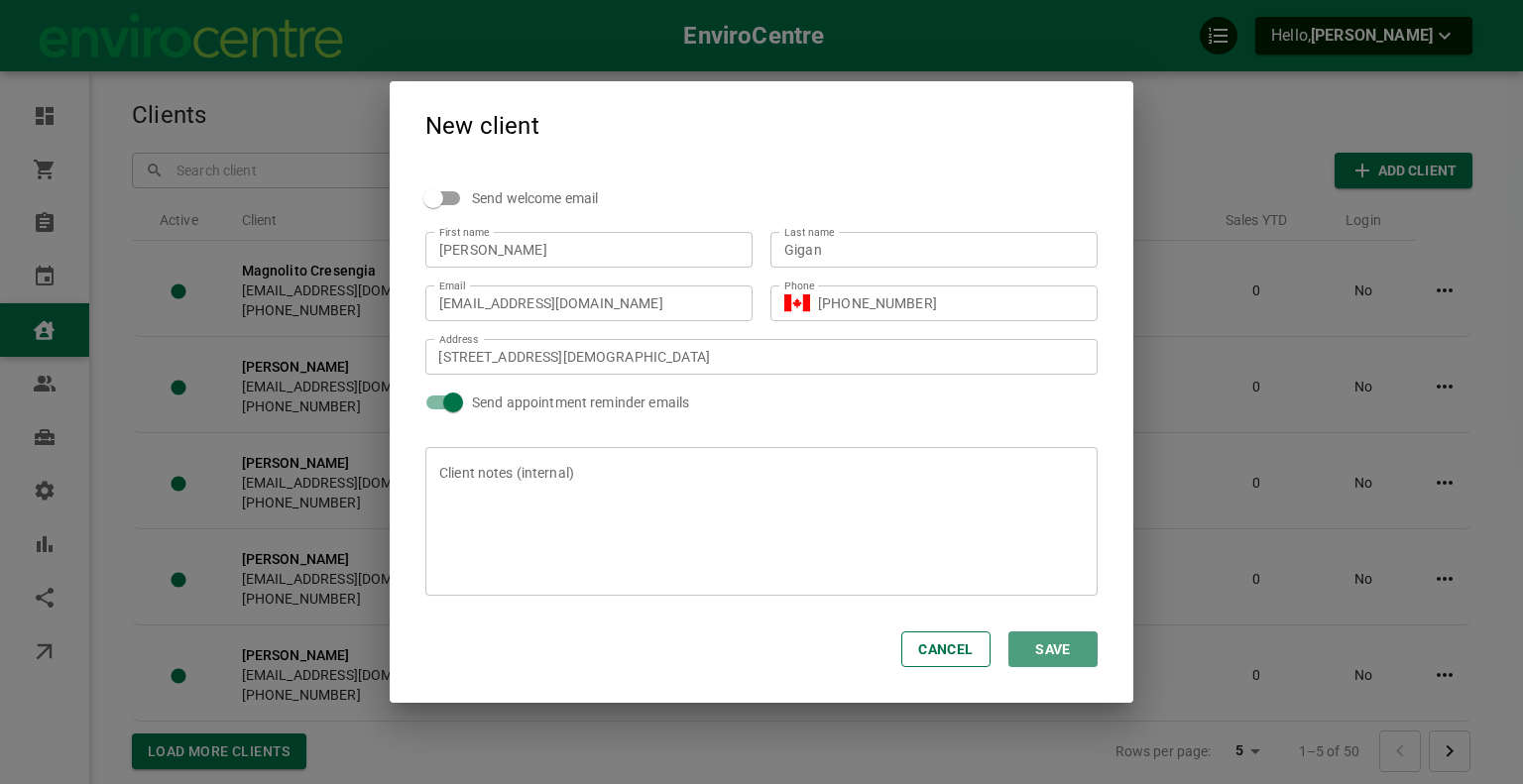 click on "Save" at bounding box center [1053, 649] 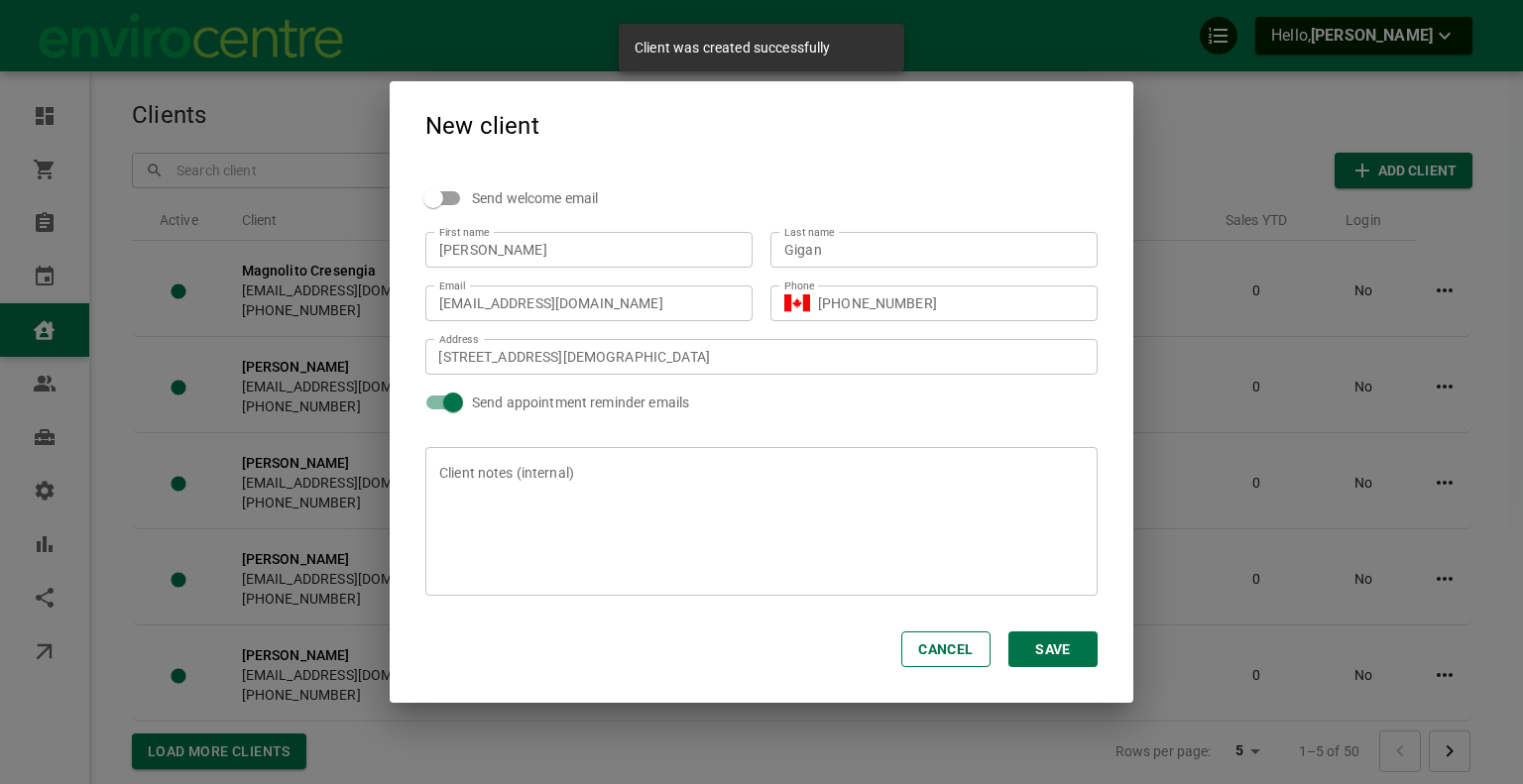 checkbox on "true" 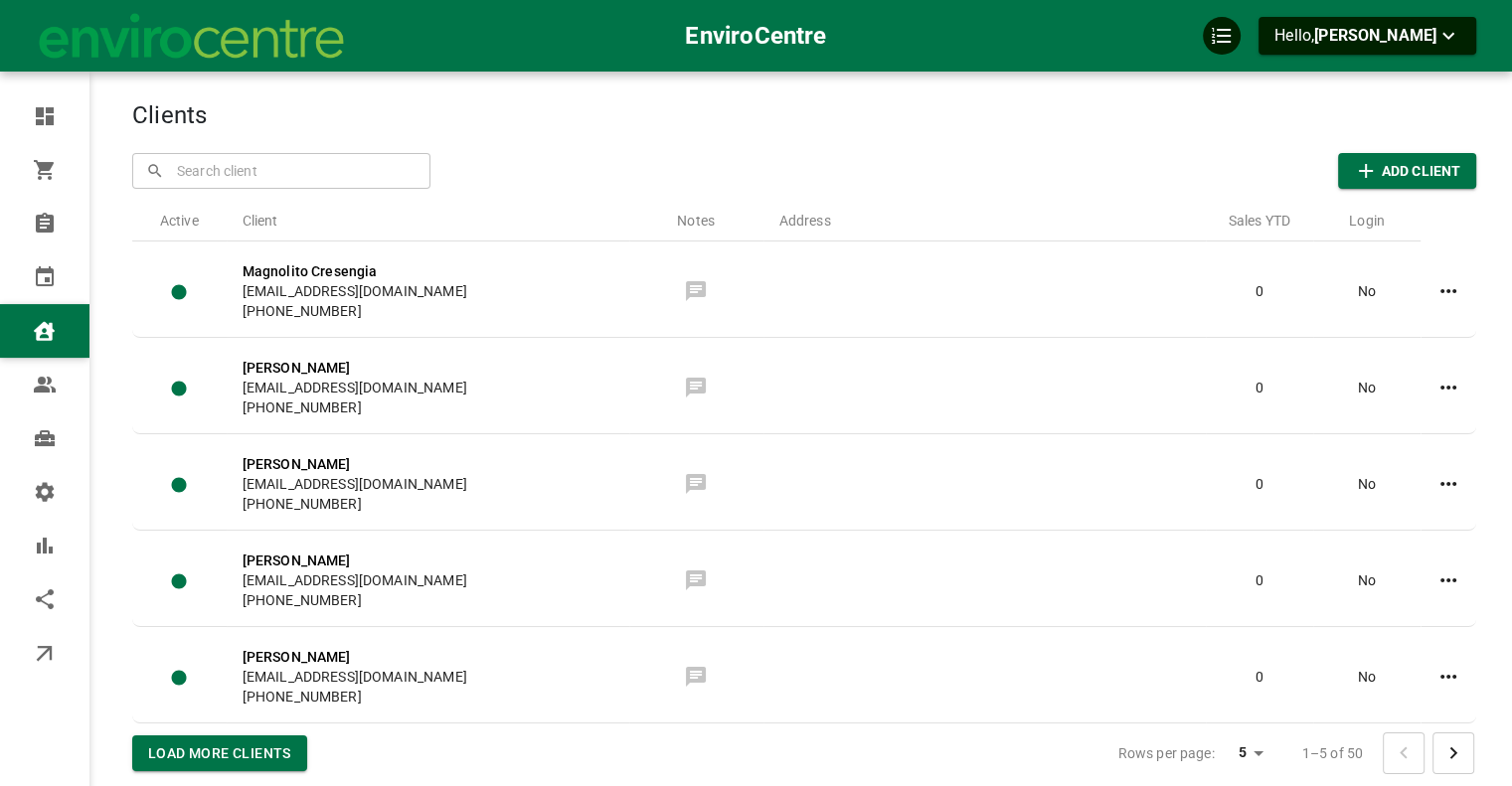 type 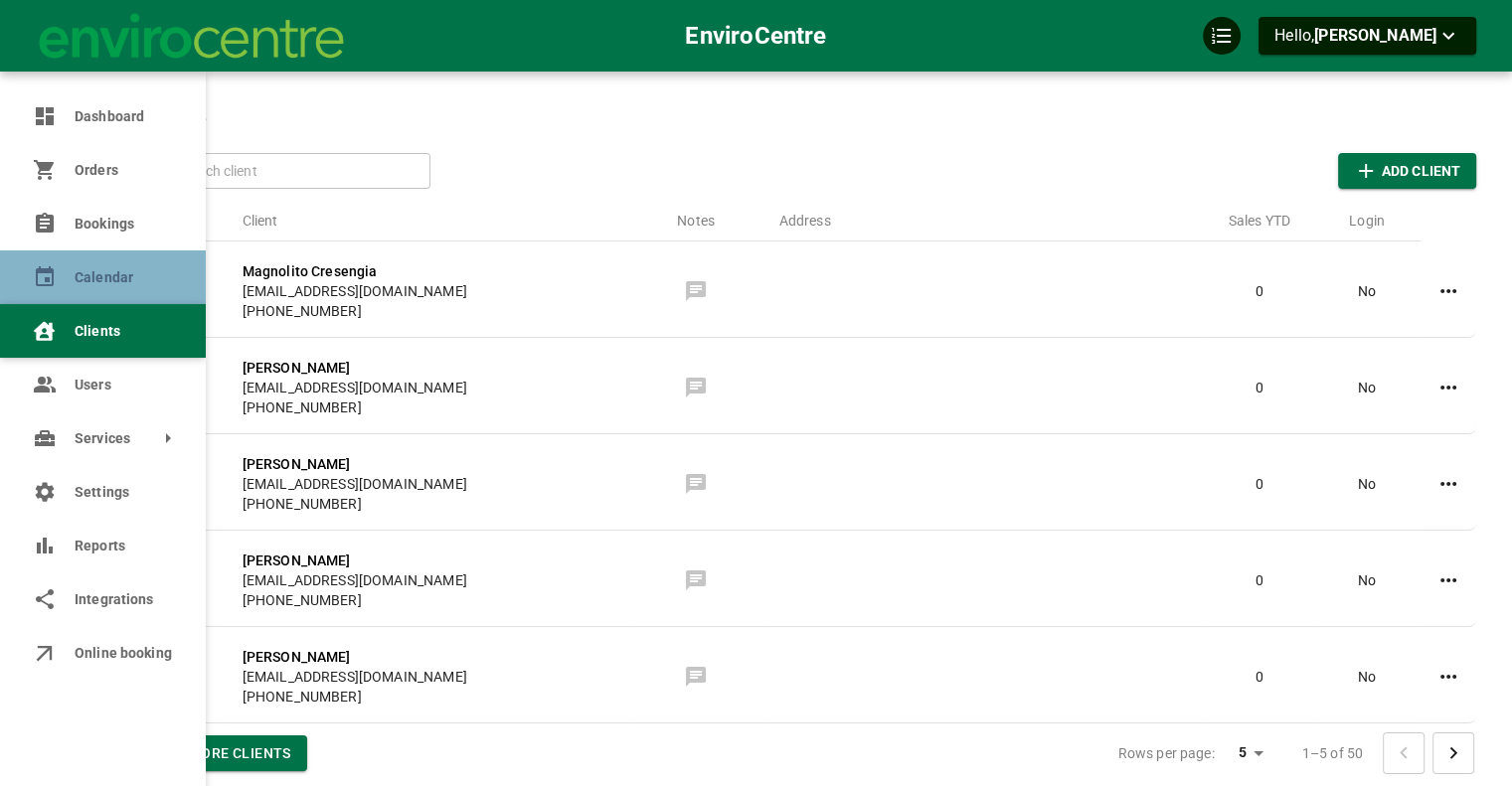 click on "Calendar" at bounding box center (102, 277) 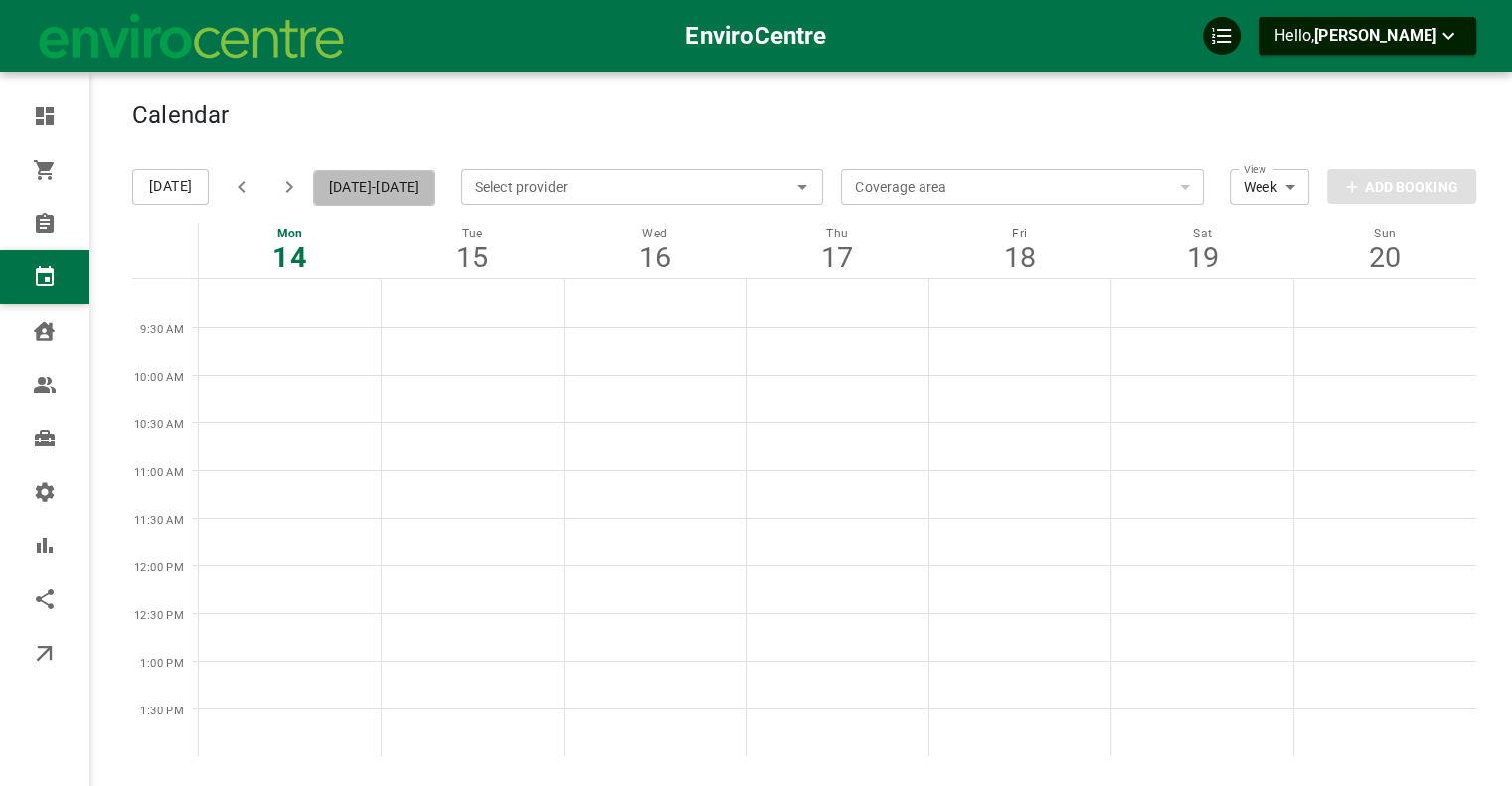 click on "[DATE]-[DATE]" at bounding box center (374, 188) 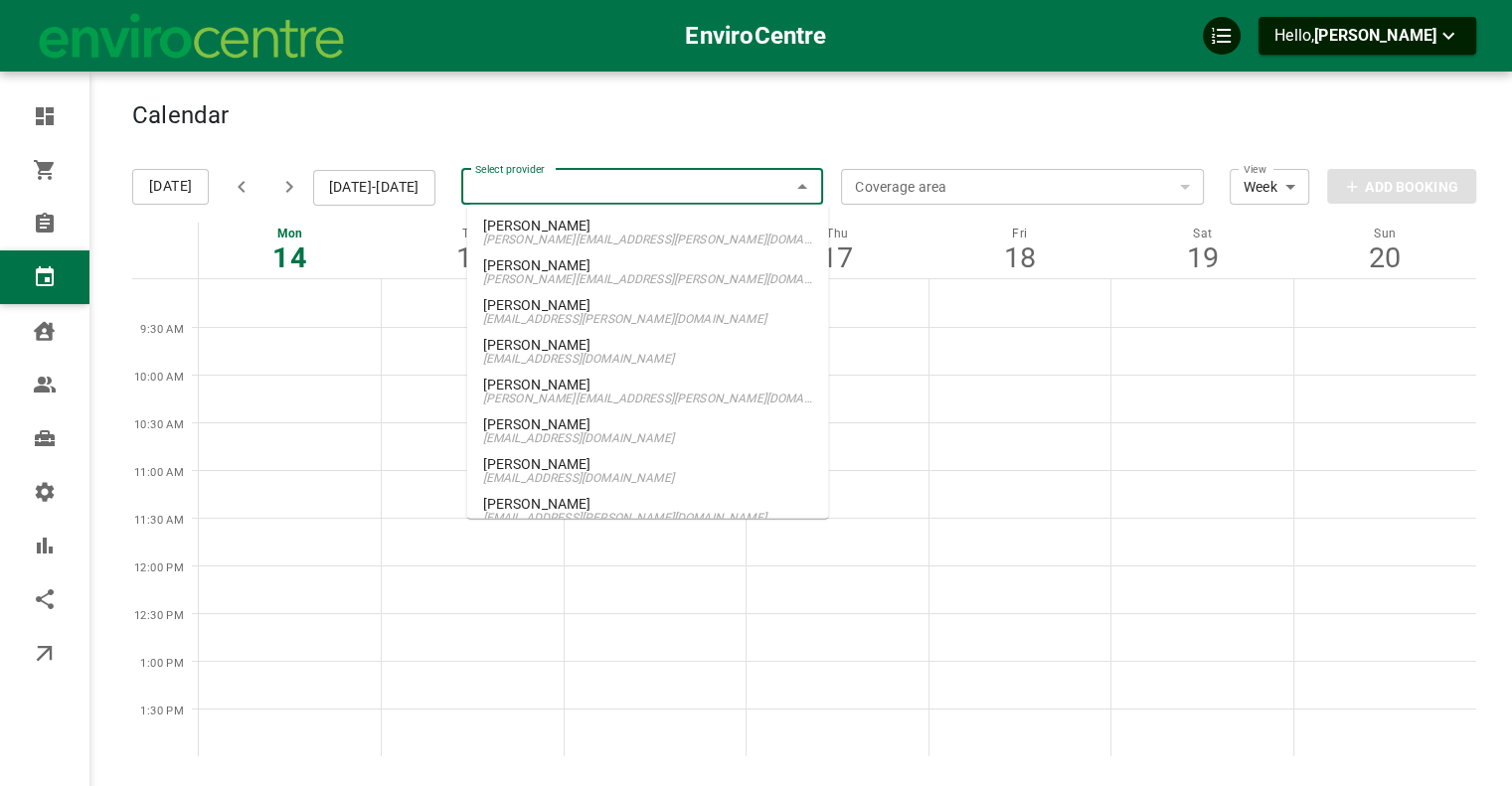 click on "Select provider Select provider" at bounding box center (642, 187) 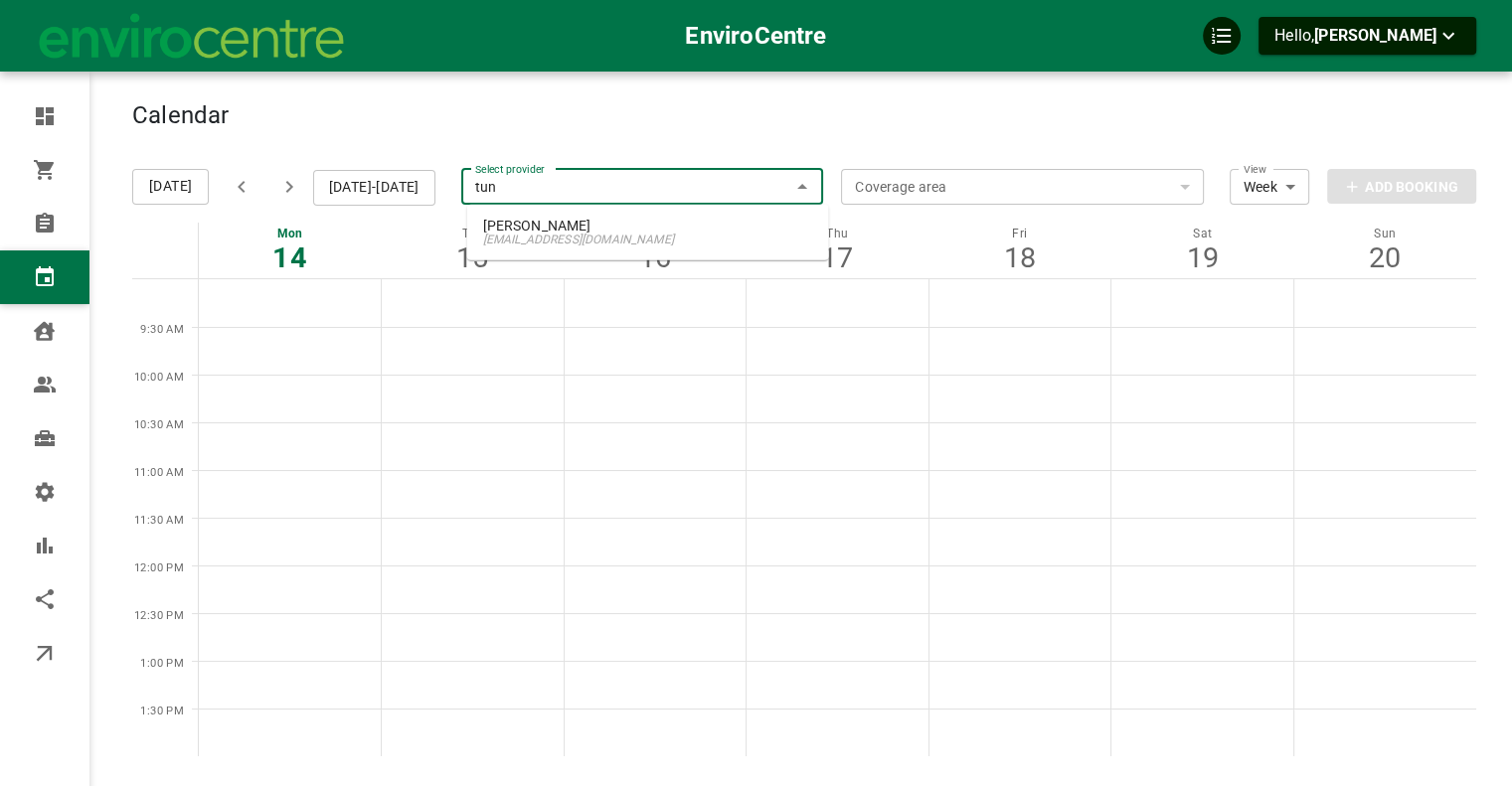 type on "tund" 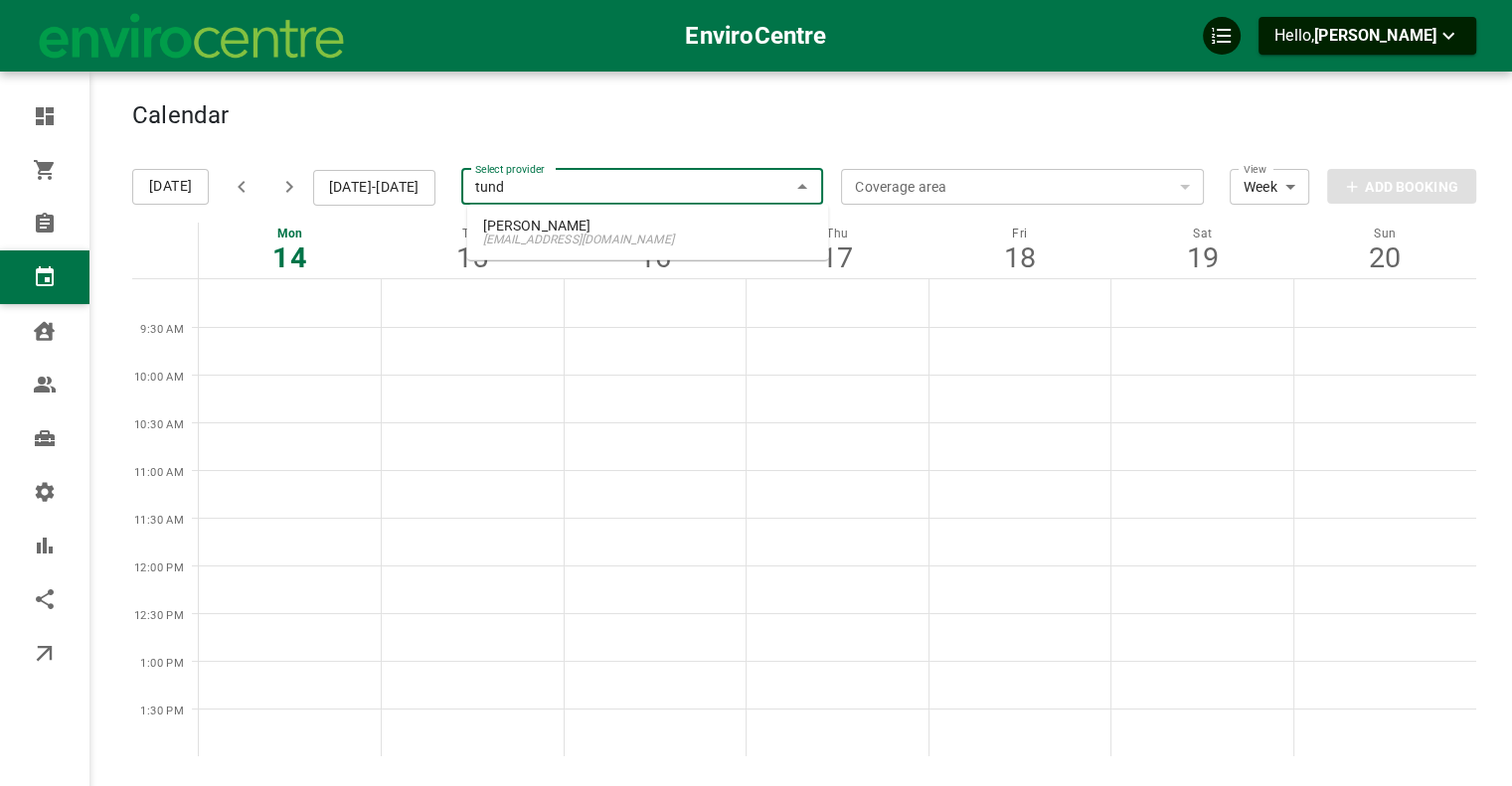 click on "[PERSON_NAME]" at bounding box center (648, 226) 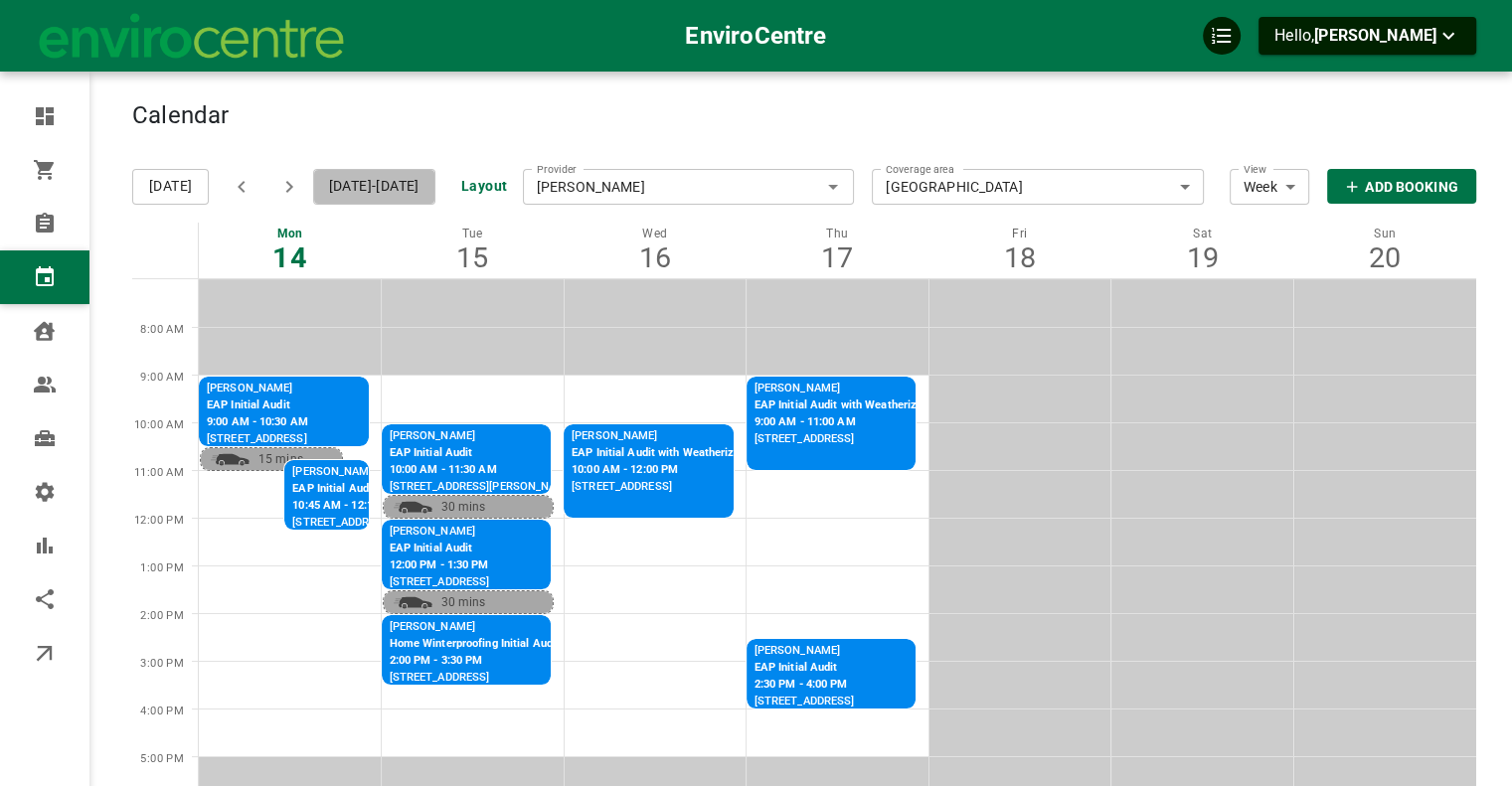 click on "[DATE]-[DATE]" at bounding box center (374, 187) 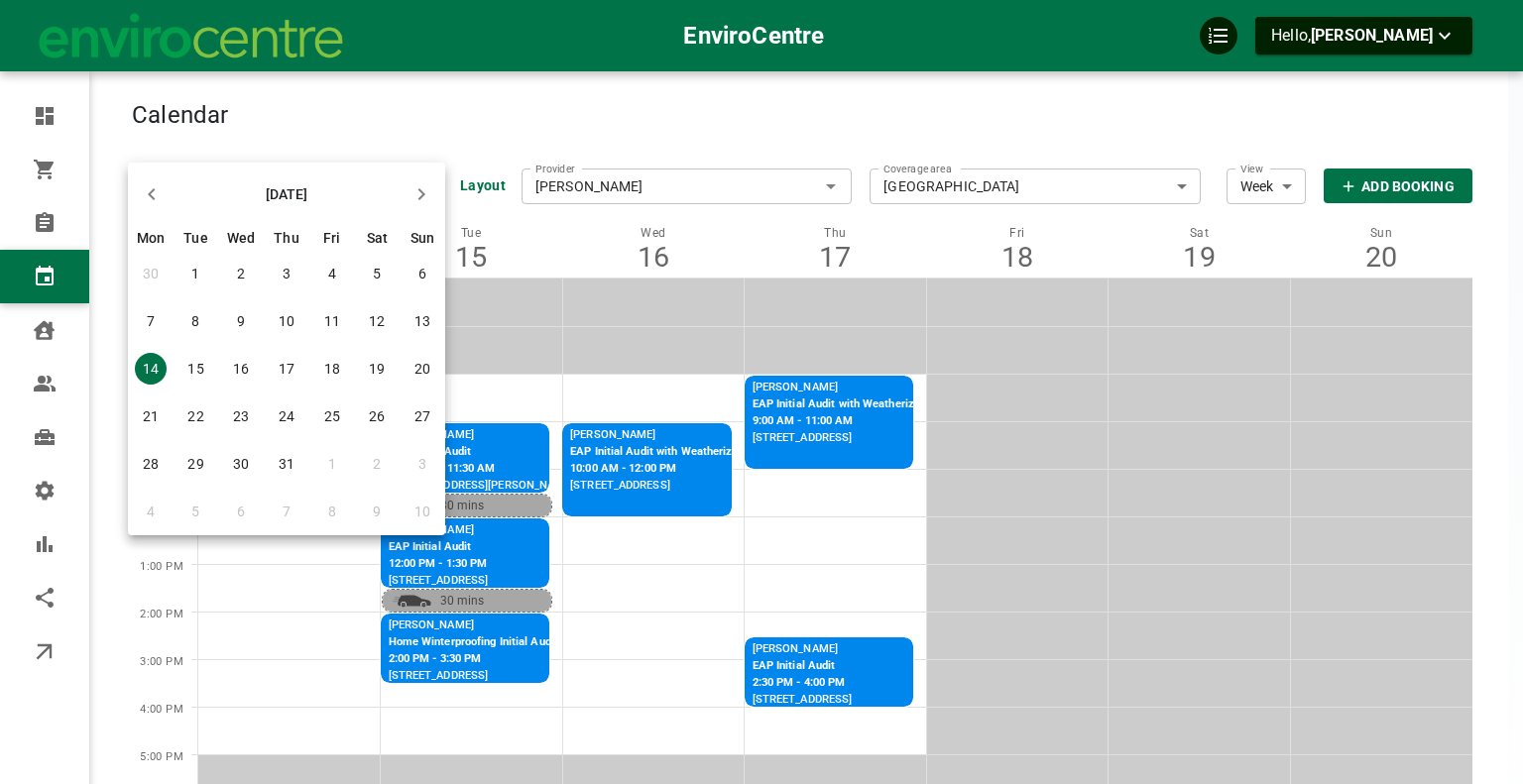 click on "31" at bounding box center [287, 464] 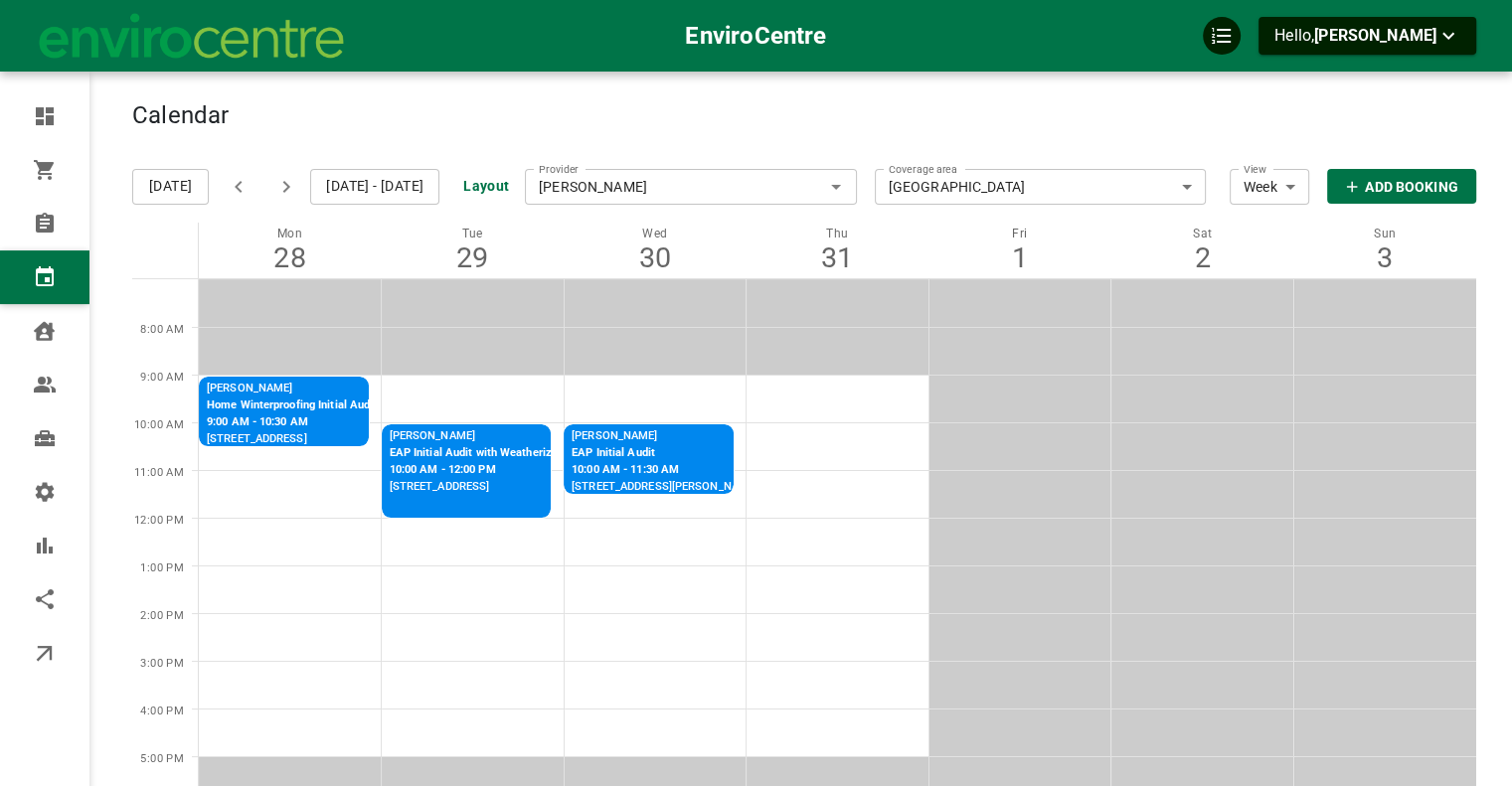click on "Calendar Add Booking" at bounding box center (804, 126) 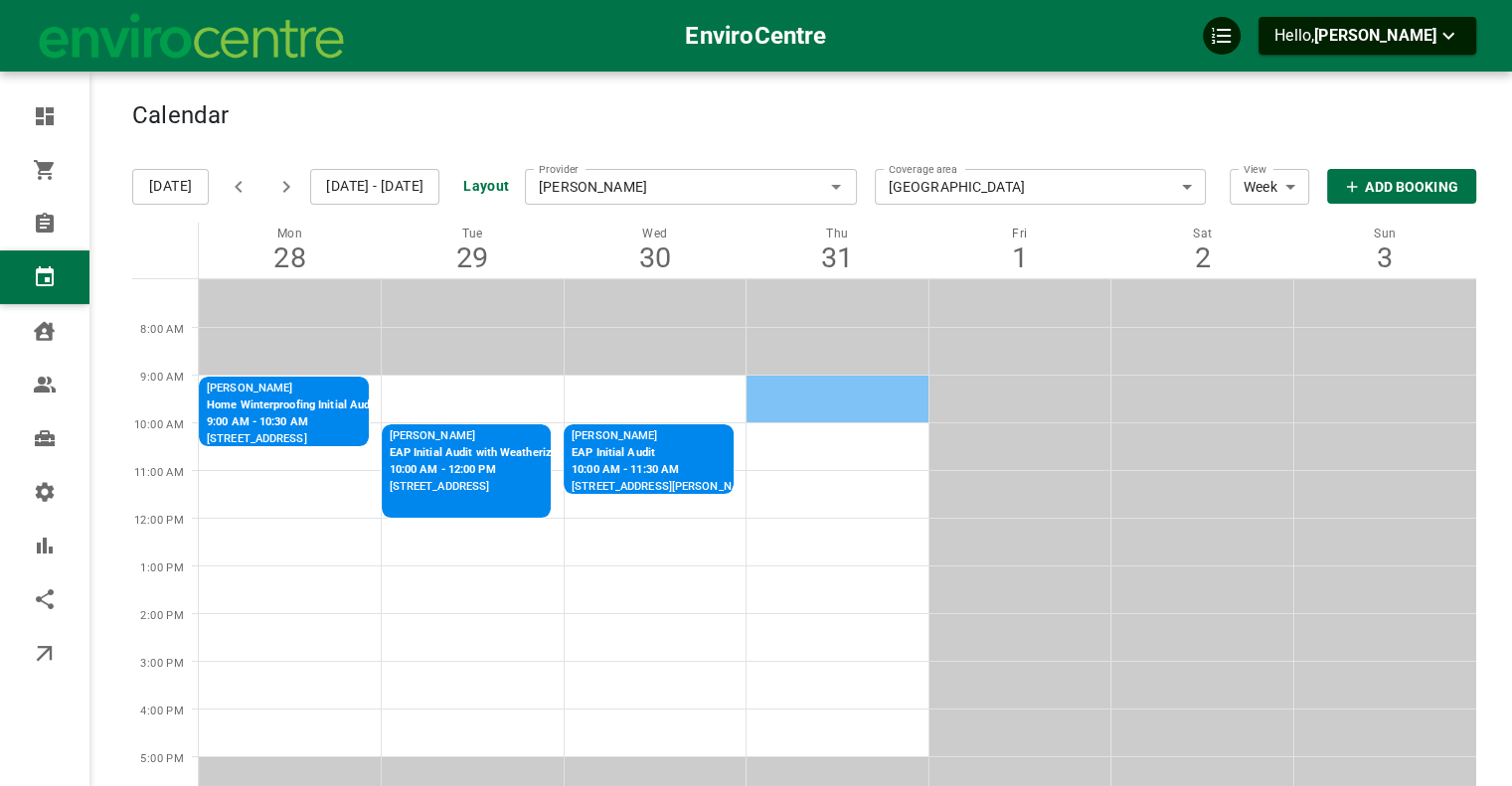click at bounding box center (838, 398) 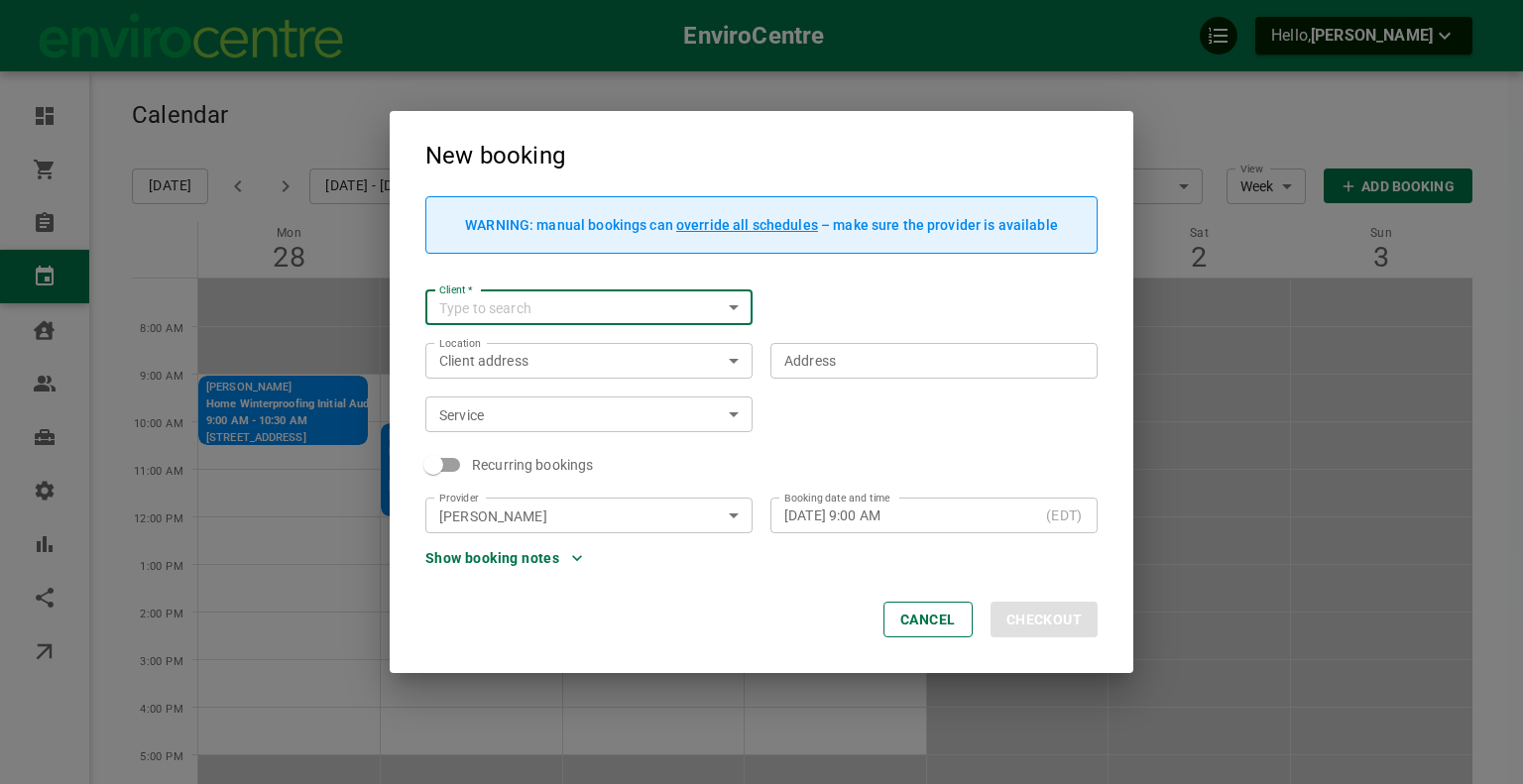 click on "Client   *" at bounding box center [572, 307] 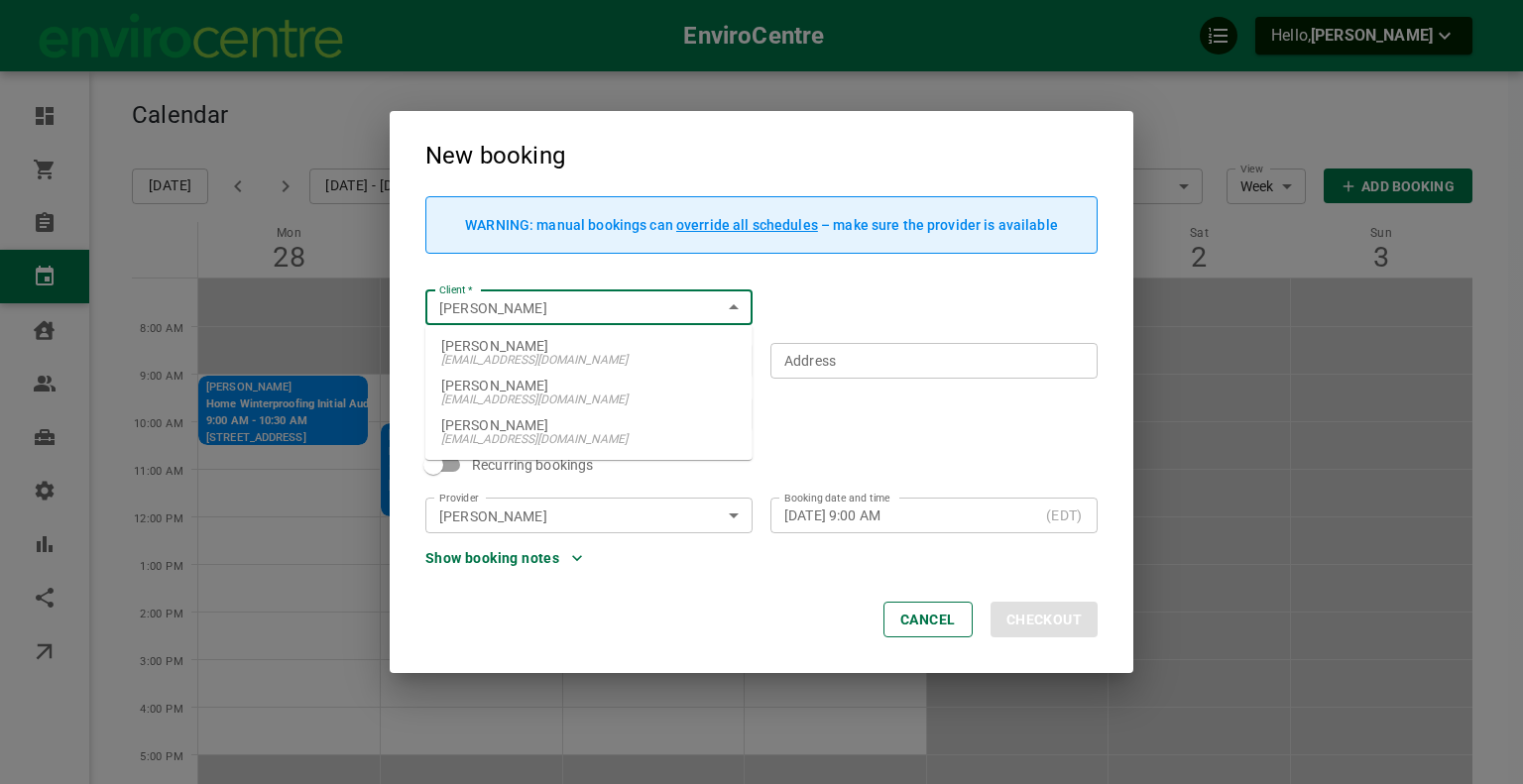 click on "[PERSON_NAME]" at bounding box center [589, 346] 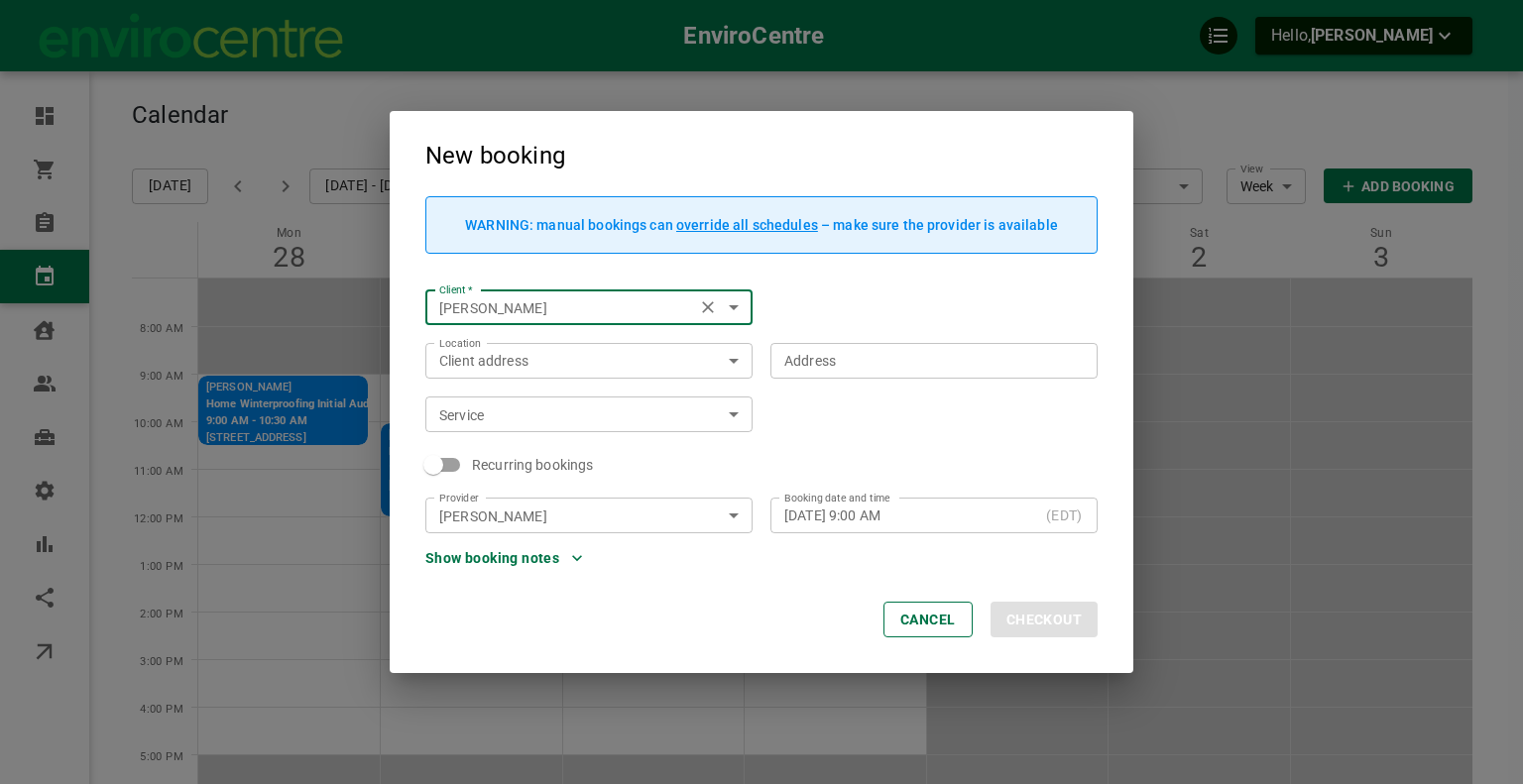 type on "[PERSON_NAME]" 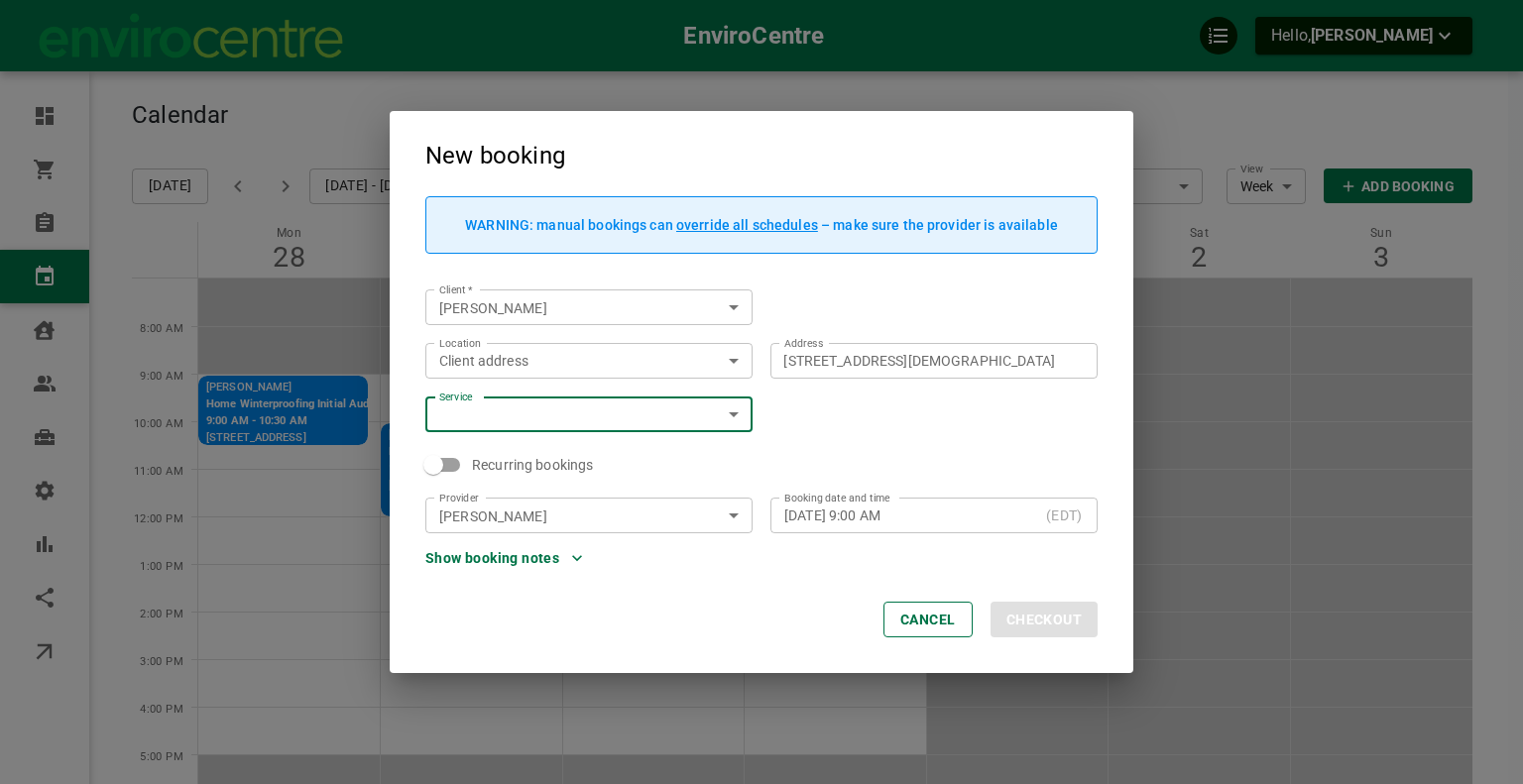 click on "​ Service" at bounding box center [589, 414] 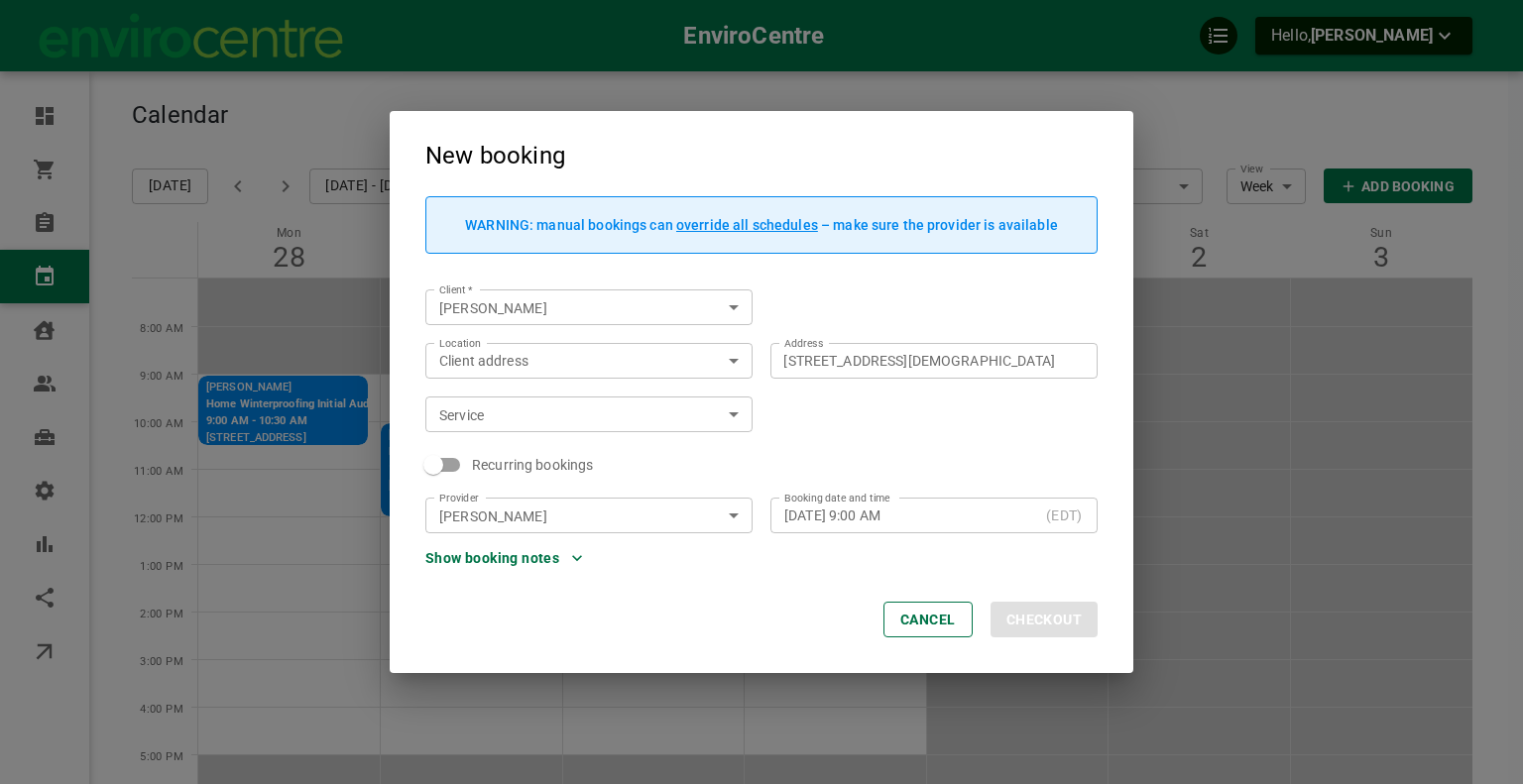 click on "​ Service" at bounding box center [589, 414] 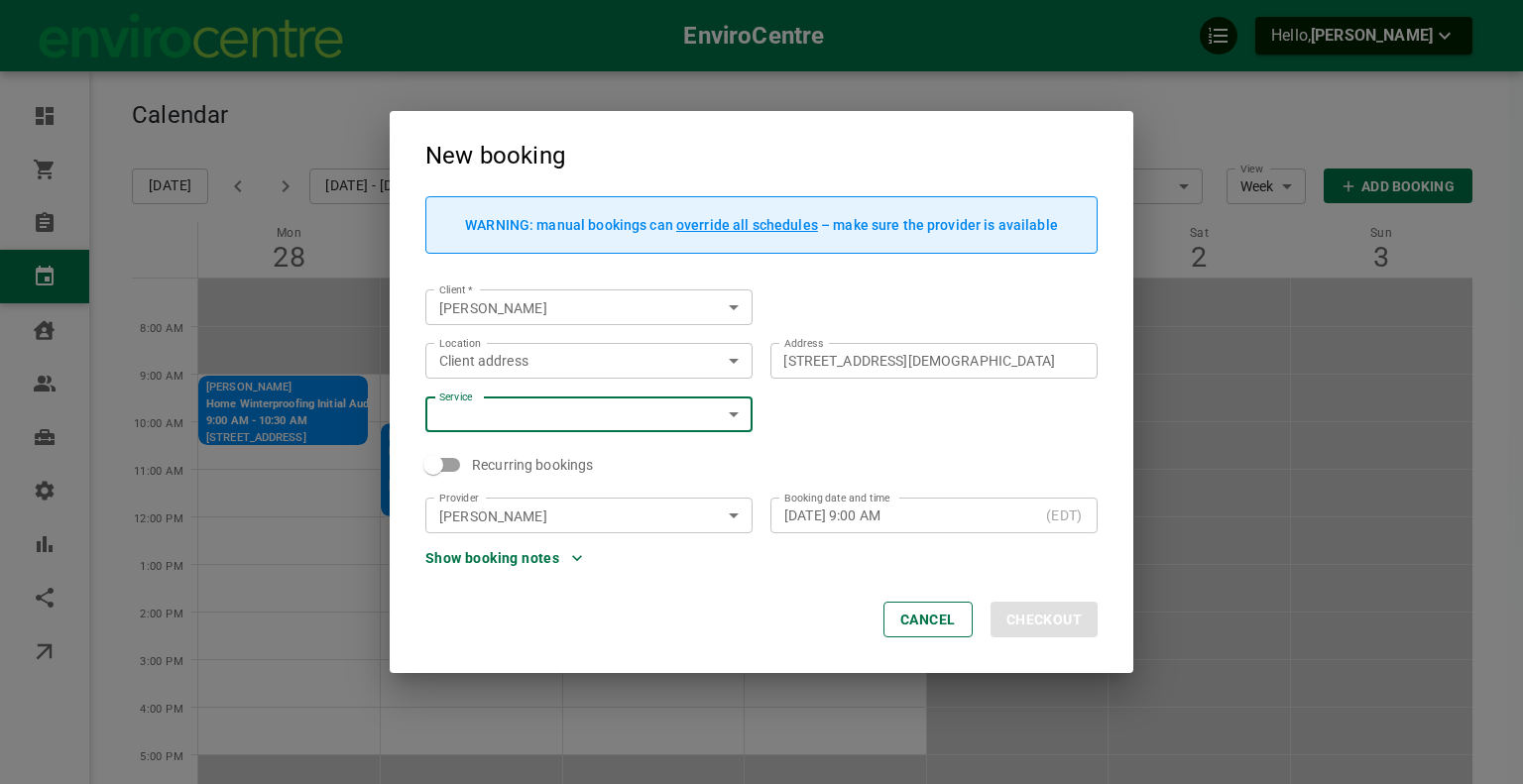 click on "EnviroCentre Hello,  [PERSON_NAME] Dashboard Orders Bookings Calendar Clients Users Services Settings Reports Integrations Online booking Calendar Add Booking [DATE] [DATE] - [DATE] Layout Provider [PERSON_NAME] Provider Coverage area [GEOGRAPHIC_DATA] 0a7713a4-1f3f-4502-afe2-9f6d031ec1eb Coverage area View Week Week View Add Booking Mon 28 Tue 29 Wed 30 Thu 31 Fri 1 Sat 2 Sun 3 8:00 AM 9:00 AM 10:00 AM 11:00 AM 12:00 PM 1:00 PM 2:00 PM 3:00 PM 4:00 PM 5:00 PM 6:00 PM   [PERSON_NAME] Home Winterproofing Initial Audit 9:00 AM - 10:30 AM [STREET_ADDRESS]   [PERSON_NAME] EAP Initial Audit with Weatherization  10:00 AM - 12:00 PM [STREET_ADDRESS]   [PERSON_NAME] EAP Initial Audit 10:00 AM - 11:30 AM [STREET_ADDRESS][PERSON_NAME] Profile My account New booking  WARNING: manual bookings can   override all schedules   – make sure the provider is available Client   * [PERSON_NAME] Client   * Location Client address customerLocation Location Address Address Service ​" at bounding box center (762, 487) 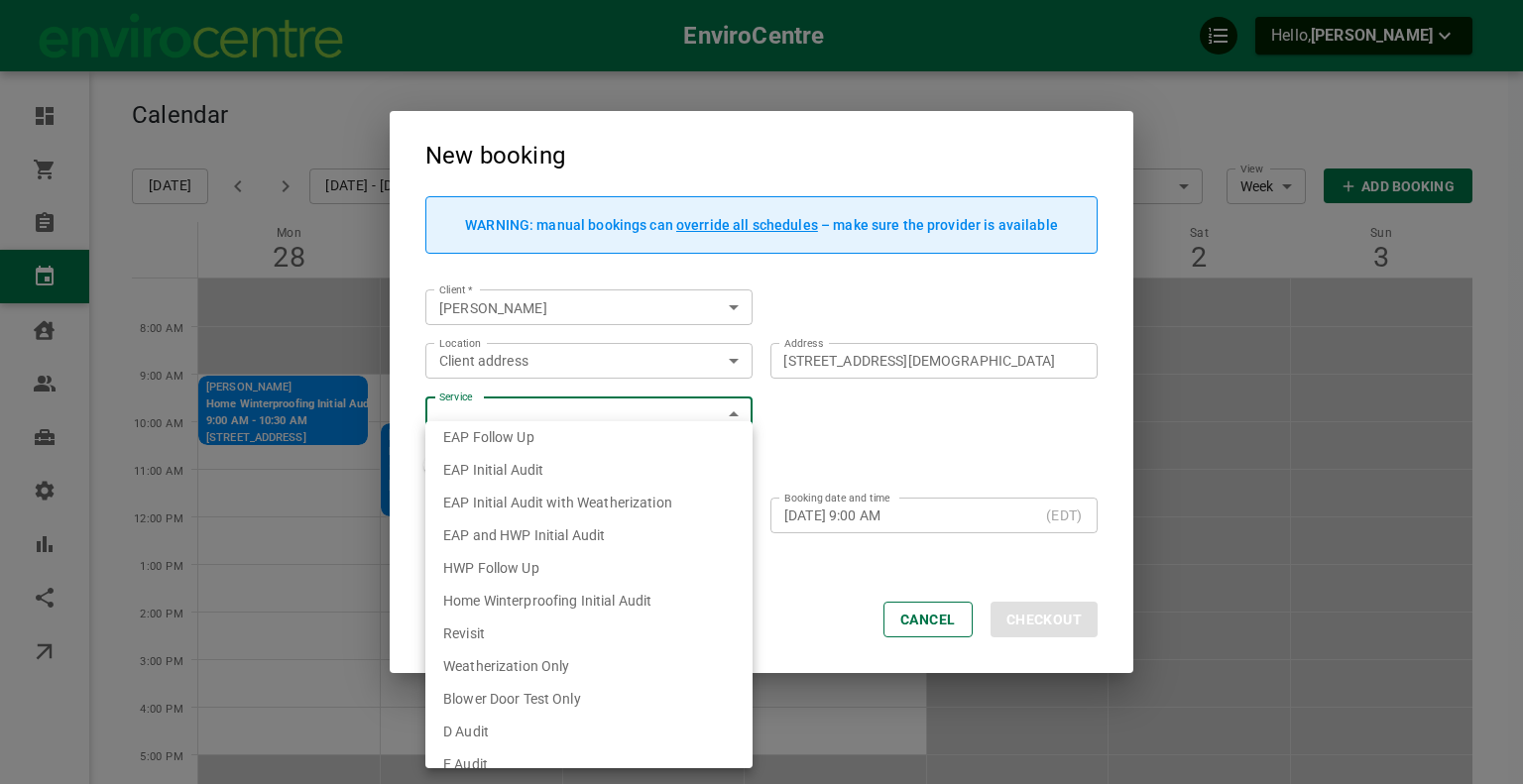 click on "EAP Initial Audit" at bounding box center [589, 470] 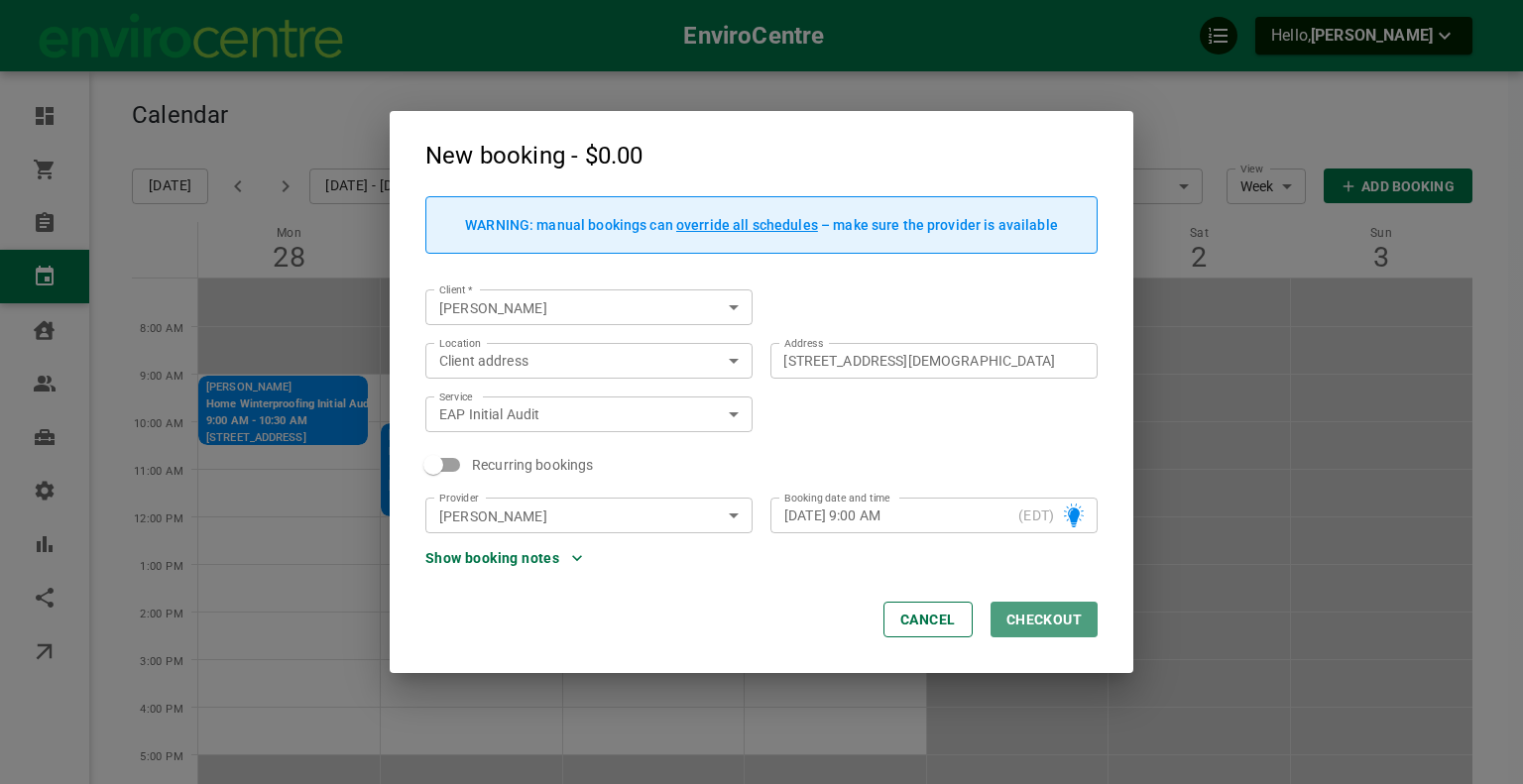 click on "Checkout" at bounding box center (1044, 619) 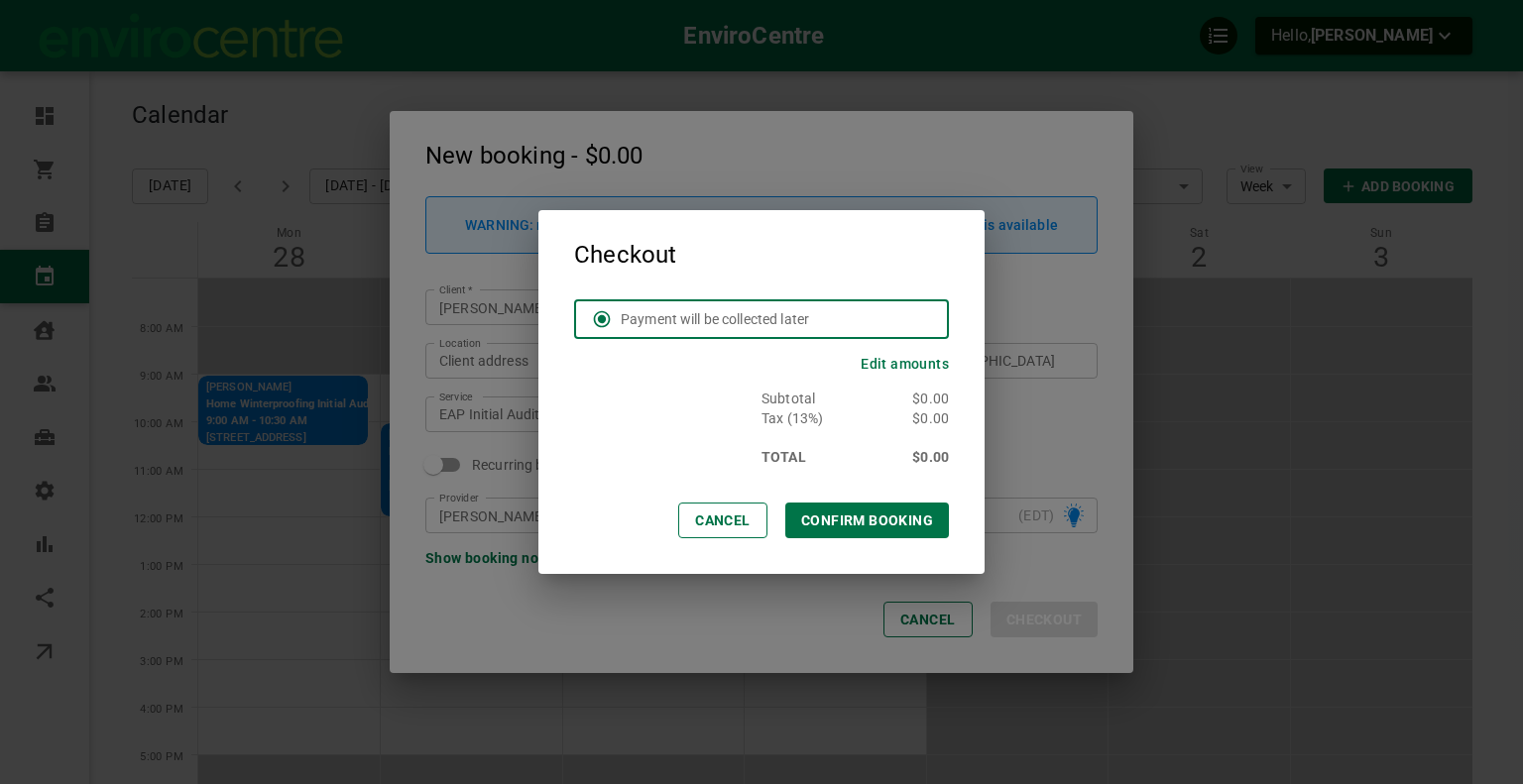 click on "CONFIRM BOOKING" at bounding box center (867, 520) 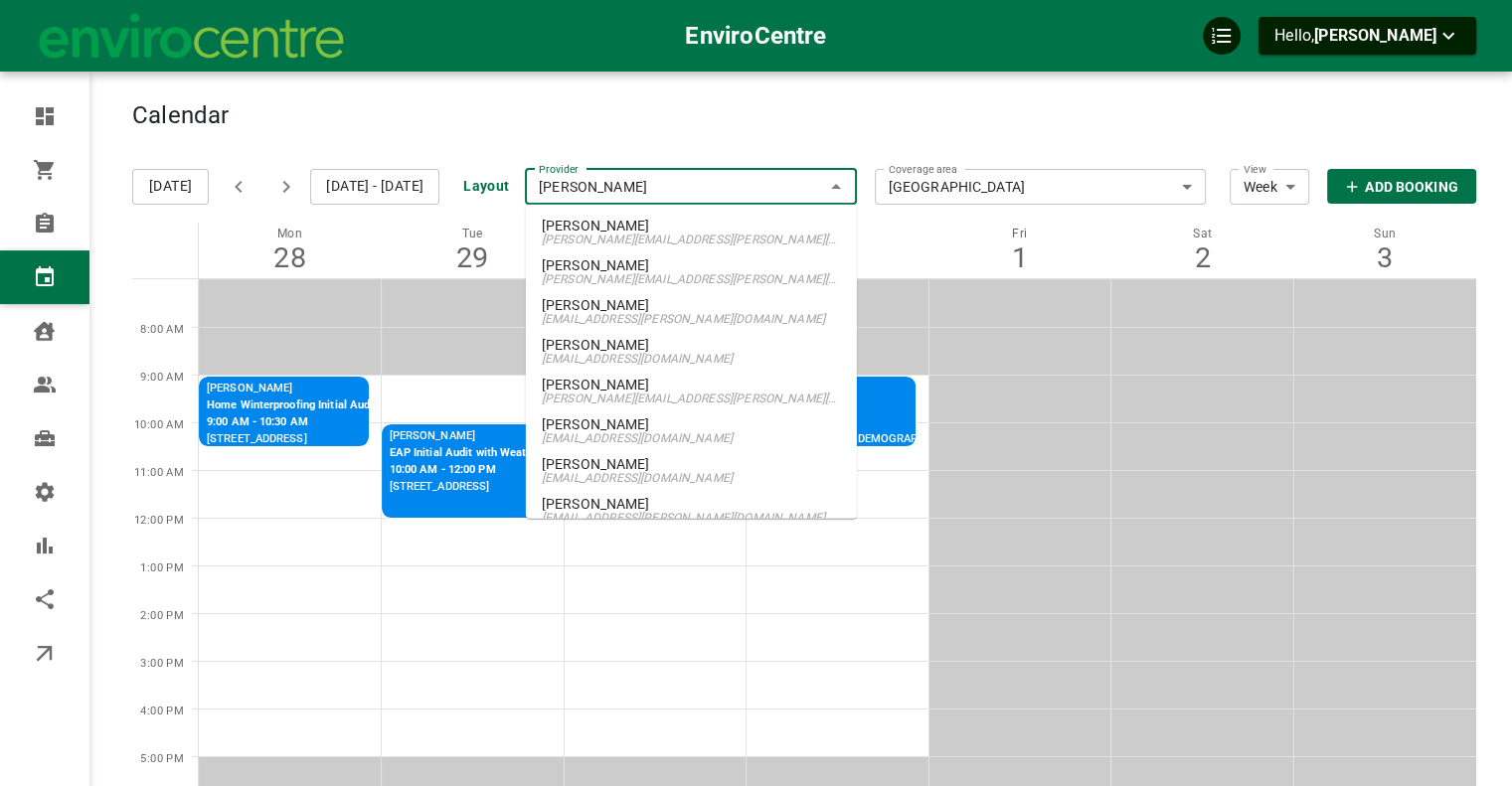 click on "[PERSON_NAME]" at bounding box center (691, 187) 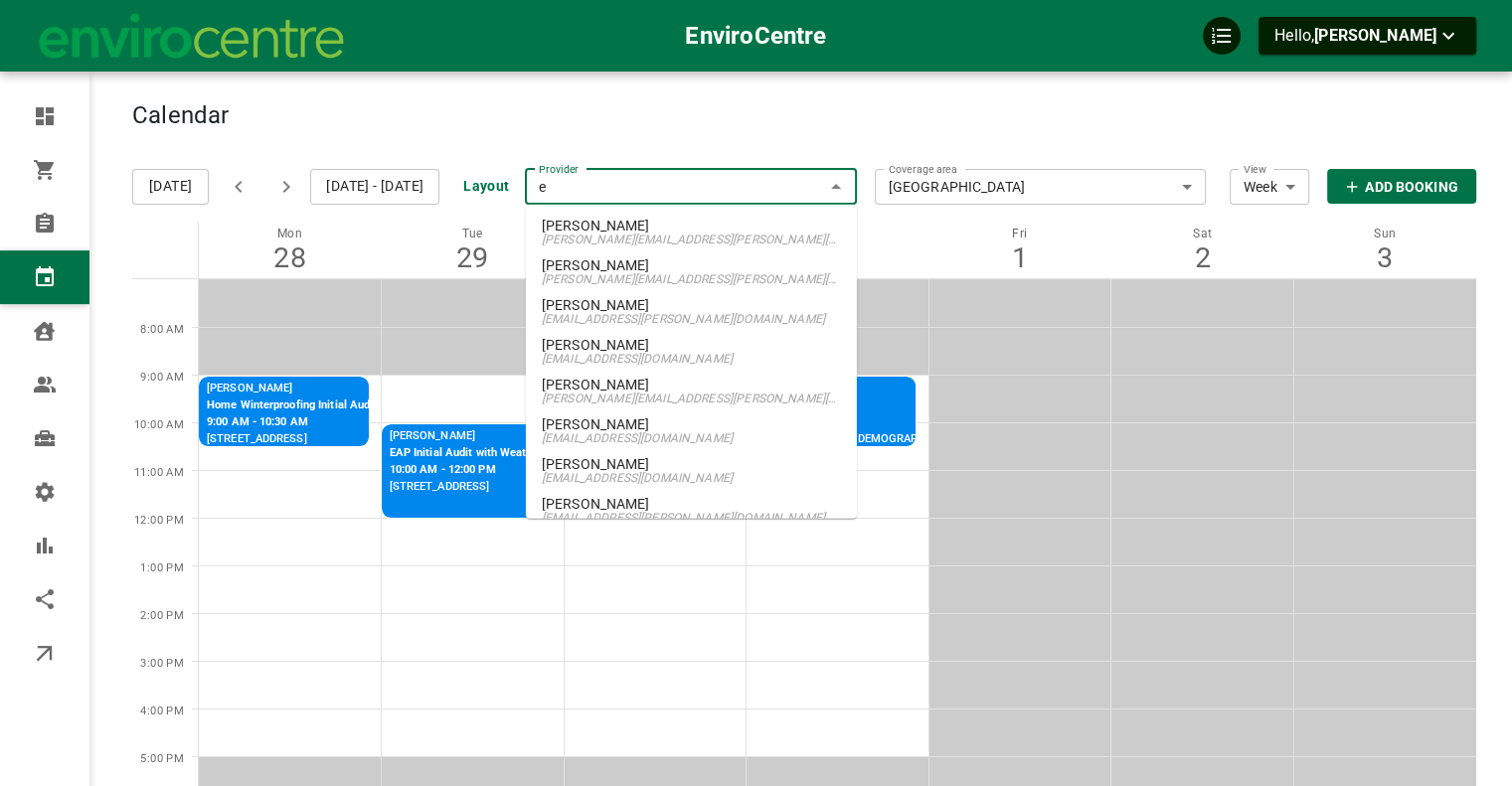 scroll, scrollTop: 648, scrollLeft: 0, axis: vertical 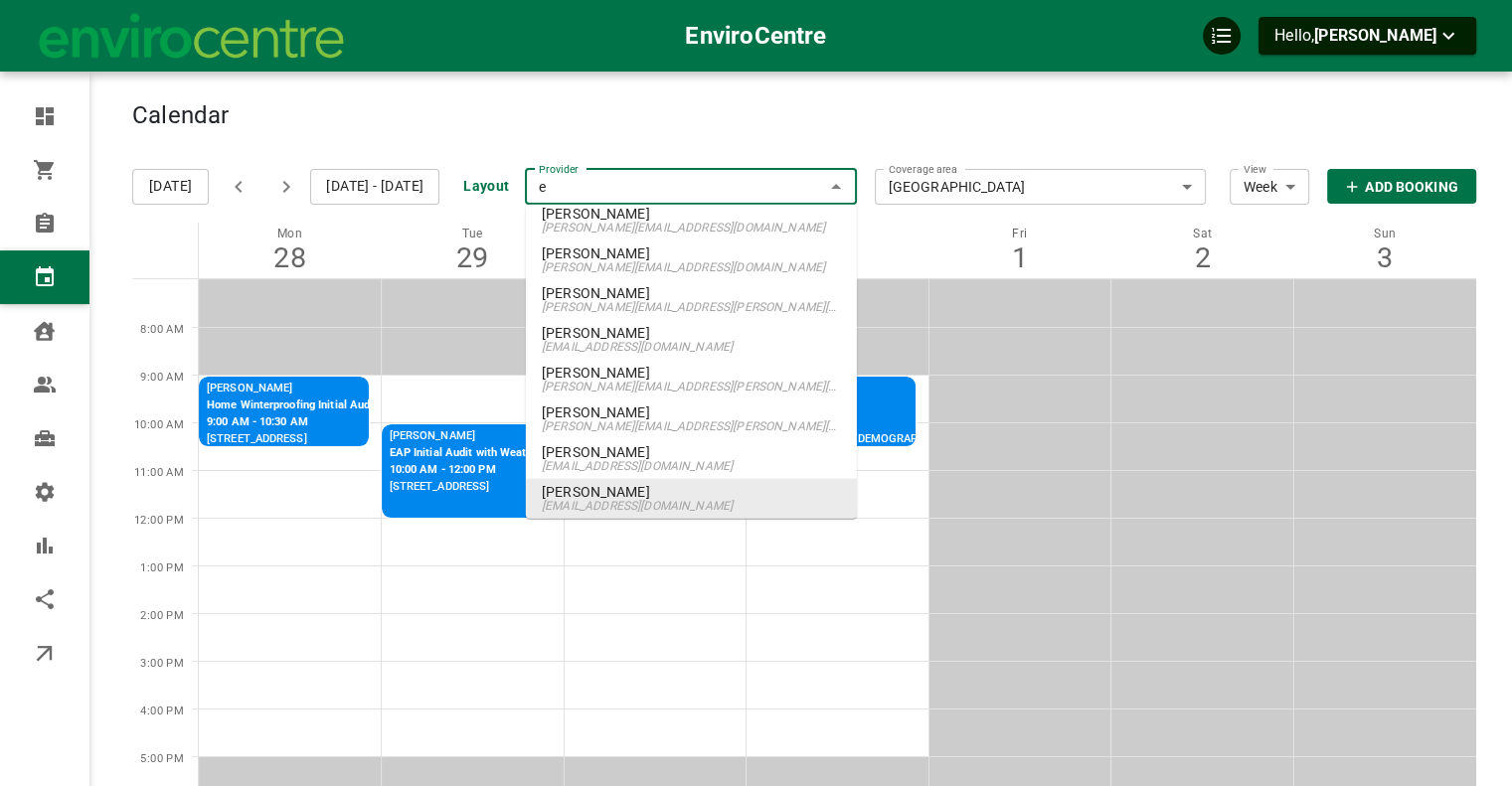 type on "ed" 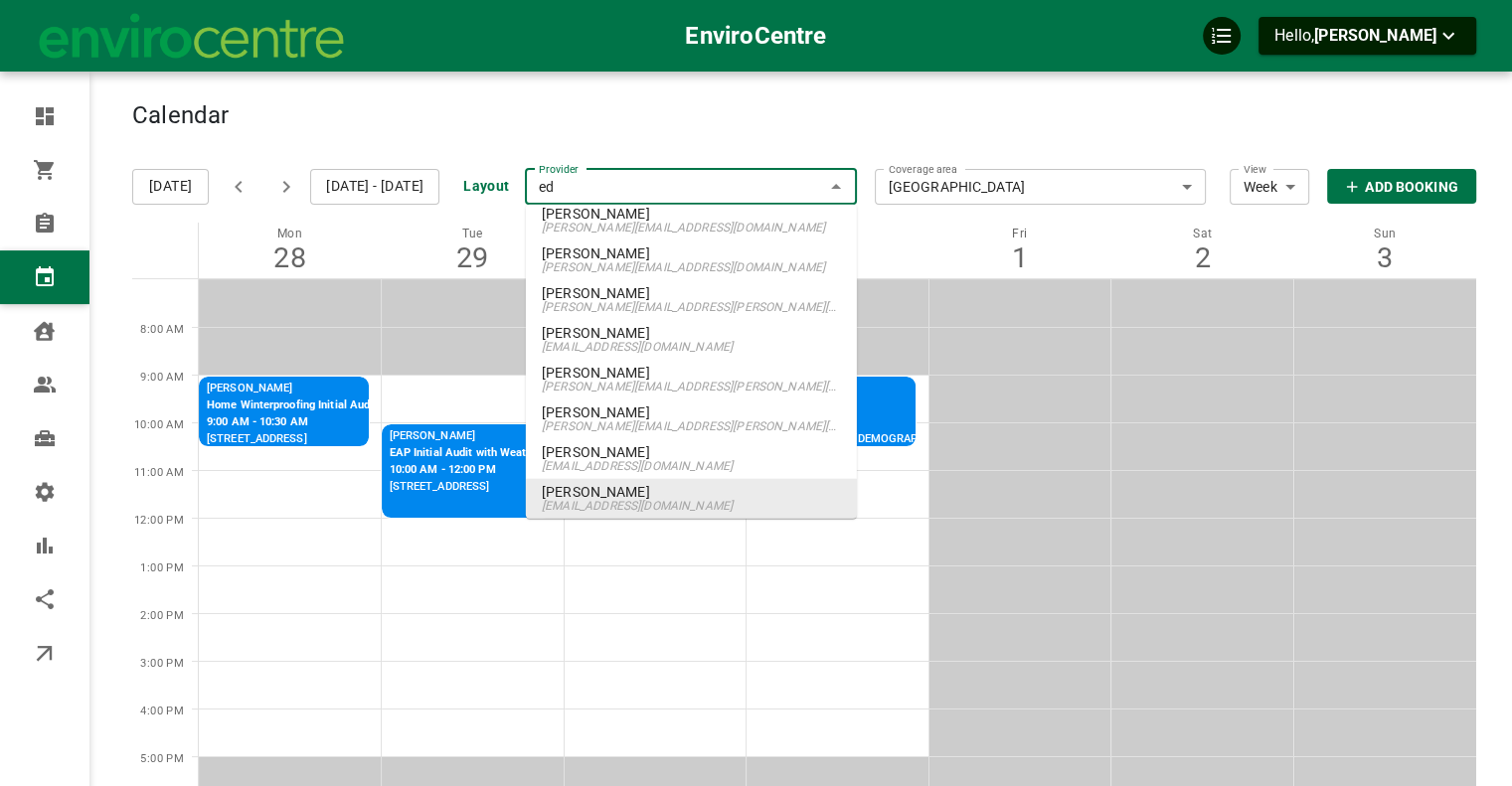 scroll, scrollTop: 0, scrollLeft: 0, axis: both 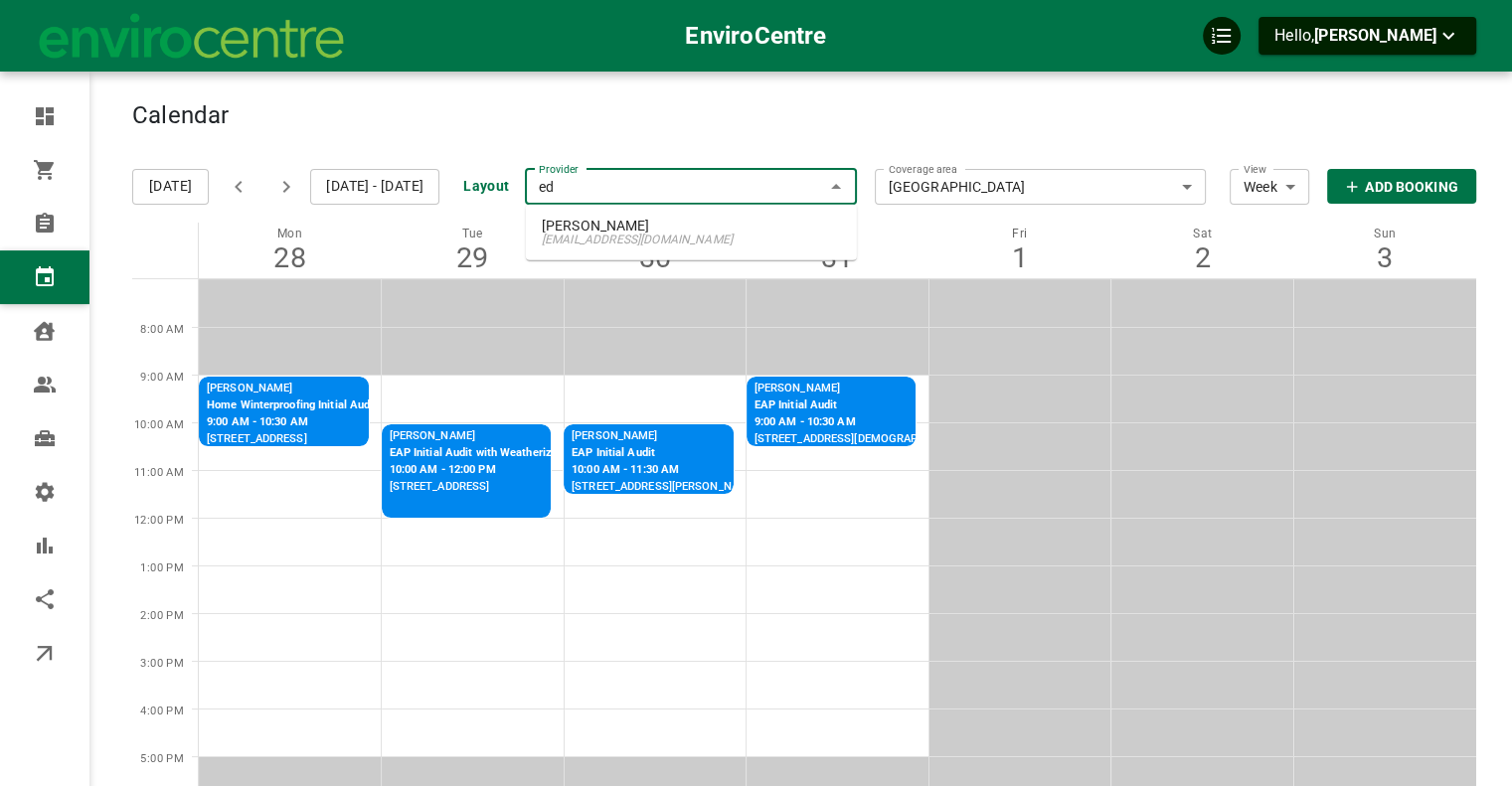 click on "[PERSON_NAME]" at bounding box center [691, 226] 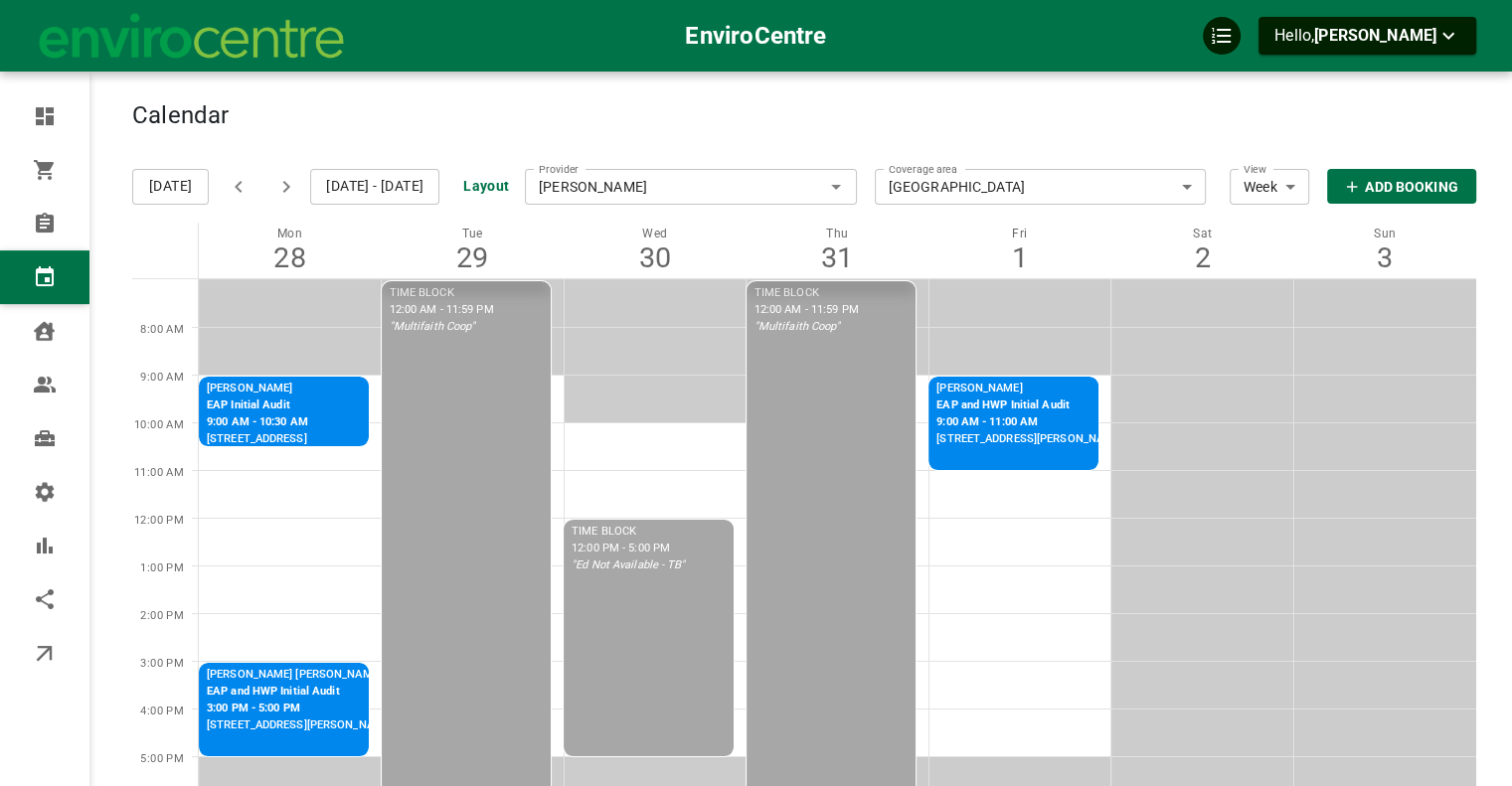click on "[DATE]" at bounding box center (170, 187) 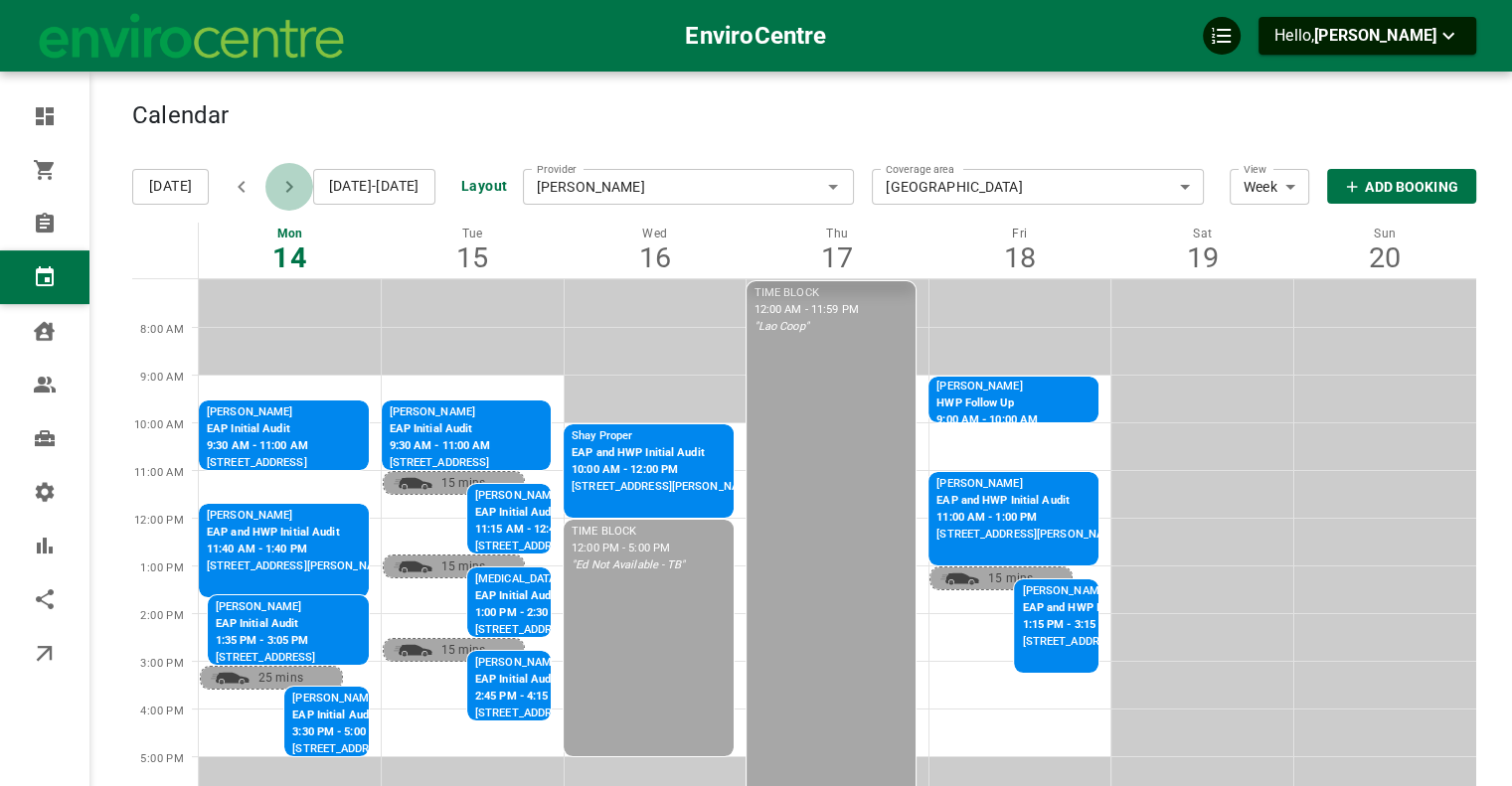 click 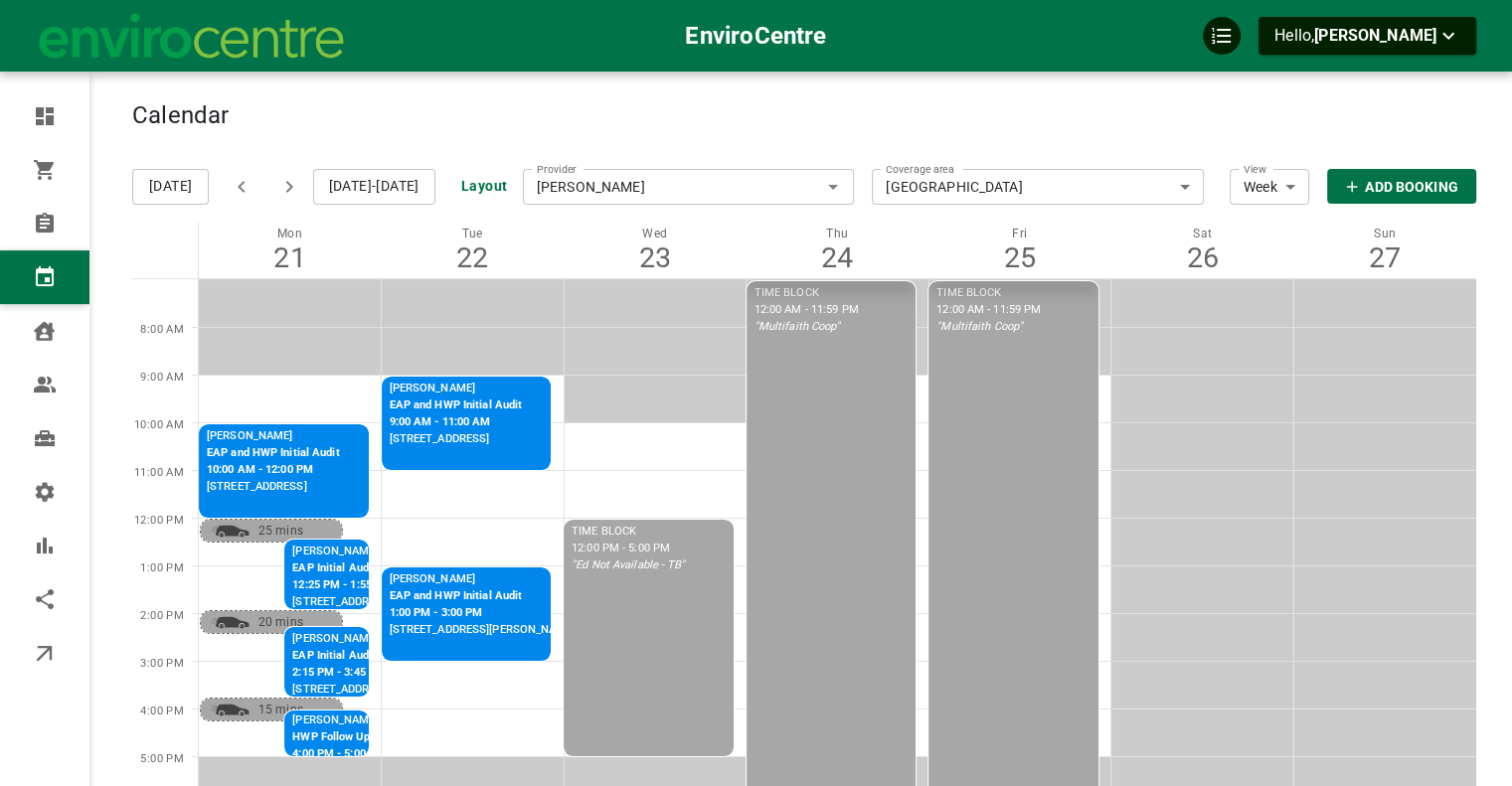 type 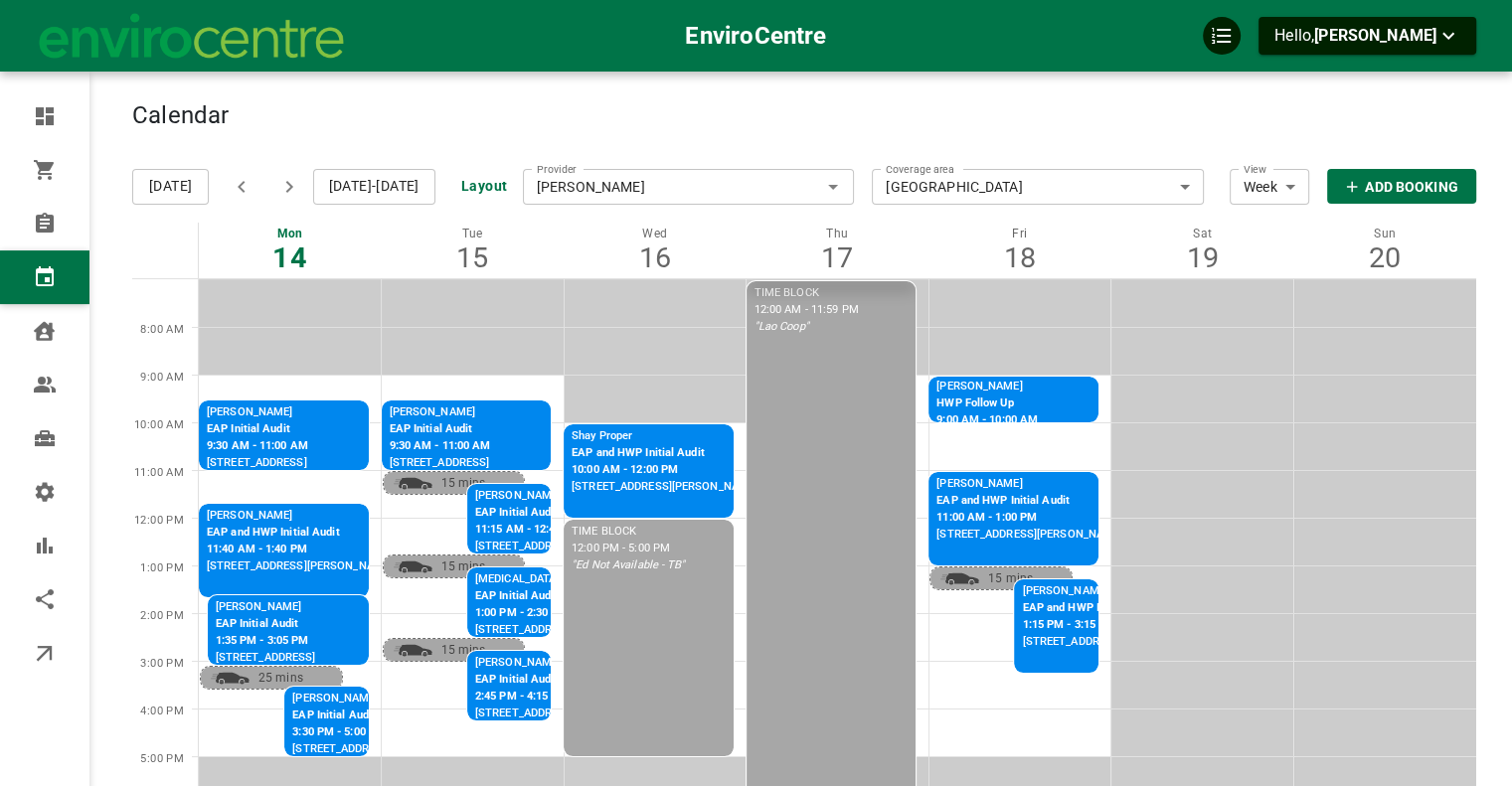 click on "Calendar Add Booking" at bounding box center [804, 126] 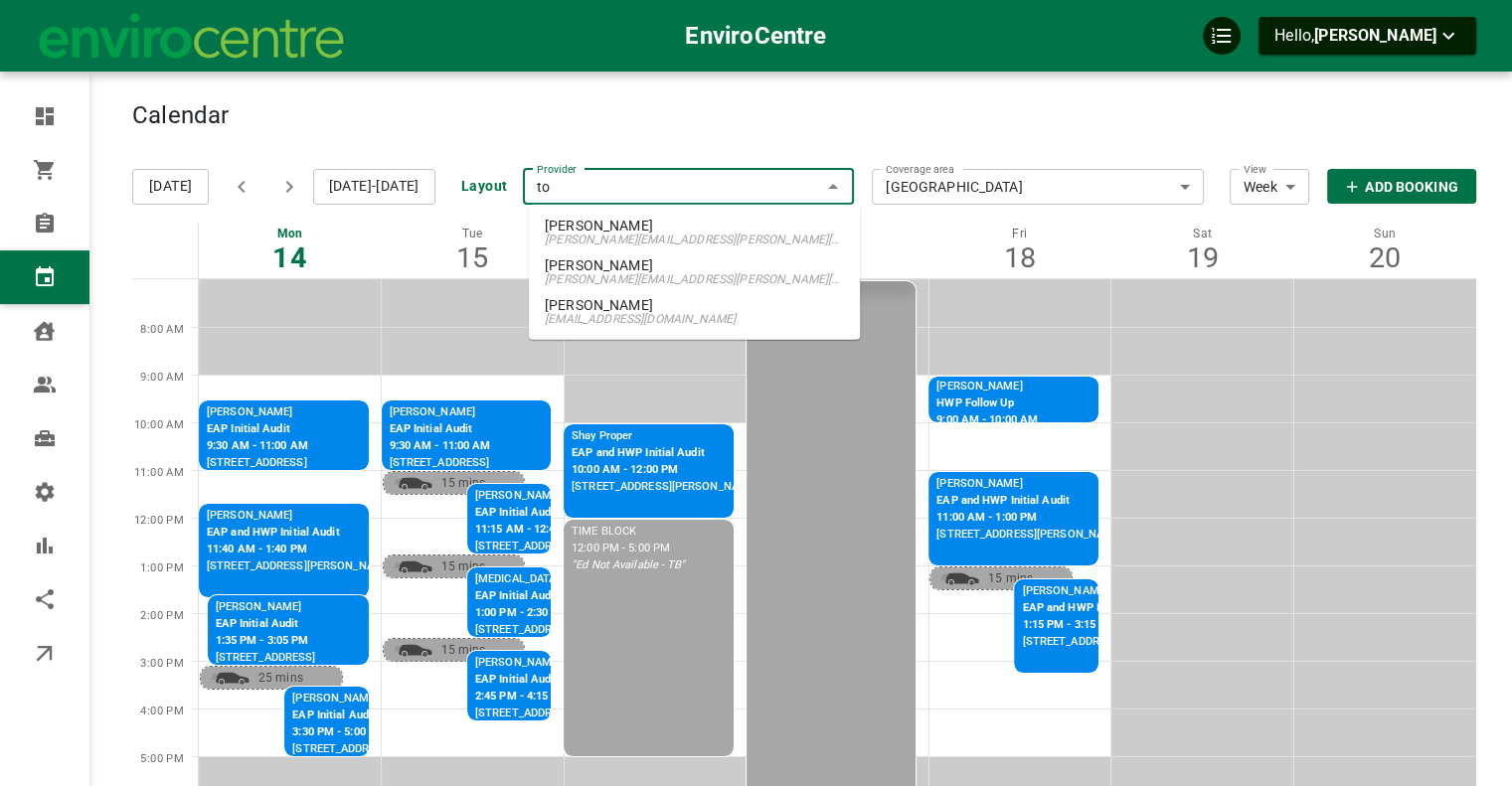 type on "[PERSON_NAME]" 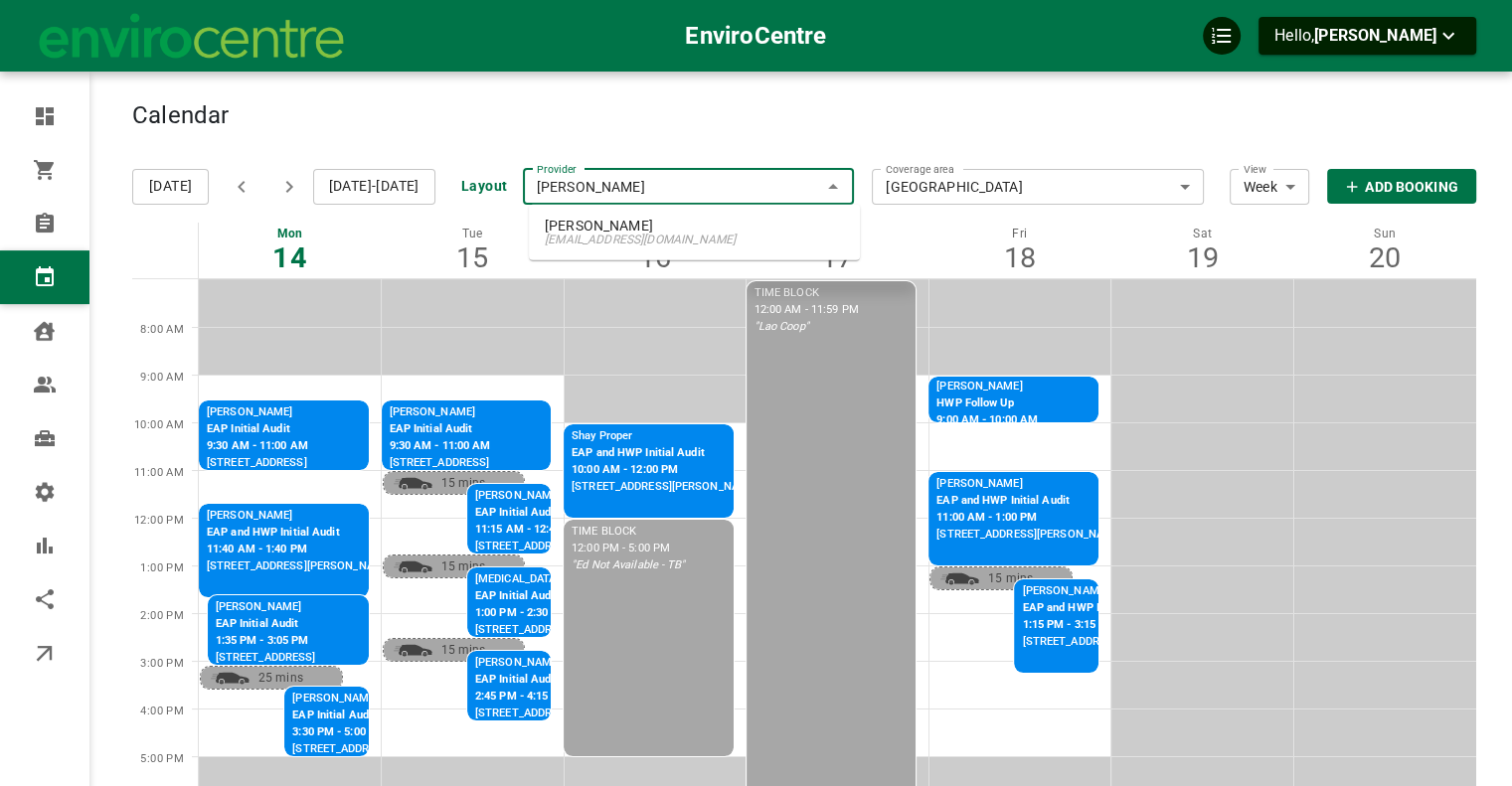 click on "[PERSON_NAME]" at bounding box center (694, 226) 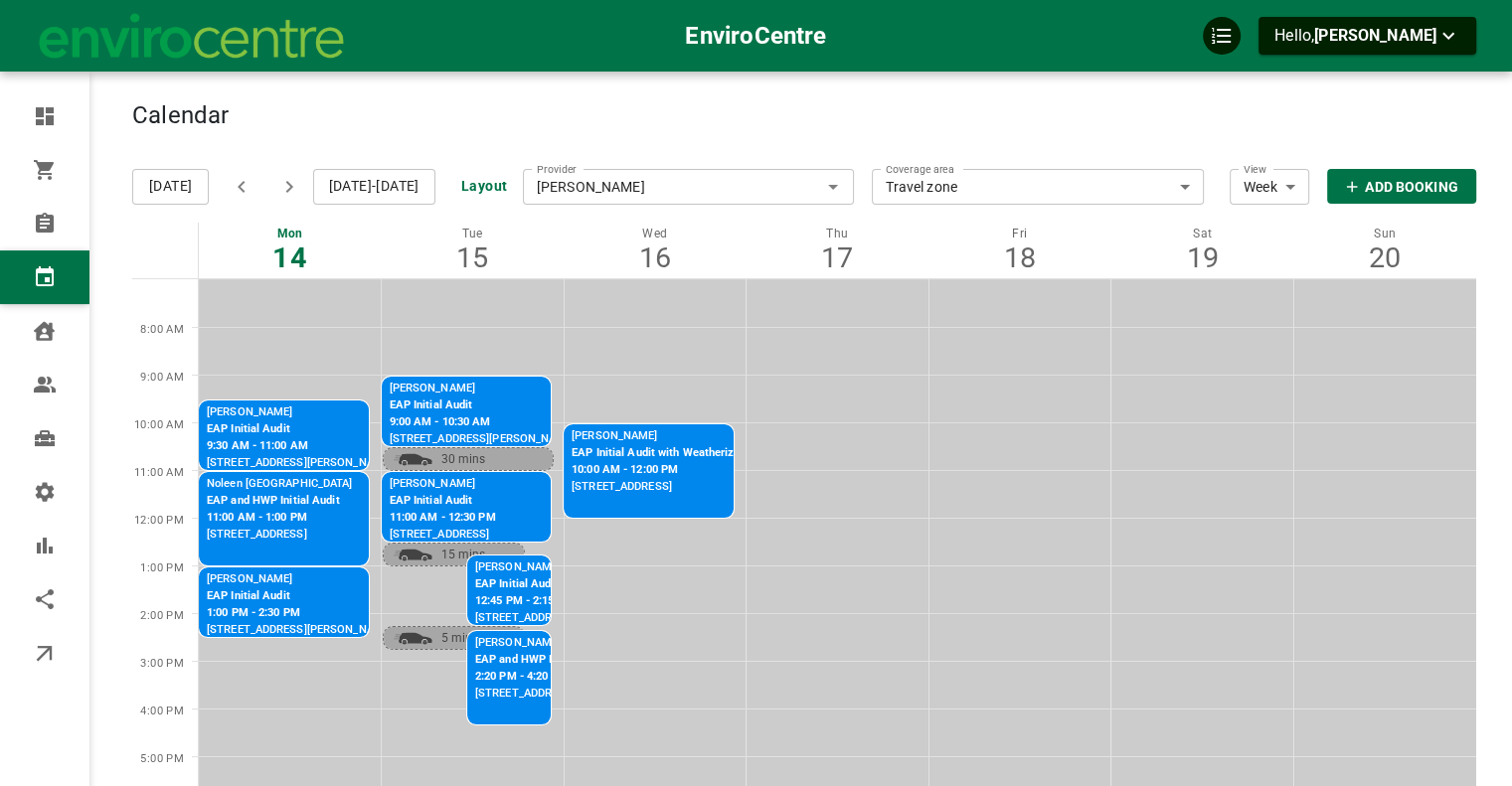click on "[STREET_ADDRESS][PERSON_NAME]" at bounding box center (568, 694) 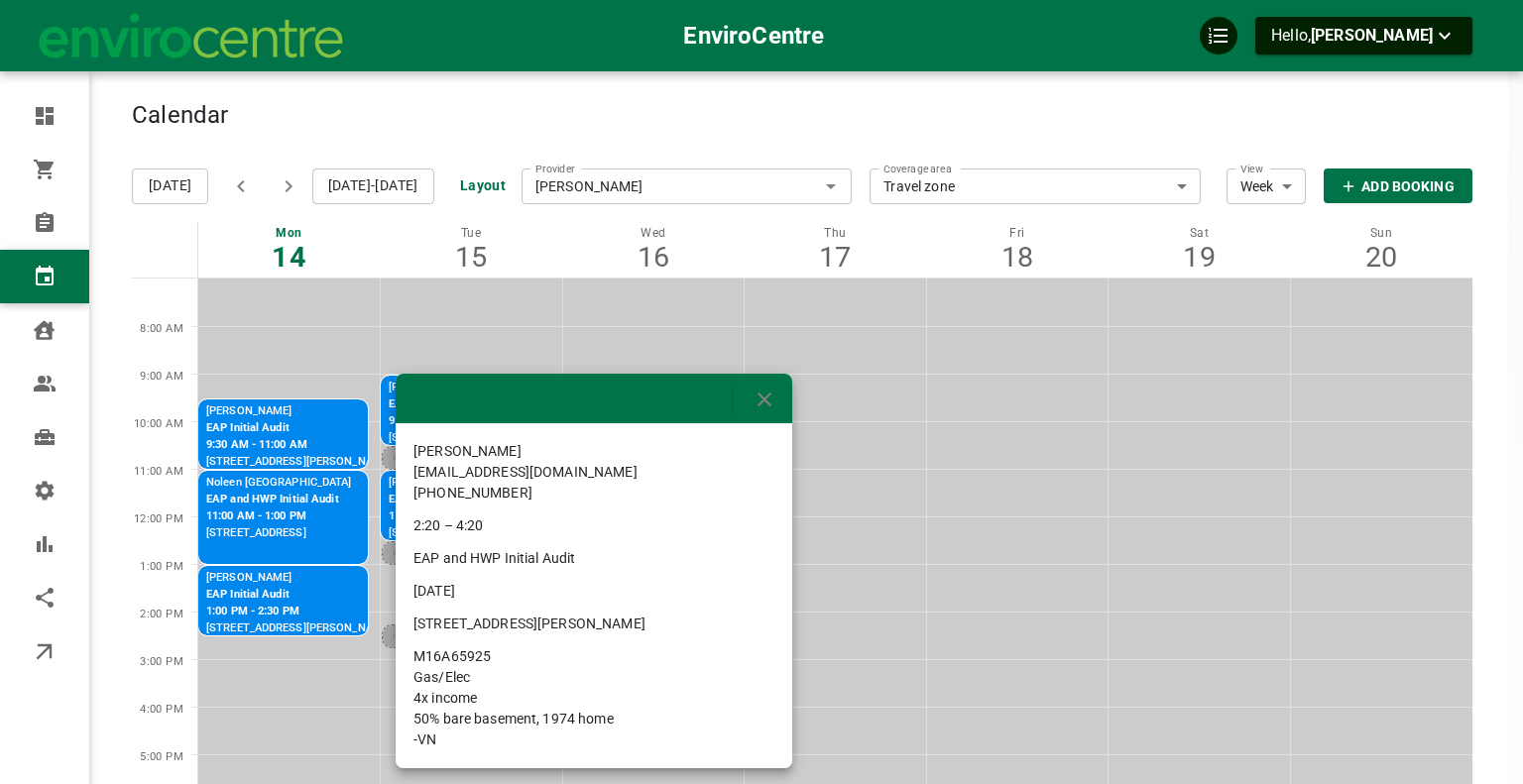click at bounding box center [762, 392] 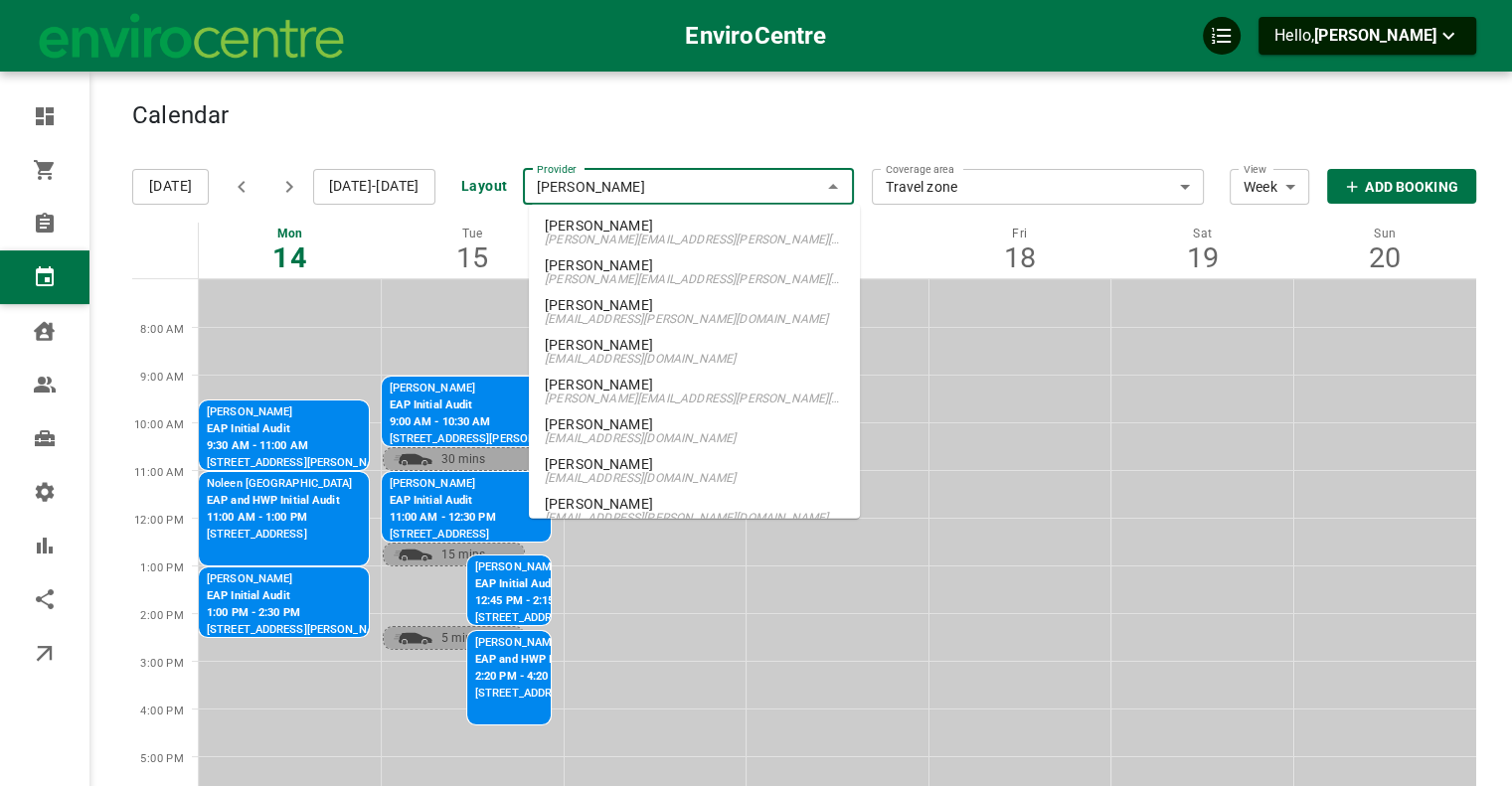 click on "[PERSON_NAME]" at bounding box center [689, 187] 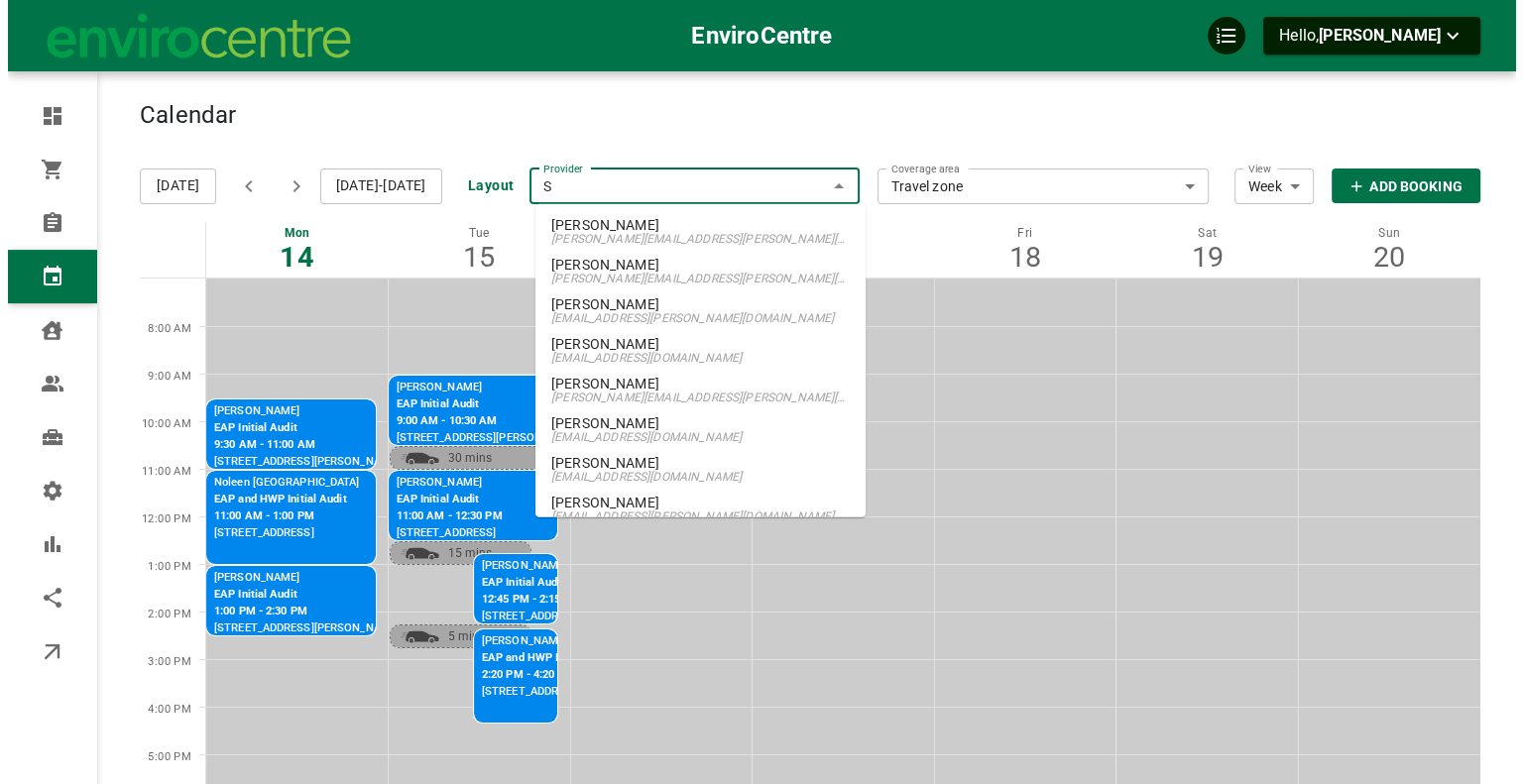 scroll, scrollTop: 0, scrollLeft: 0, axis: both 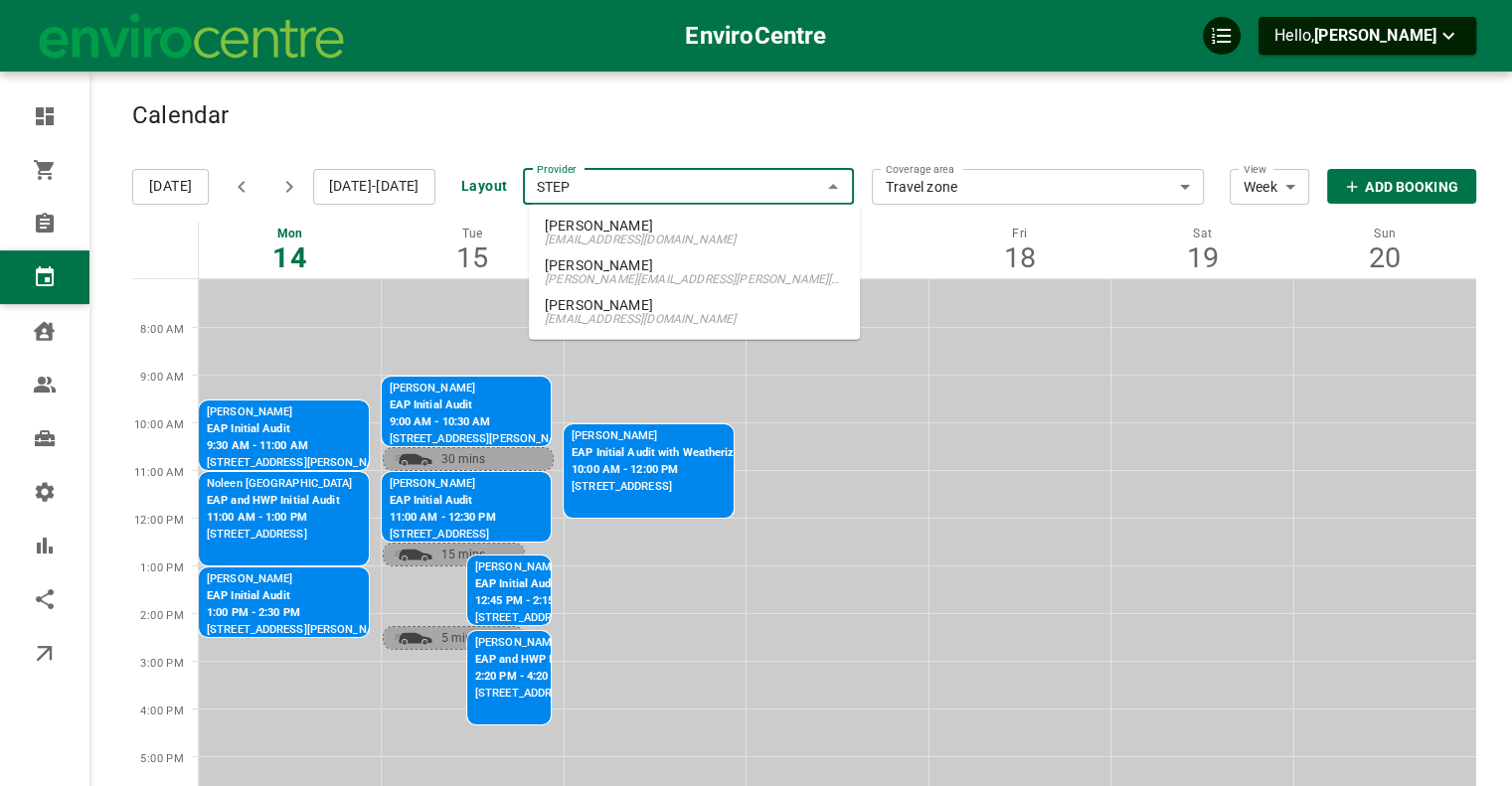type on "STEPH" 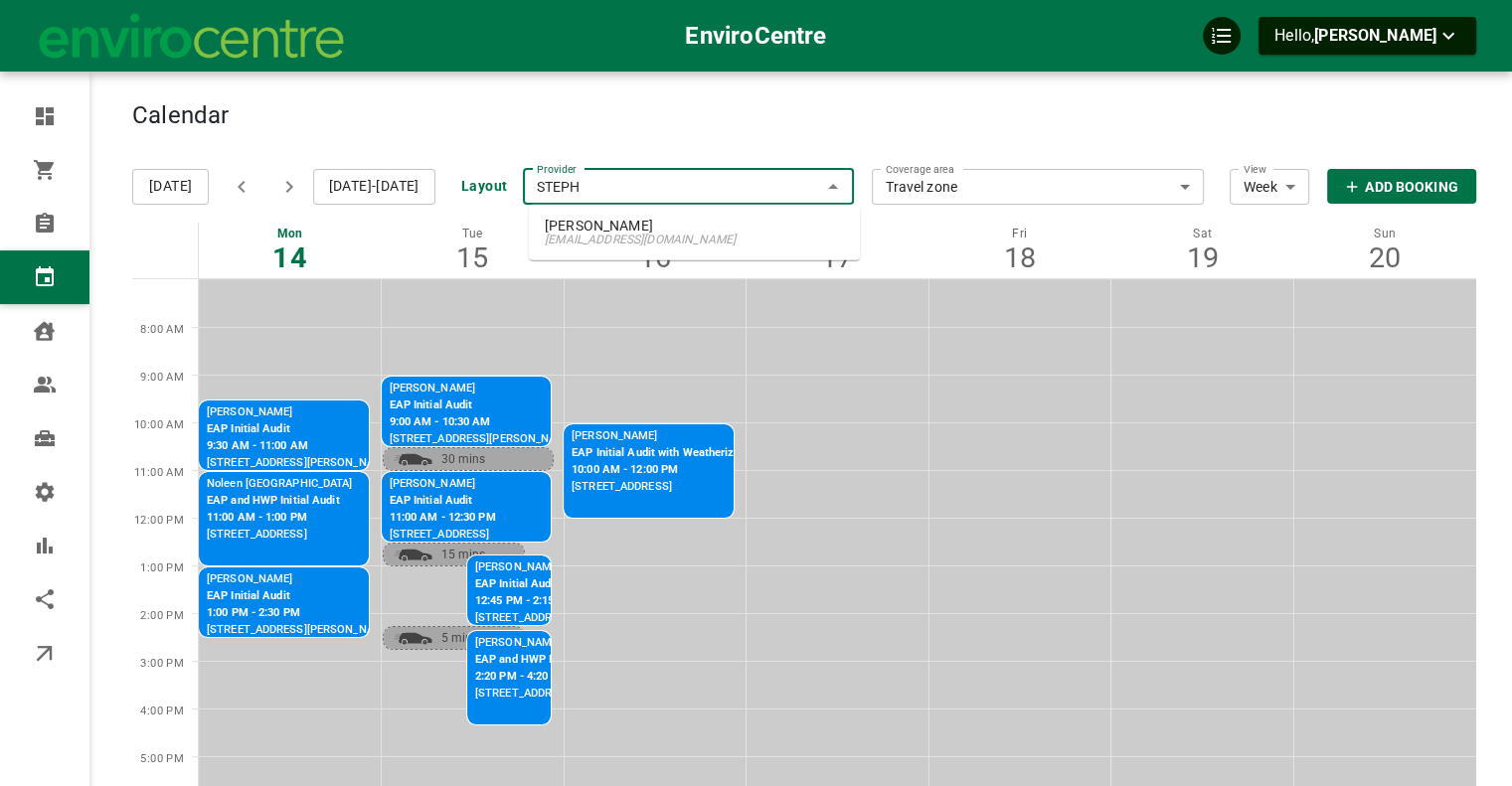 click on "[EMAIL_ADDRESS][DOMAIN_NAME]" at bounding box center (694, 239) 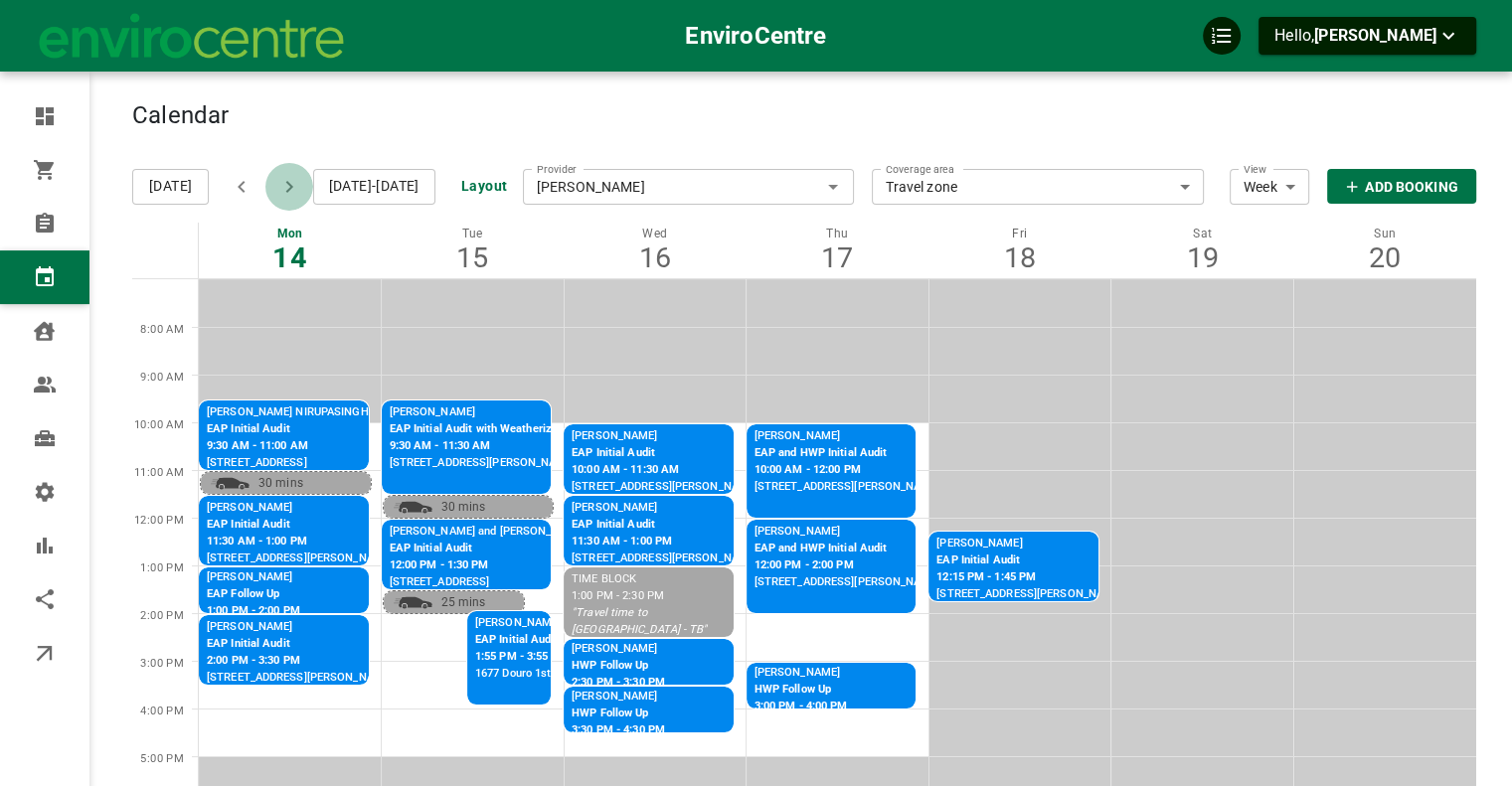click 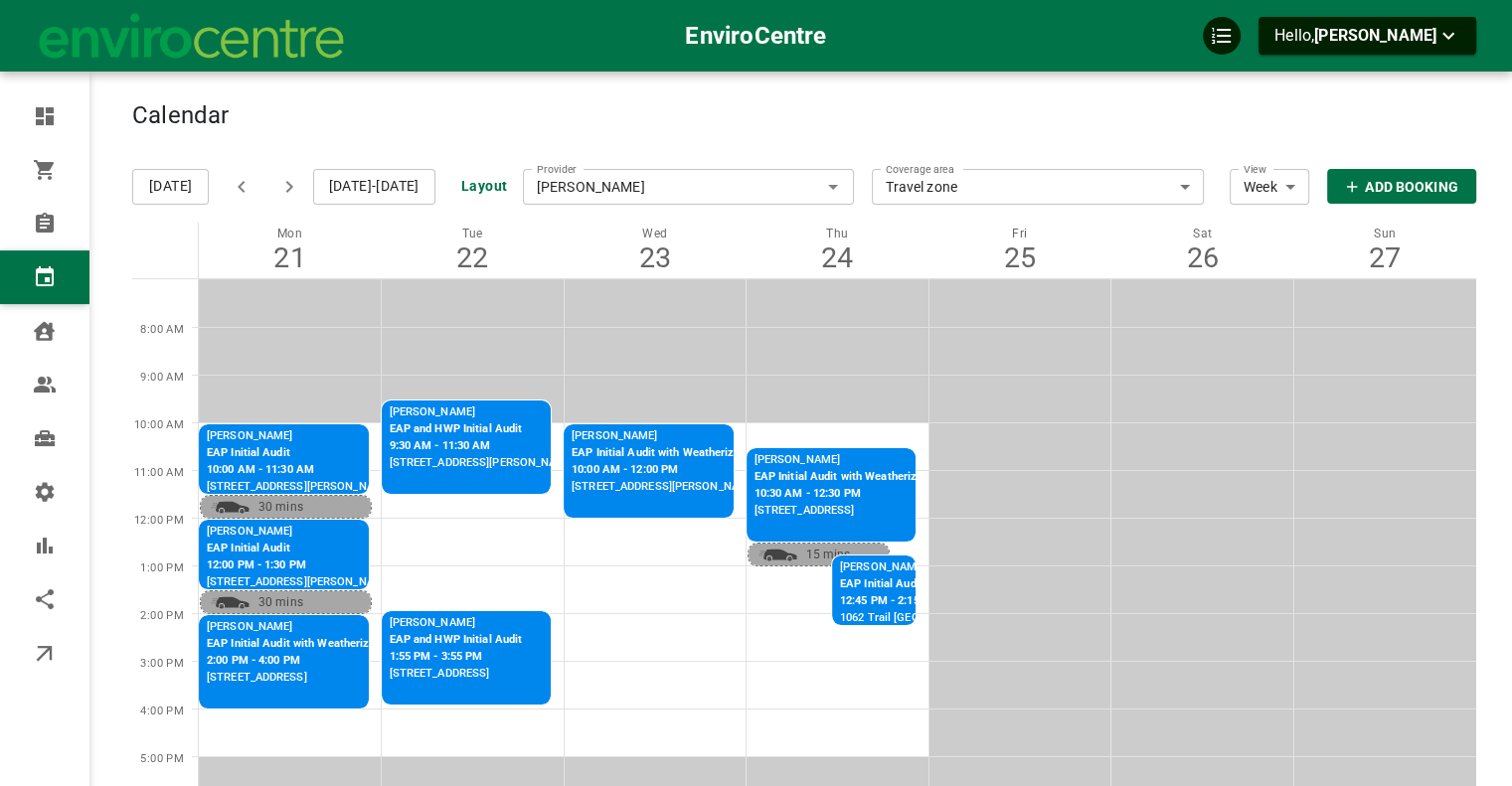 click on "[PERSON_NAME] EAP Initial Audit with Weatherization  10:00 AM - 12:00 PM 17 [PERSON_NAME], Ennismore, ON K0L 1R0, [GEOGRAPHIC_DATA]" at bounding box center (648, 461) 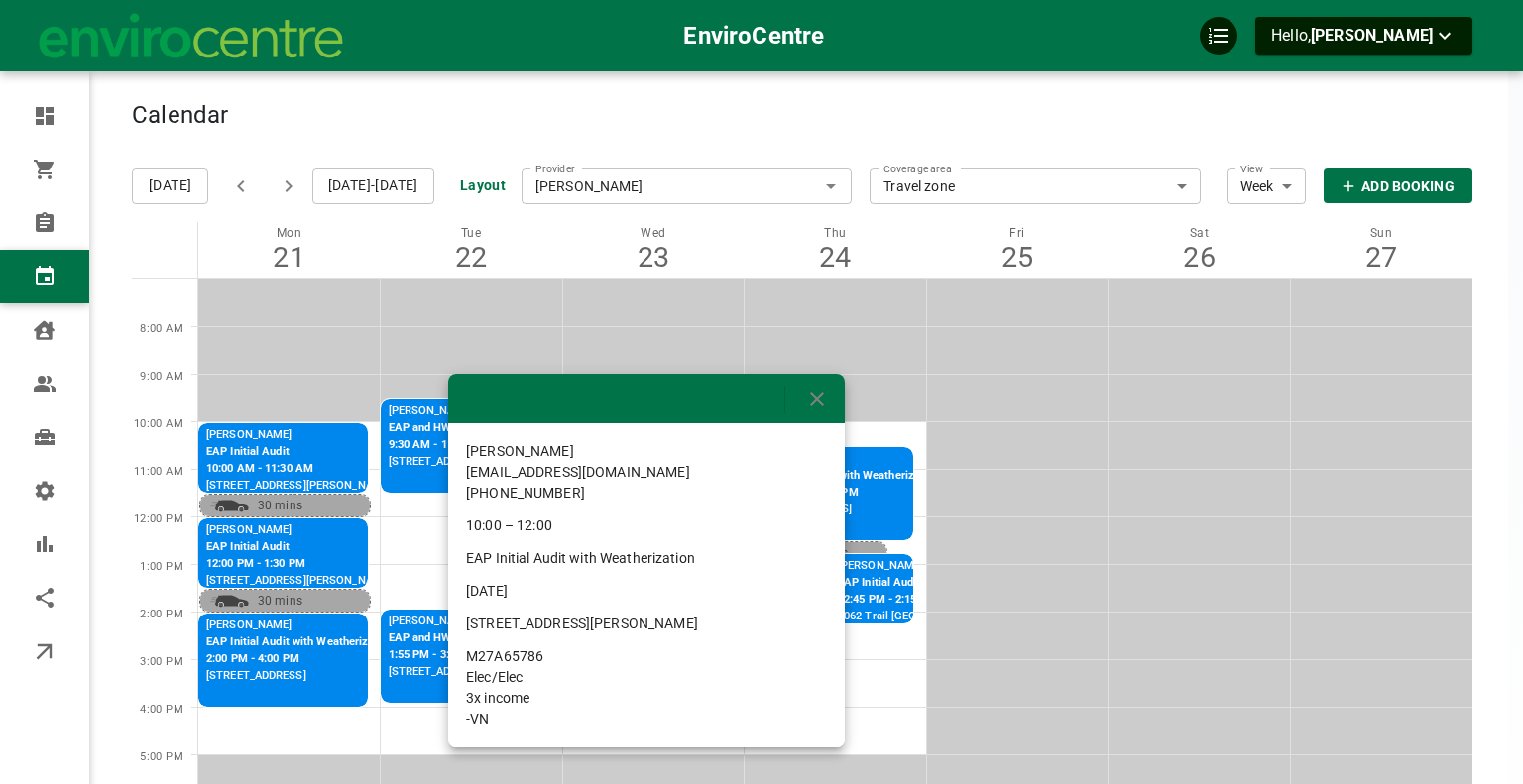 drag, startPoint x: 826, startPoint y: 627, endPoint x: 466, endPoint y: 616, distance: 360.168 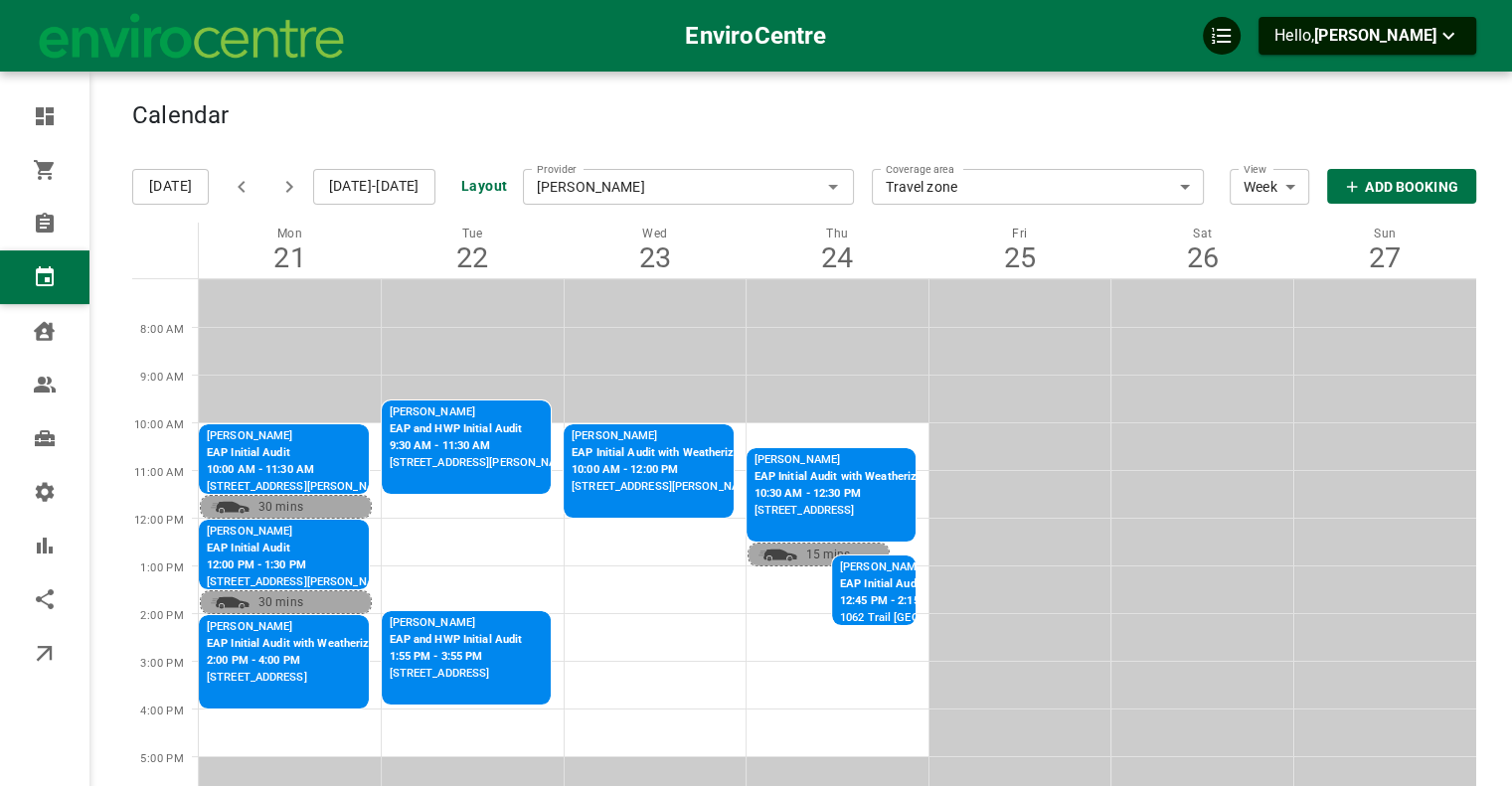 click 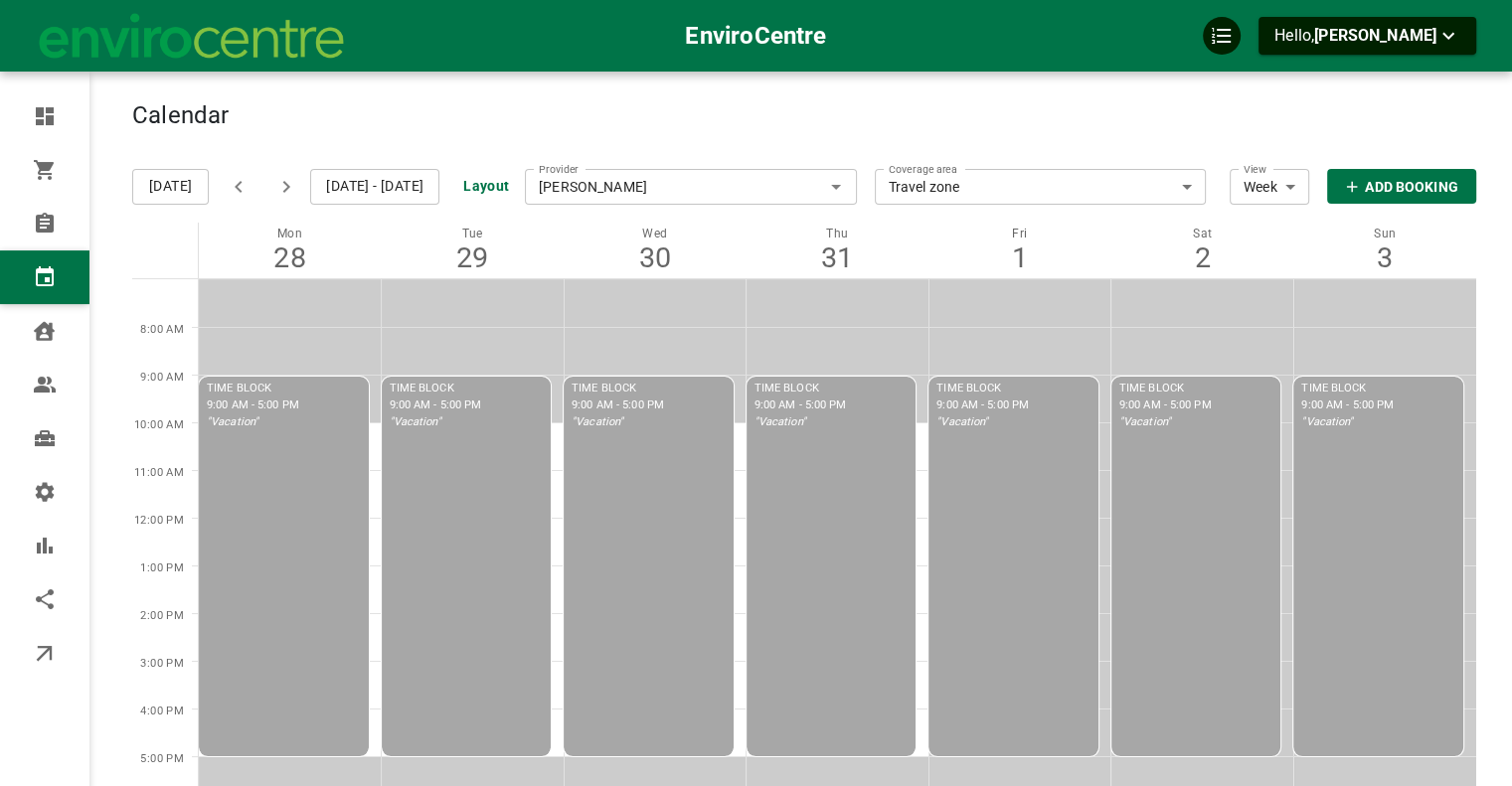 click 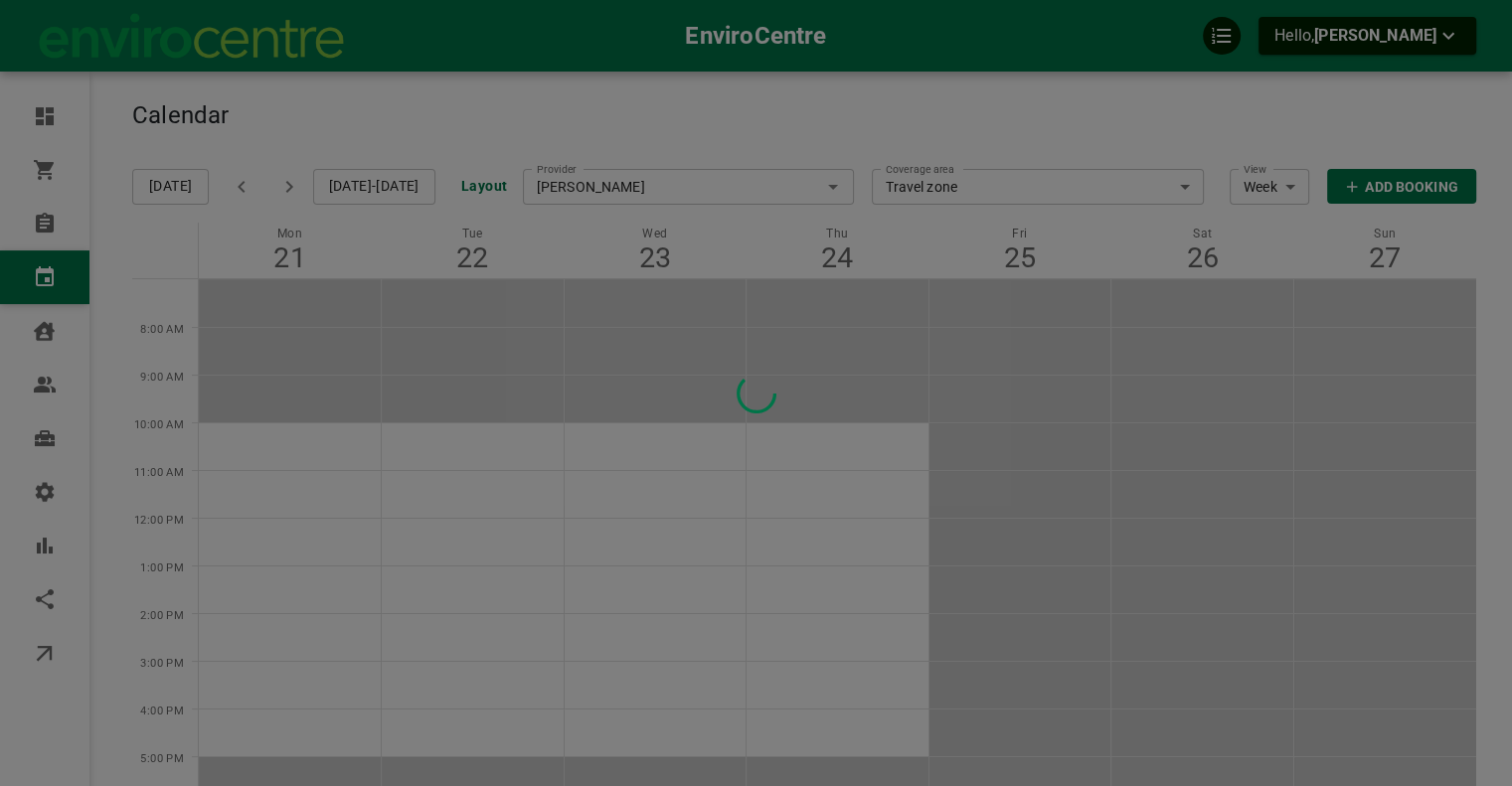 type 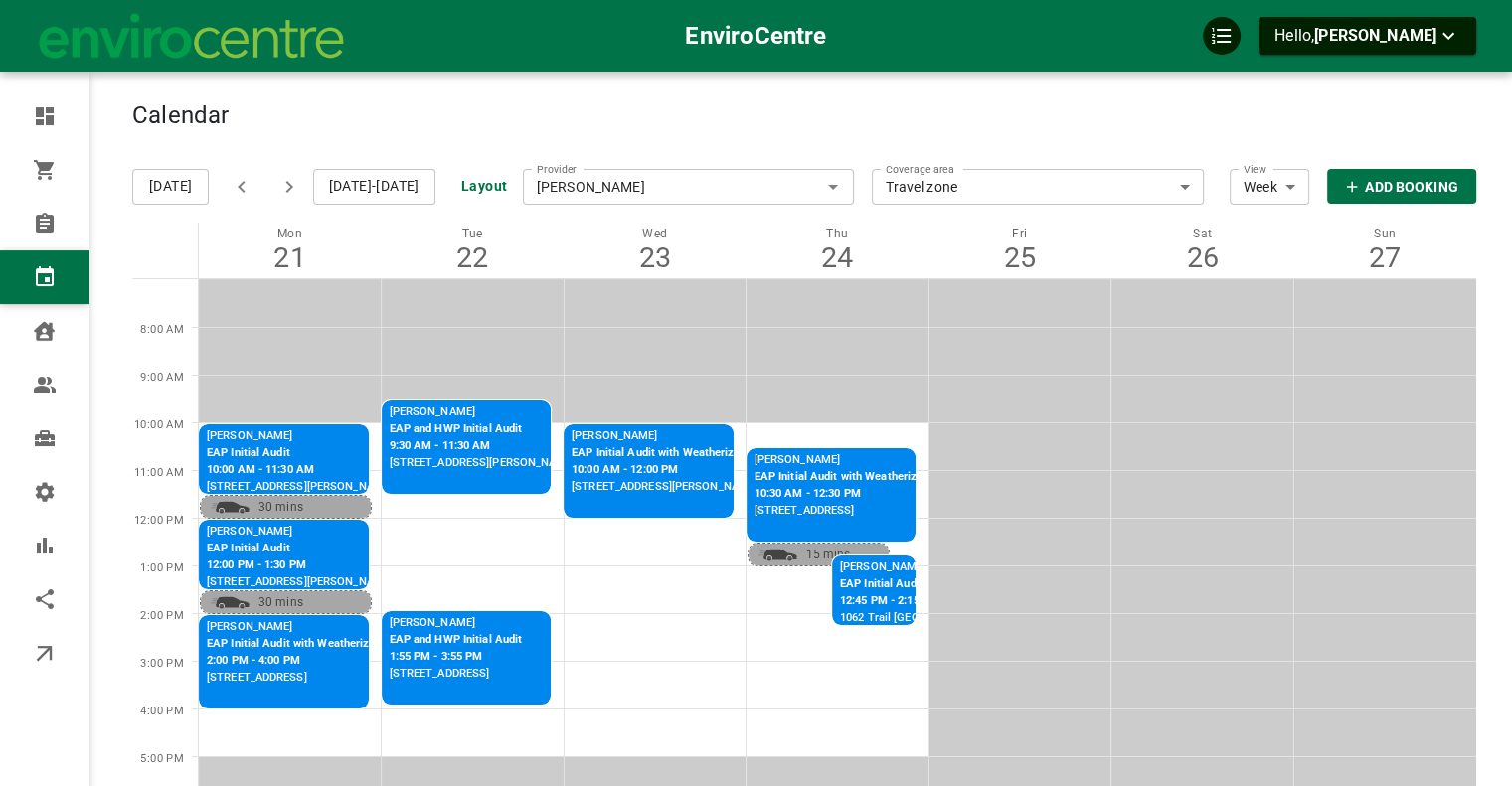 click on "EAP Initial Audit" at bounding box center (988, 584) 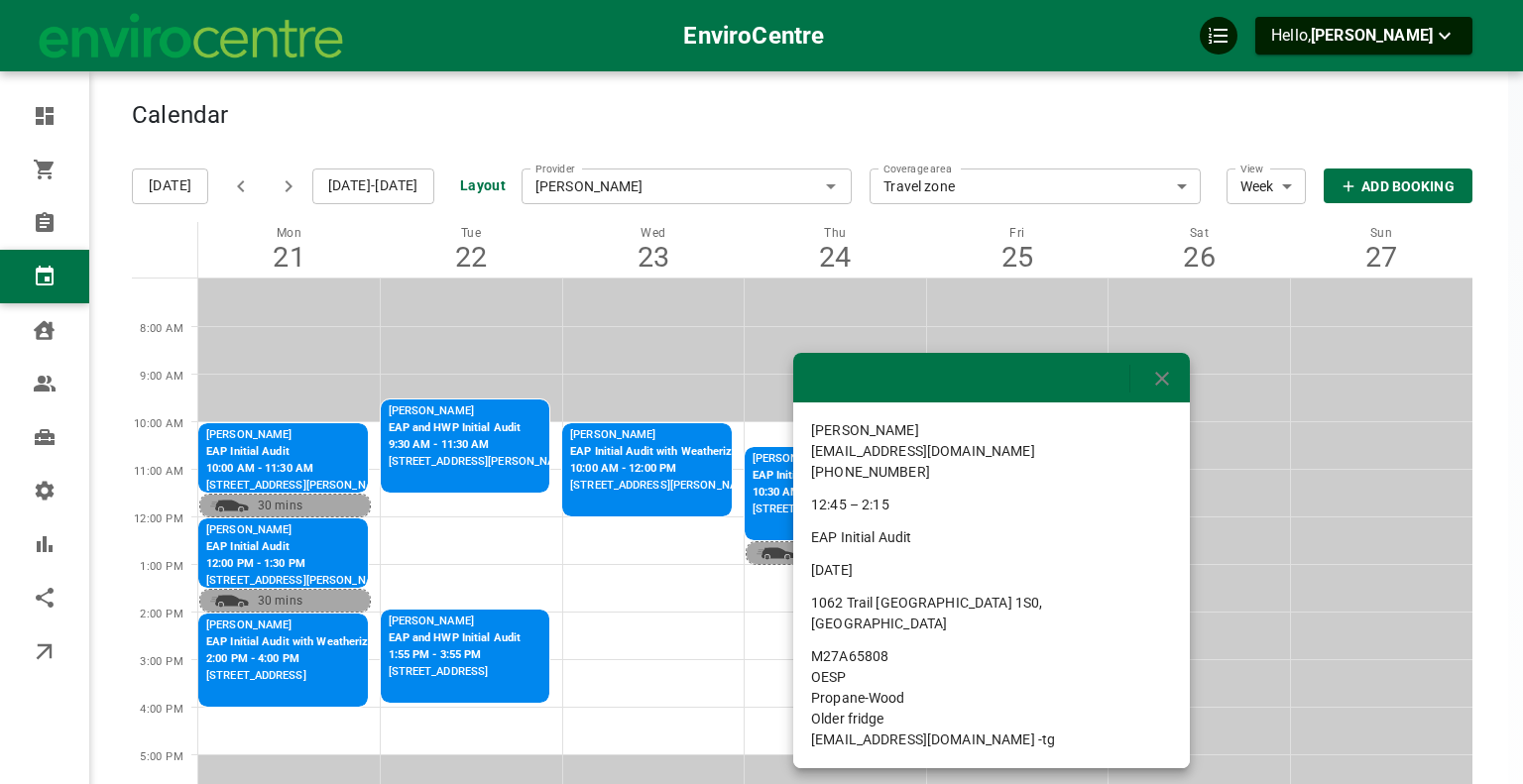 click at bounding box center (762, 392) 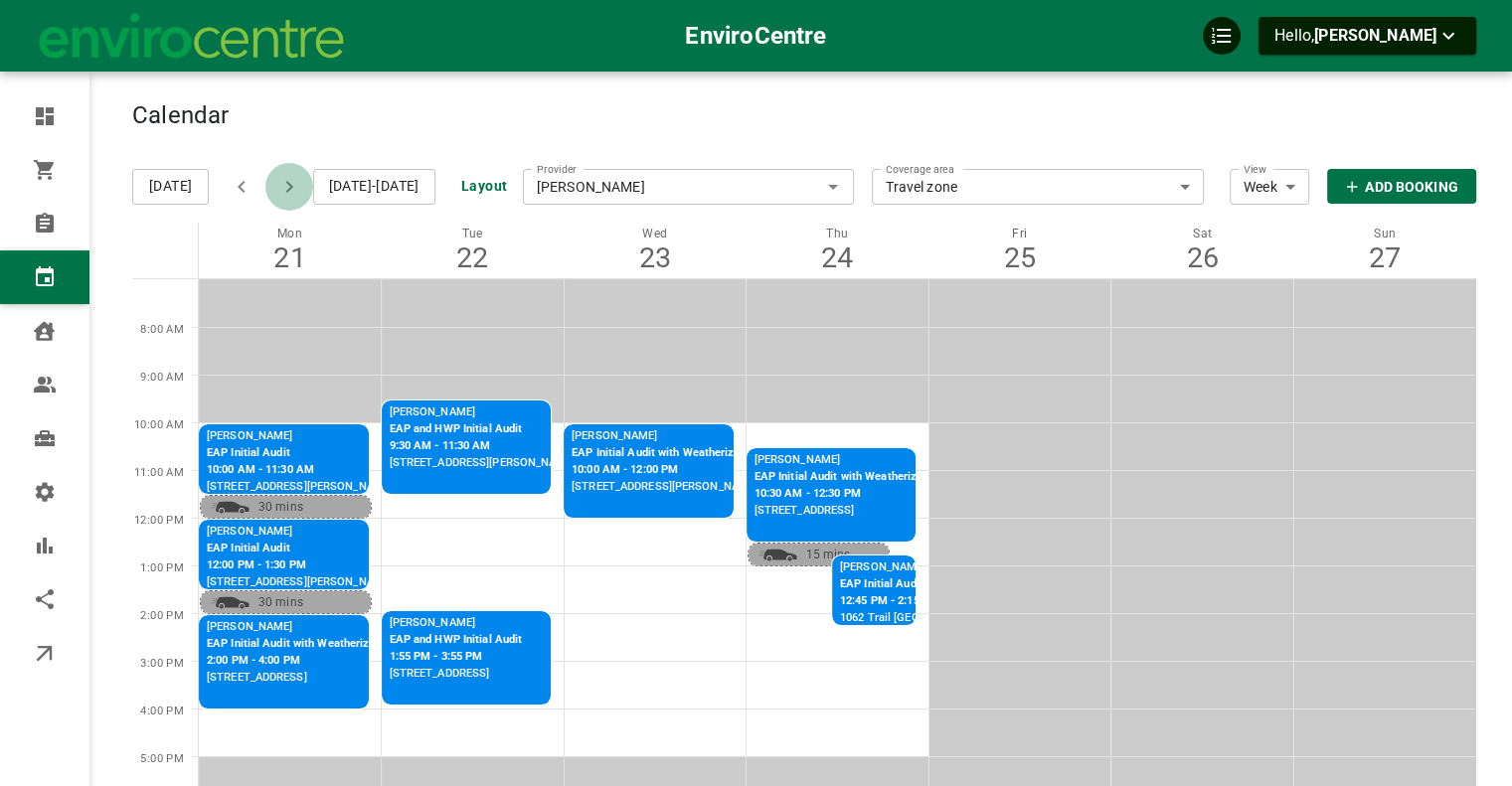 click at bounding box center [289, 187] 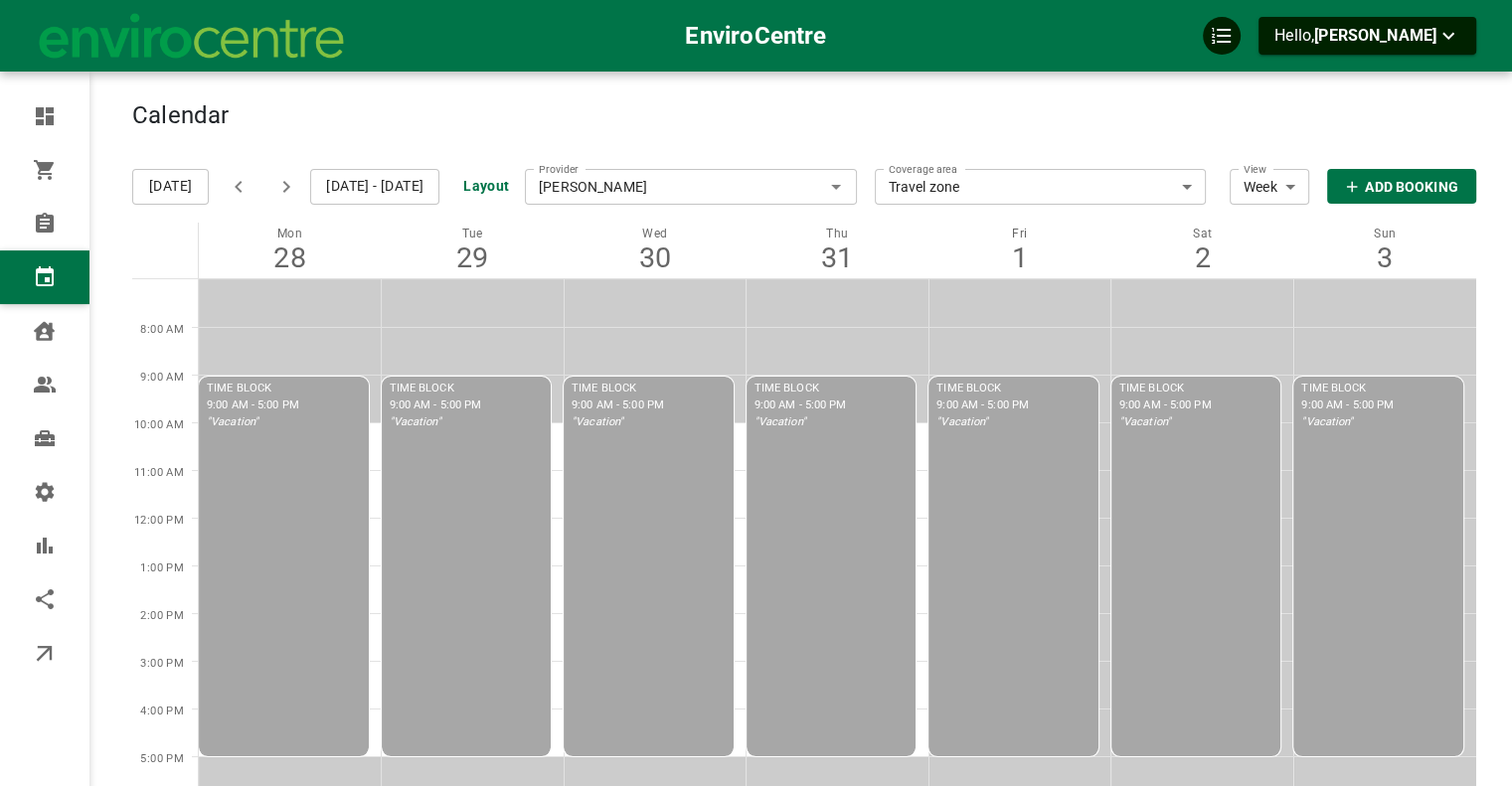 click 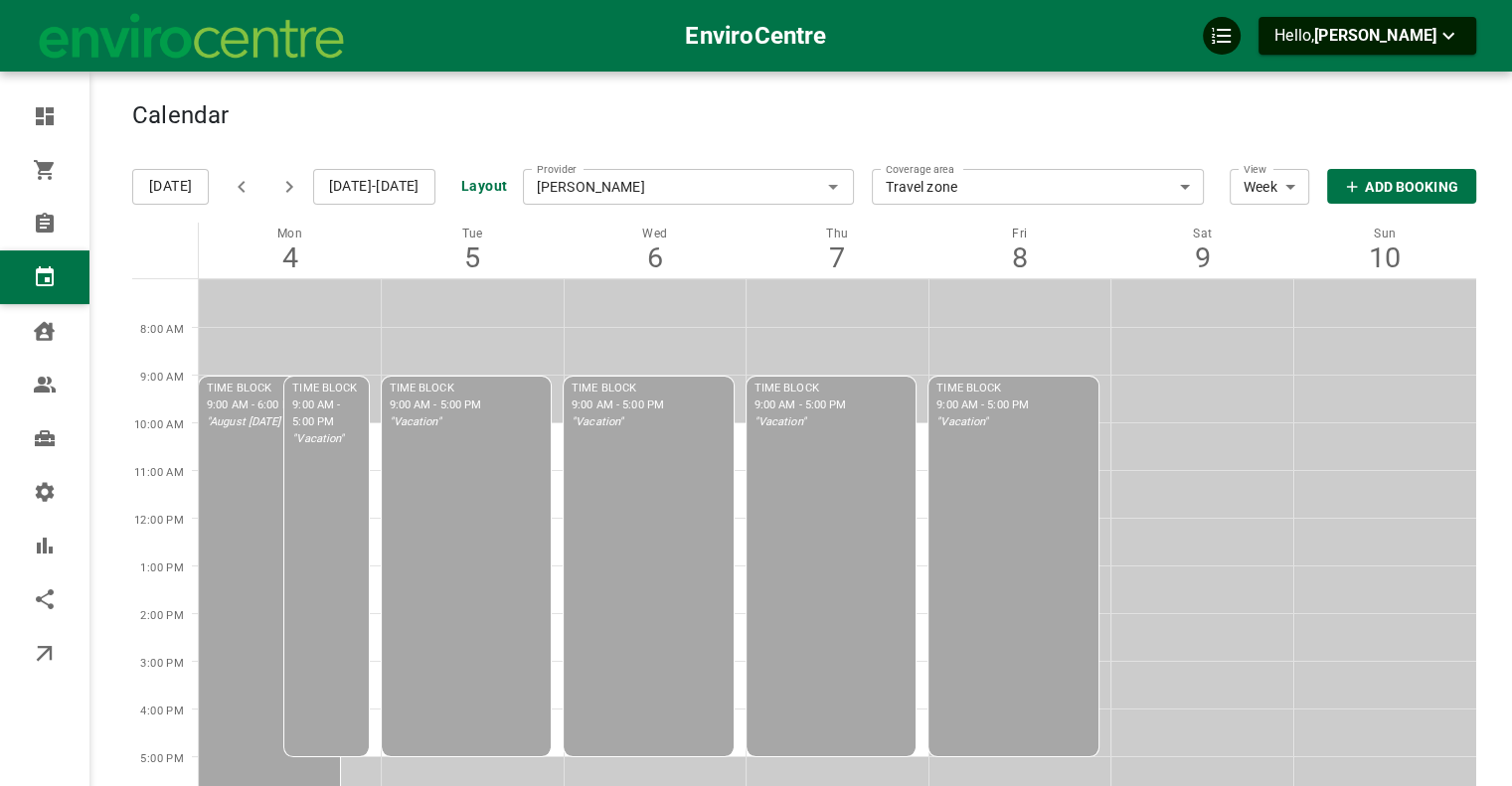 click 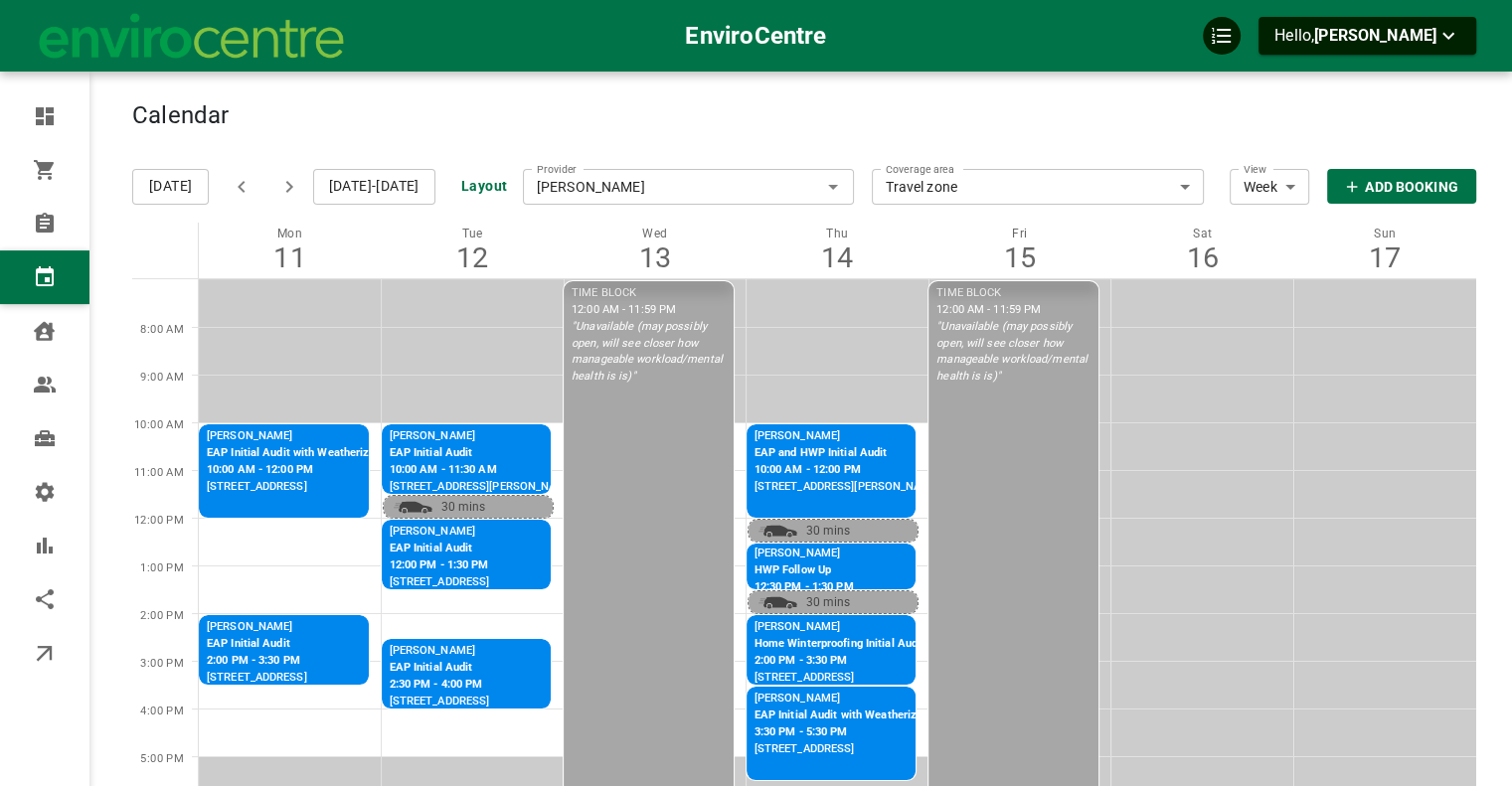 click 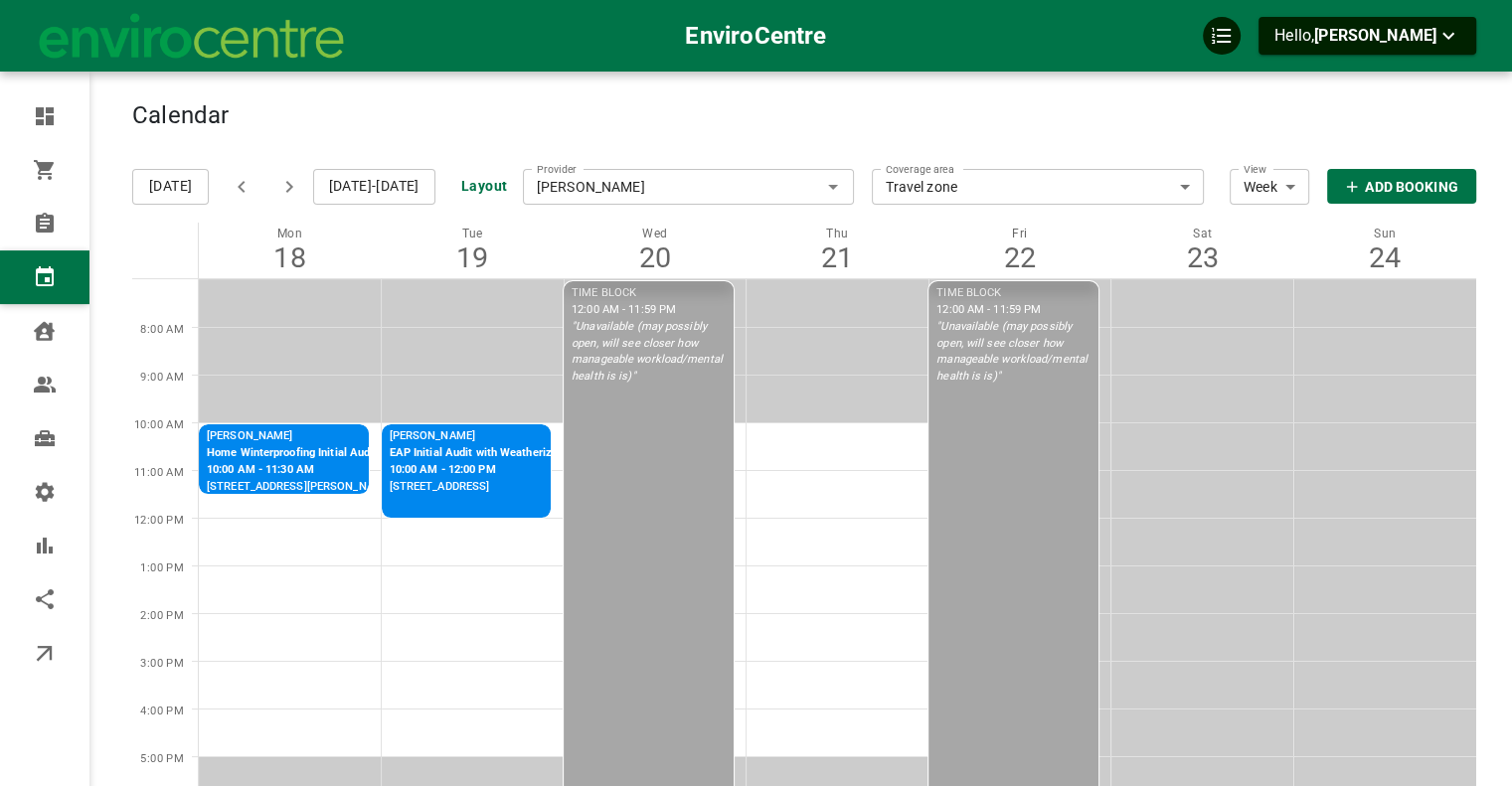 click on "10:00 AM - 12:00 PM" at bounding box center [483, 470] 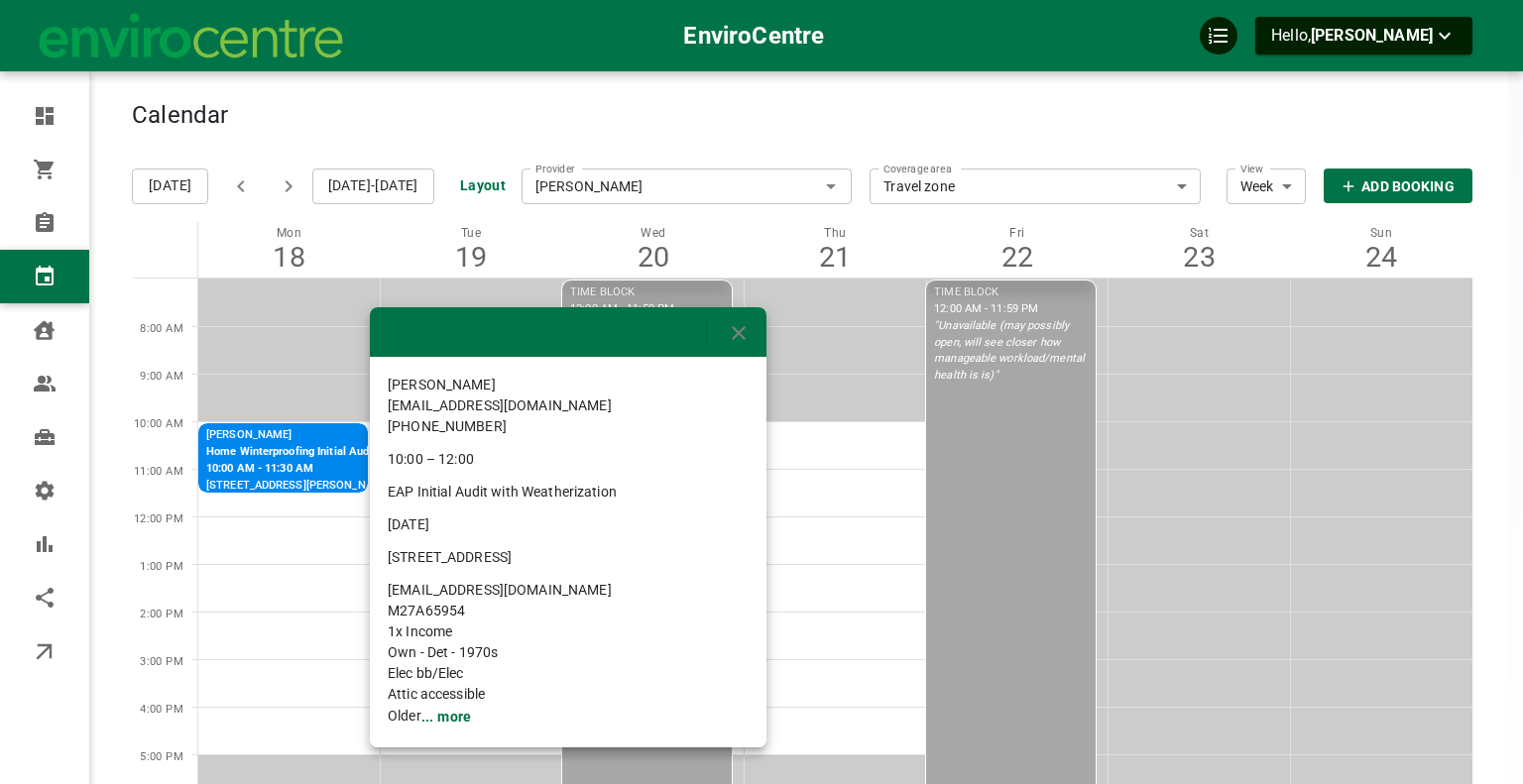 drag, startPoint x: 504, startPoint y: 587, endPoint x: 381, endPoint y: 557, distance: 126.60569 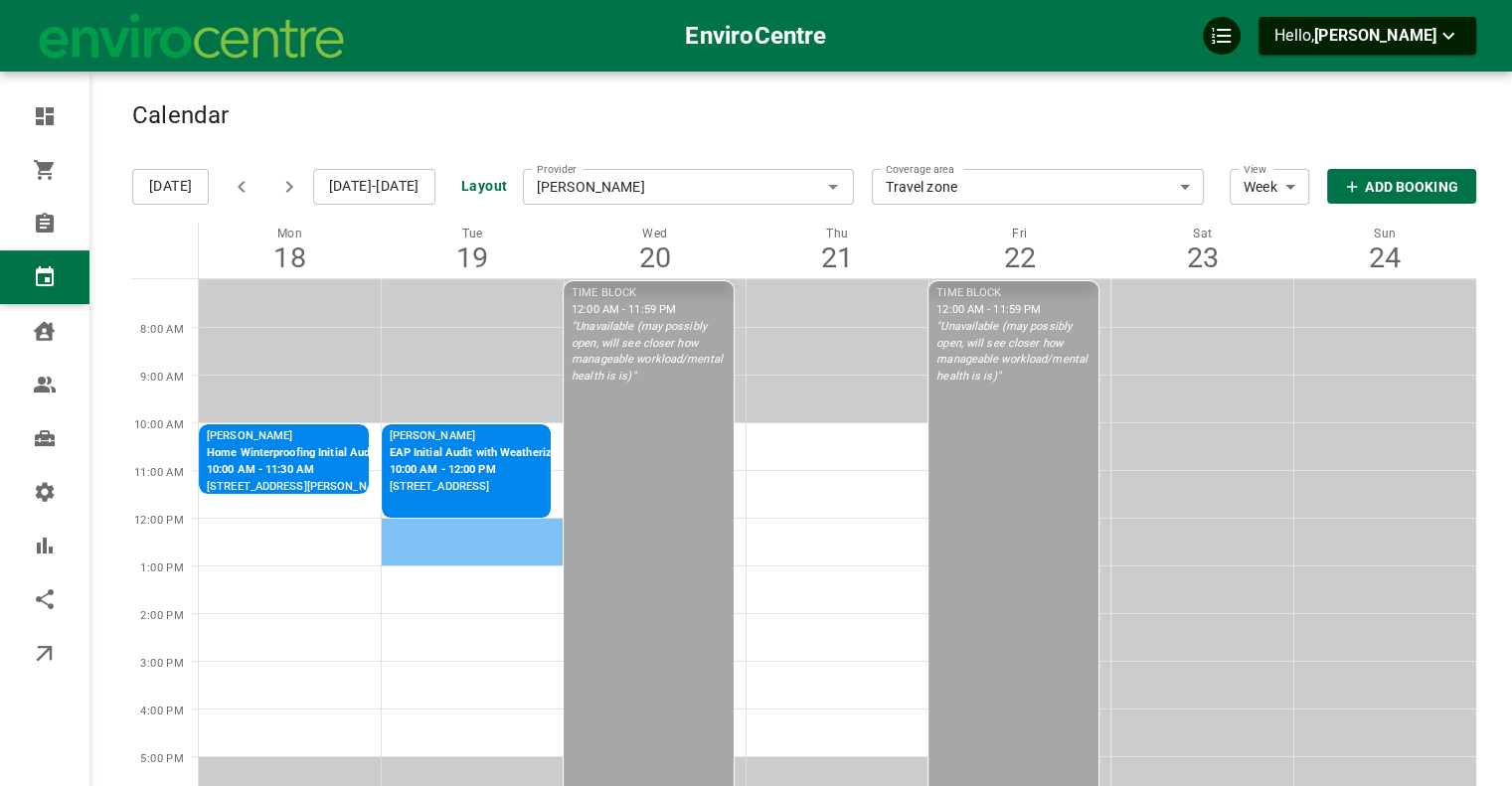 click at bounding box center [473, 542] 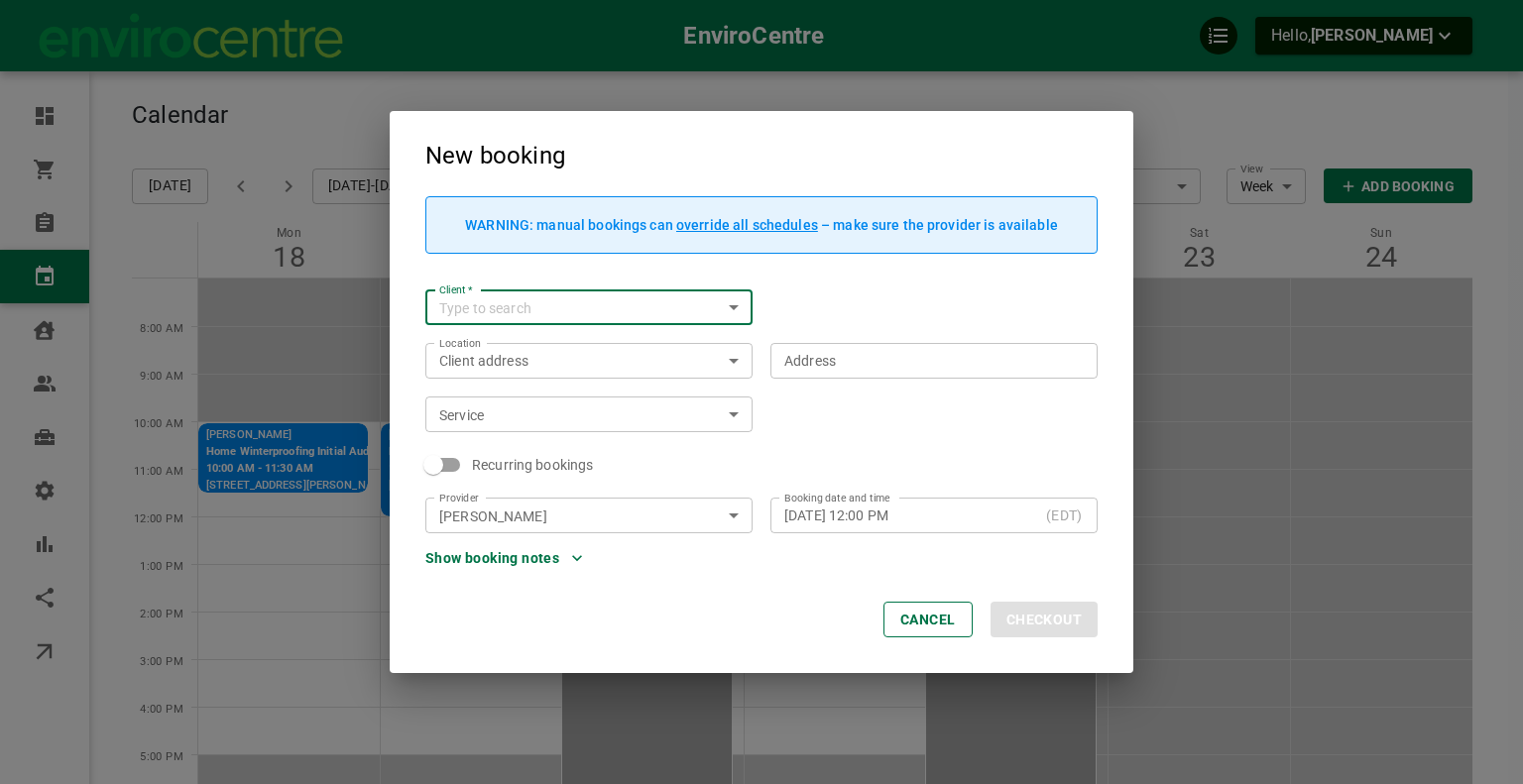 click on "Client   *" at bounding box center (572, 307) 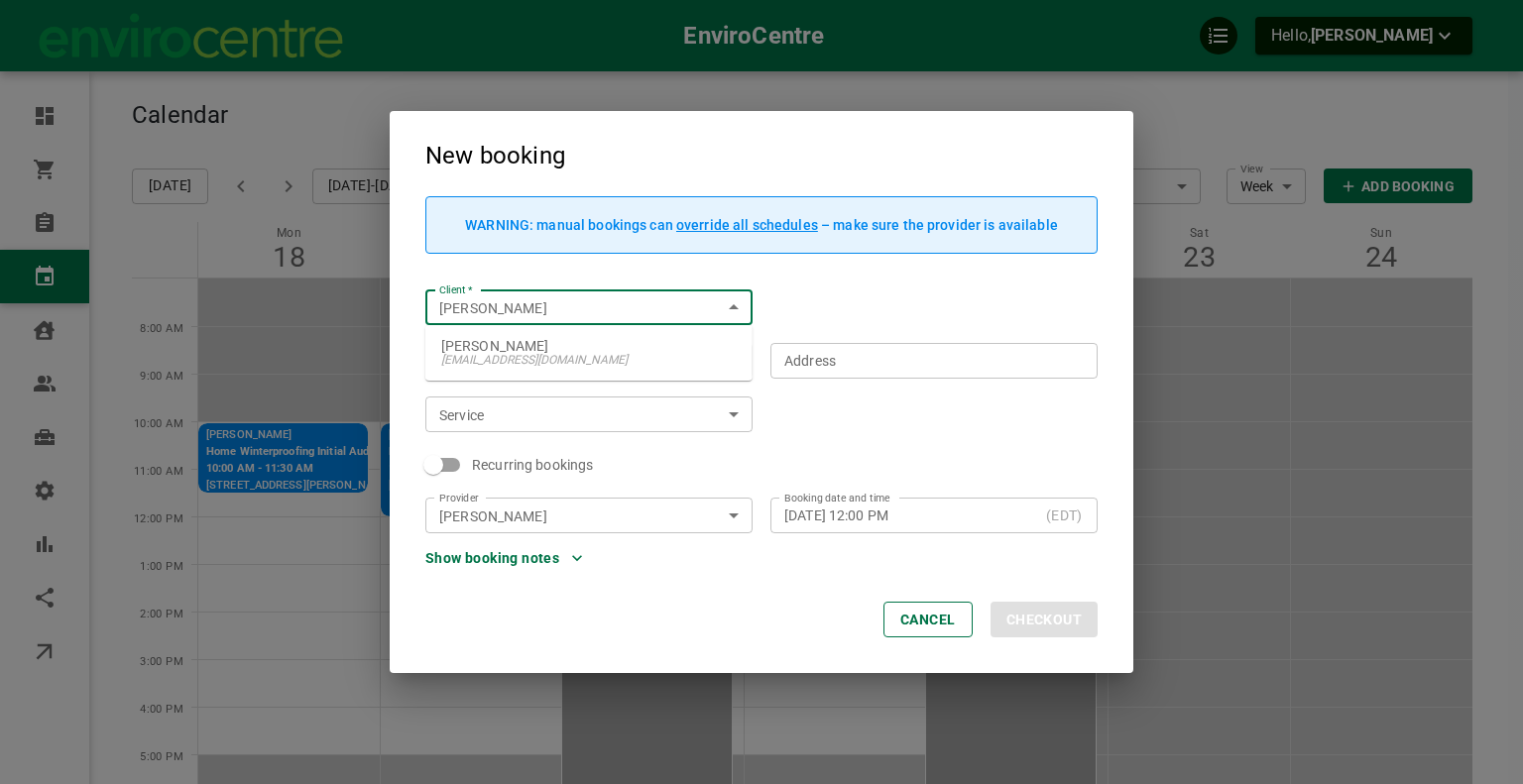 click on "[EMAIL_ADDRESS][DOMAIN_NAME]" at bounding box center (589, 360) 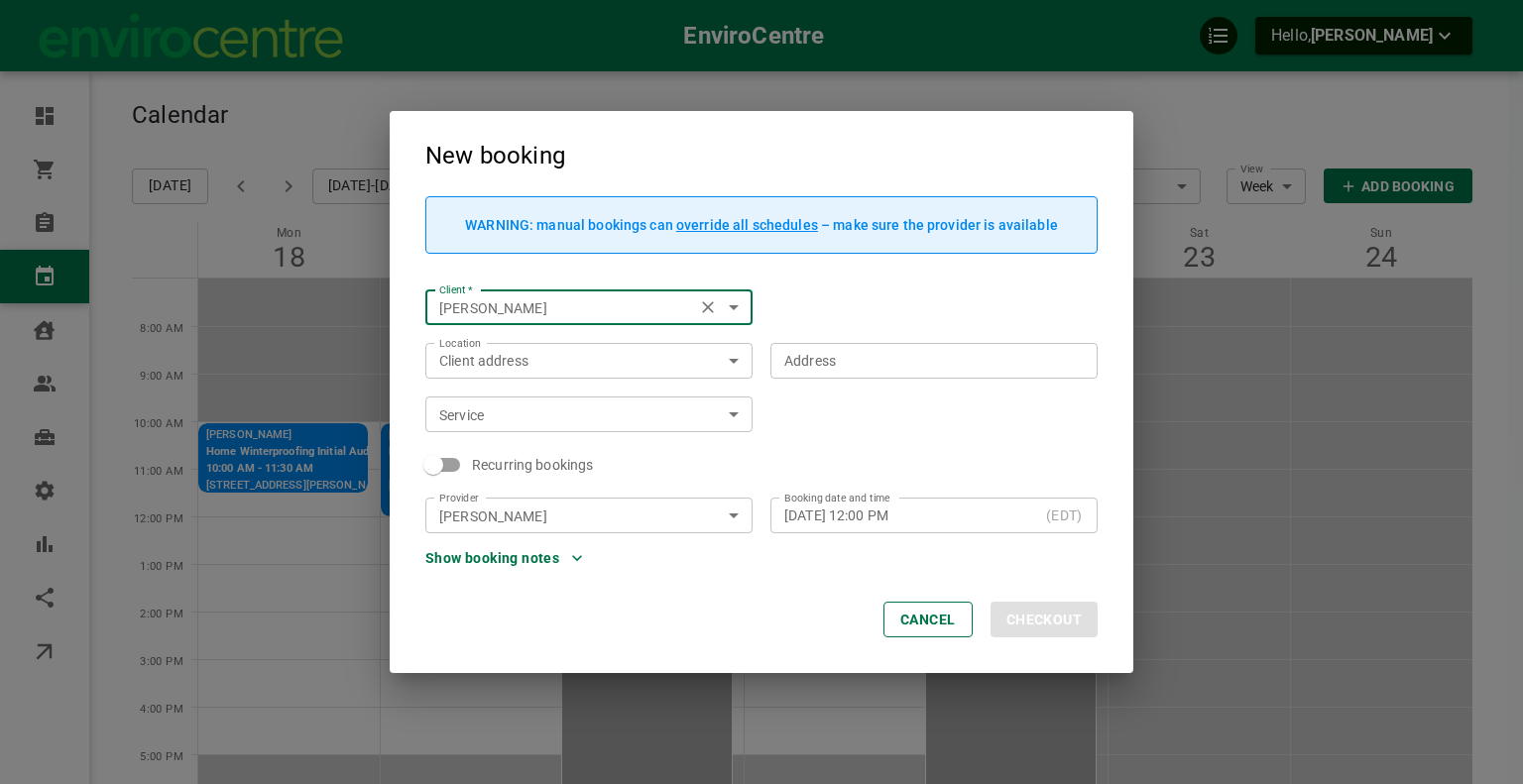 type on "[PERSON_NAME]" 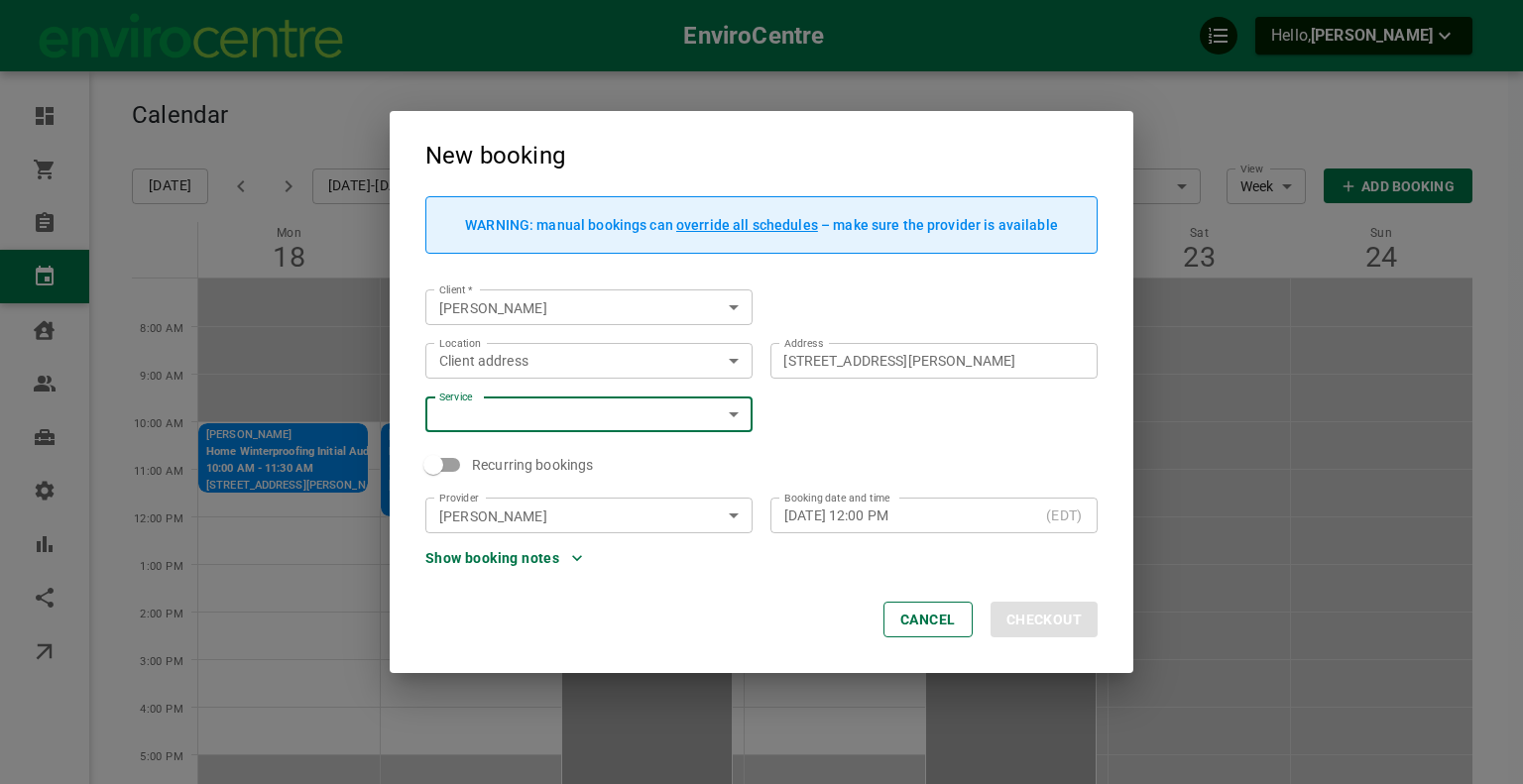 click on "Client address customerLocation Location" at bounding box center (589, 361) 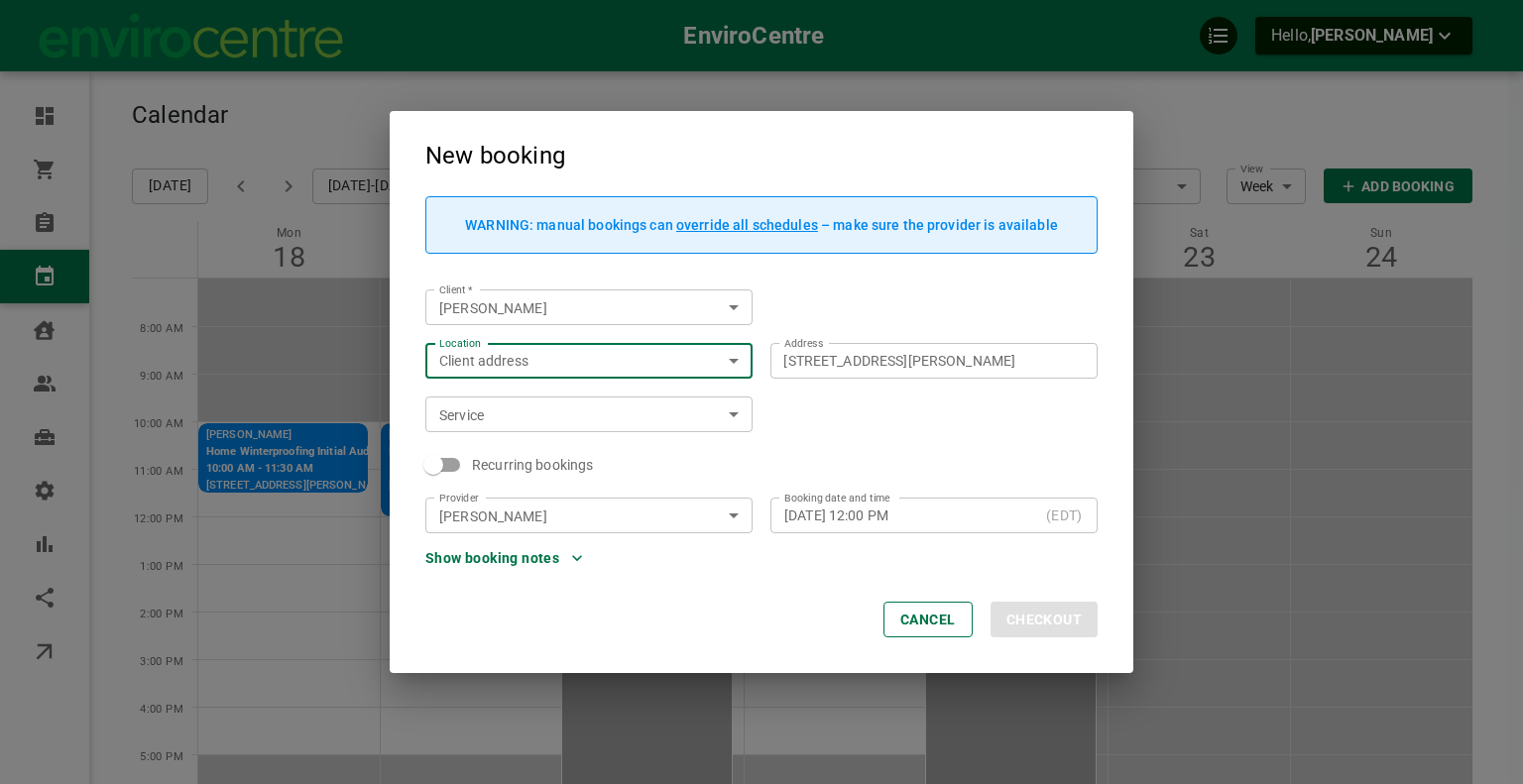 click on "EnviroCentre Hello,  [PERSON_NAME] Dashboard Orders Bookings Calendar Clients Users Services Settings Reports Integrations Online booking Calendar Add Booking [DATE] [DATE]-[DATE] Layout Provider [PERSON_NAME] Provider Coverage area Travel zone af1680e2-4207-4a7c-b143-0b229f75a4db Coverage area View Week Week View Add Booking Mon 18 Tue 19 Wed 20 Thu 21 Fri 22 Sat 23 Sun 24 8:00 AM 9:00 AM 10:00 AM 11:00 AM 12:00 PM 1:00 PM 2:00 PM 3:00 PM 4:00 PM 5:00 PM 6:00 PM   [PERSON_NAME] Home Winterproofing Initial Audit 10:00 AM - 11:30 AM [STREET_ADDRESS][PERSON_NAME]   [PERSON_NAME] EAP Initial Audit with Weatherization  10:00 AM - 12:00 PM [STREET_ADDRESS] TIME BLOCK 12:00 AM - 11:59 PM "Unavailable (may possibly open, will see closer how manageable workload/mental health is is)" TIME BLOCK 12:00 AM - 11:59 PM "Unavailable (may possibly open, will see closer how manageable workload/mental health is is)" Profile My account New booking" at bounding box center (762, 487) 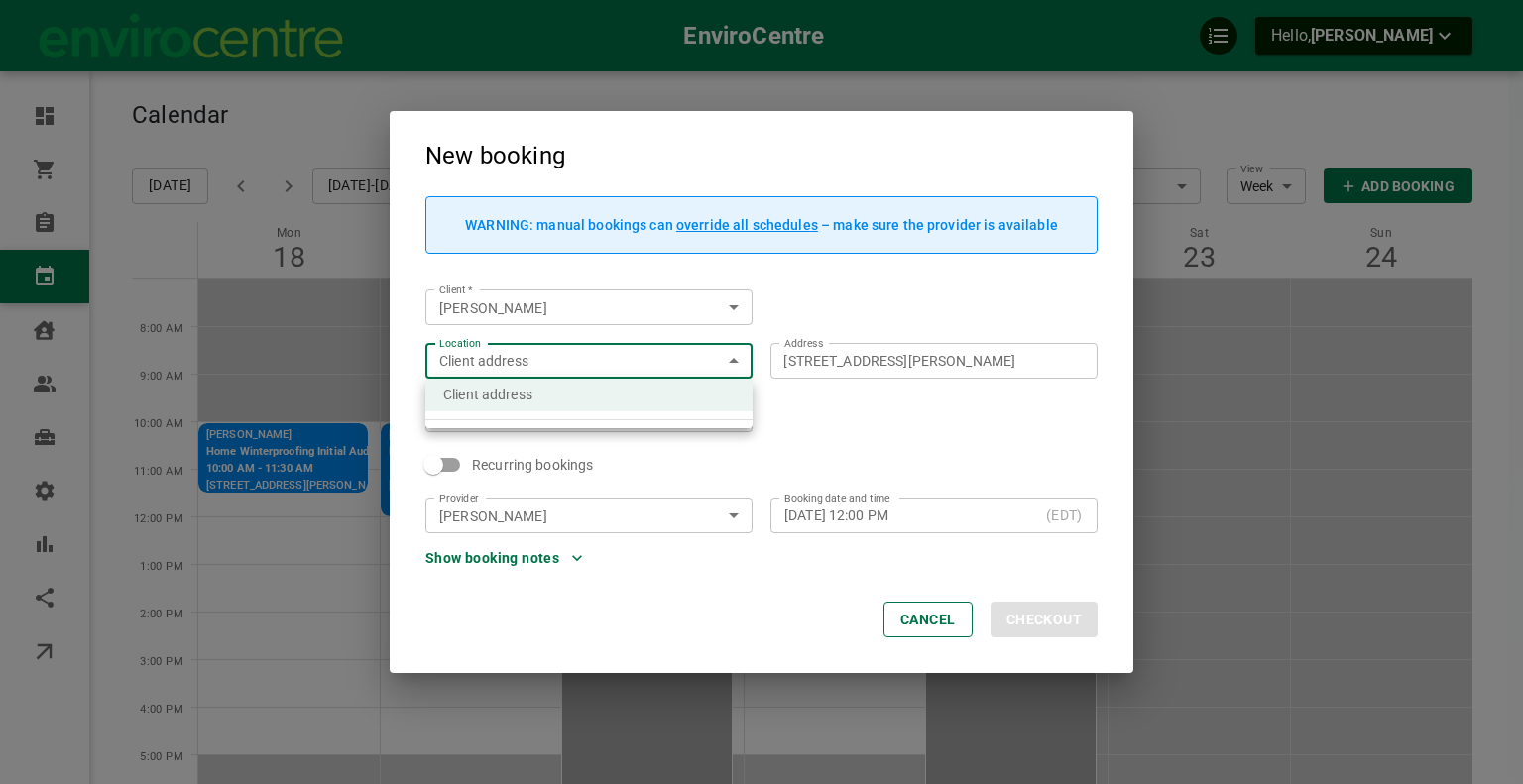 click at bounding box center (762, 392) 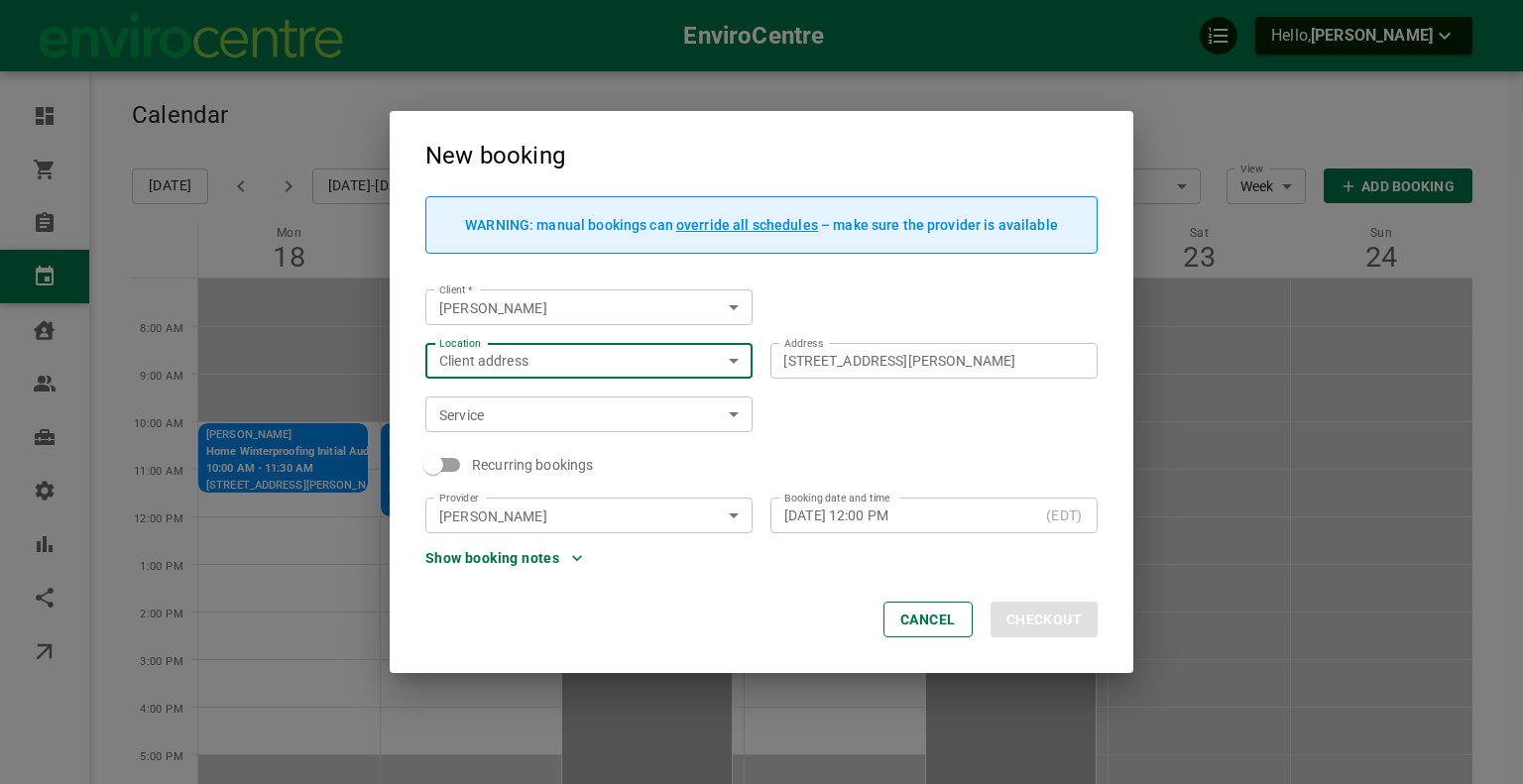 click on "Service ​ Service" at bounding box center [580, 405] 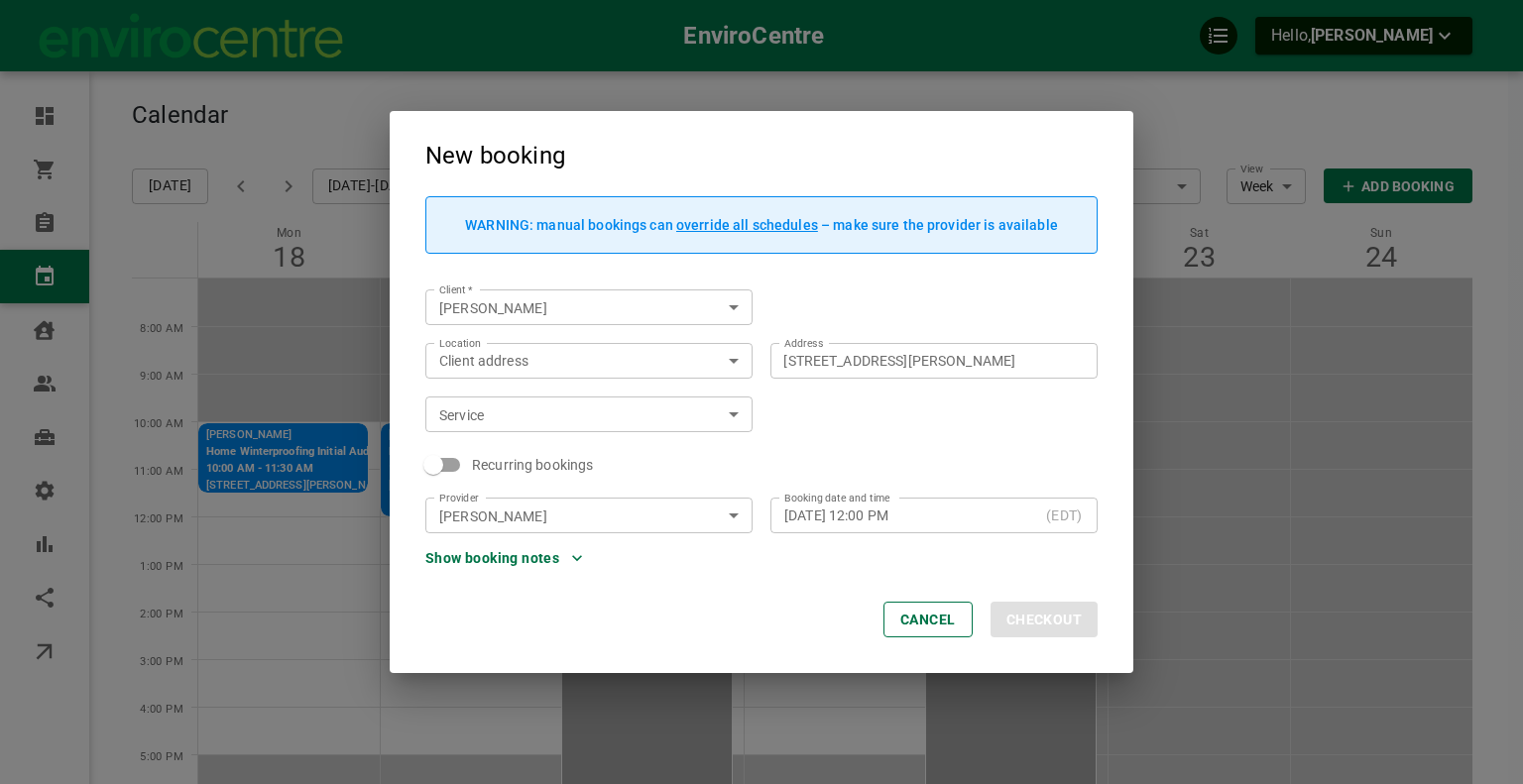 click on "EnviroCentre Hello,  [PERSON_NAME] Dashboard Orders Bookings Calendar Clients Users Services Settings Reports Integrations Online booking Calendar Add Booking [DATE] [DATE]-[DATE] Layout Provider [PERSON_NAME] Provider Coverage area Travel zone af1680e2-4207-4a7c-b143-0b229f75a4db Coverage area View Week Week View Add Booking Mon 18 Tue 19 Wed 20 Thu 21 Fri 22 Sat 23 Sun 24 8:00 AM 9:00 AM 10:00 AM 11:00 AM 12:00 PM 1:00 PM 2:00 PM 3:00 PM 4:00 PM 5:00 PM 6:00 PM   [PERSON_NAME] Home Winterproofing Initial Audit 10:00 AM - 11:30 AM [STREET_ADDRESS][PERSON_NAME]   [PERSON_NAME] EAP Initial Audit with Weatherization  10:00 AM - 12:00 PM [STREET_ADDRESS] TIME BLOCK 12:00 AM - 11:59 PM "Unavailable (may possibly open, will see closer how manageable workload/mental health is is)" TIME BLOCK 12:00 AM - 11:59 PM "Unavailable (may possibly open, will see closer how manageable workload/mental health is is)" Profile My account New booking" at bounding box center [762, 487] 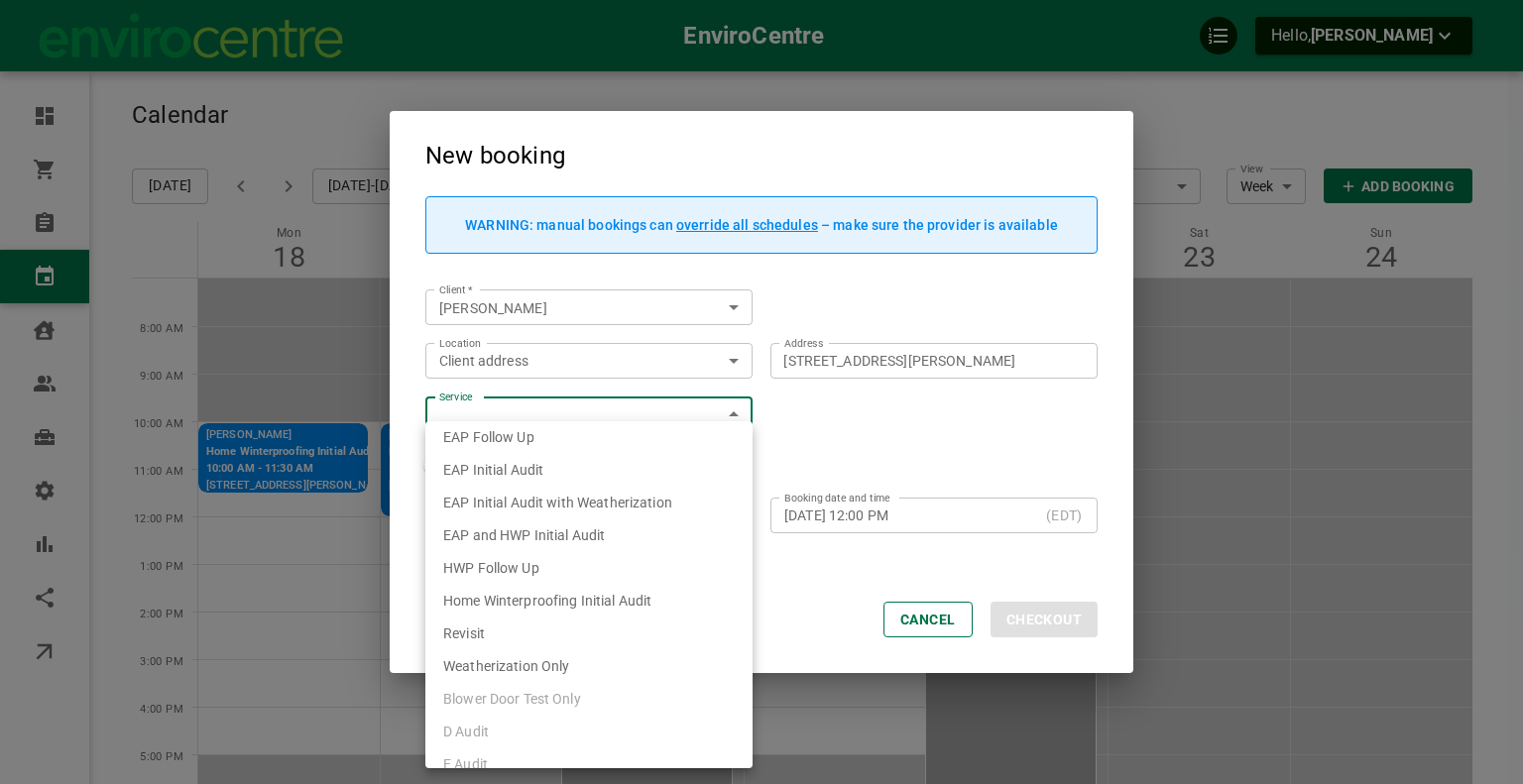click on "EAP Initial Audit" at bounding box center [493, 470] 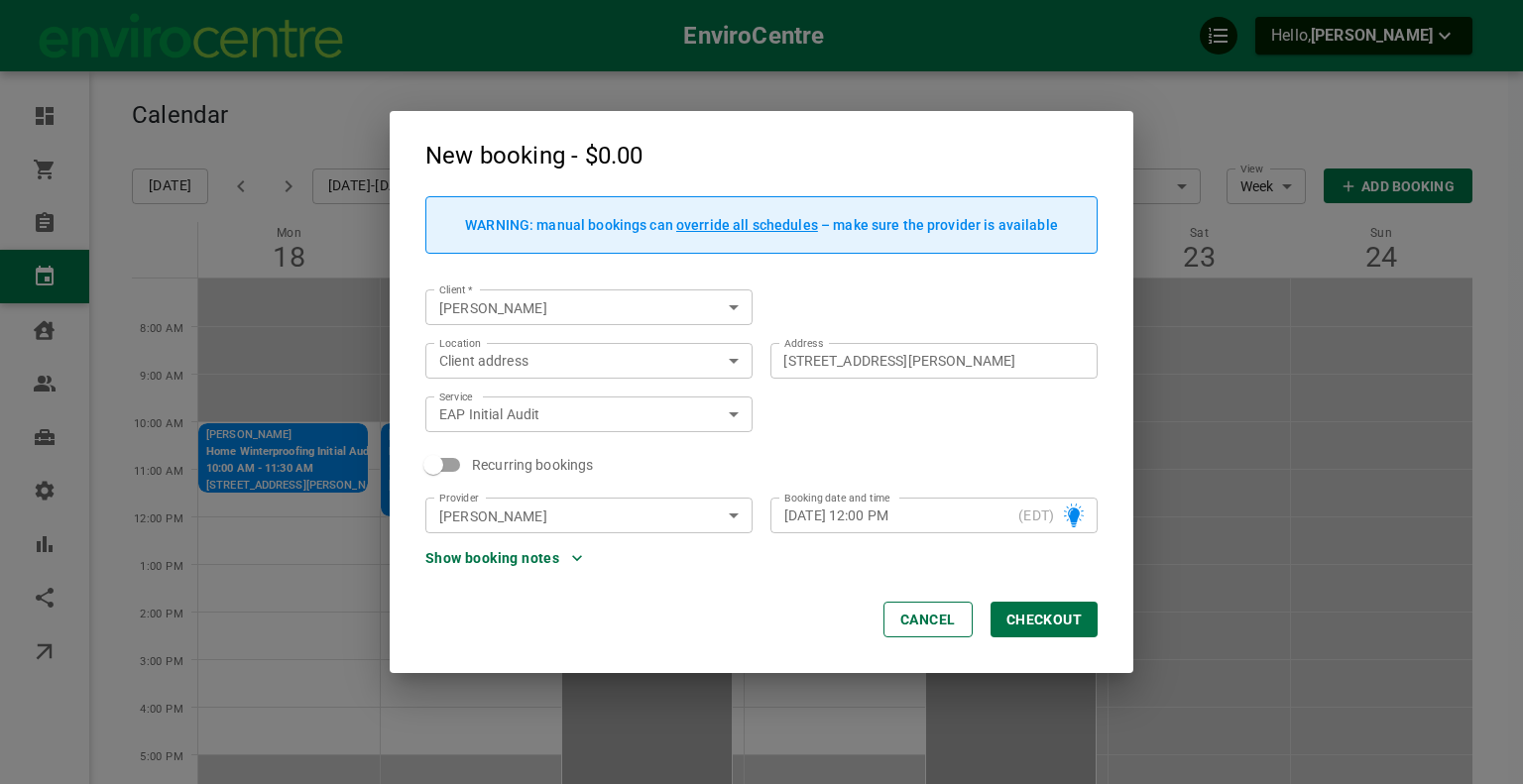 click on "Show booking notes" at bounding box center [504, 558] 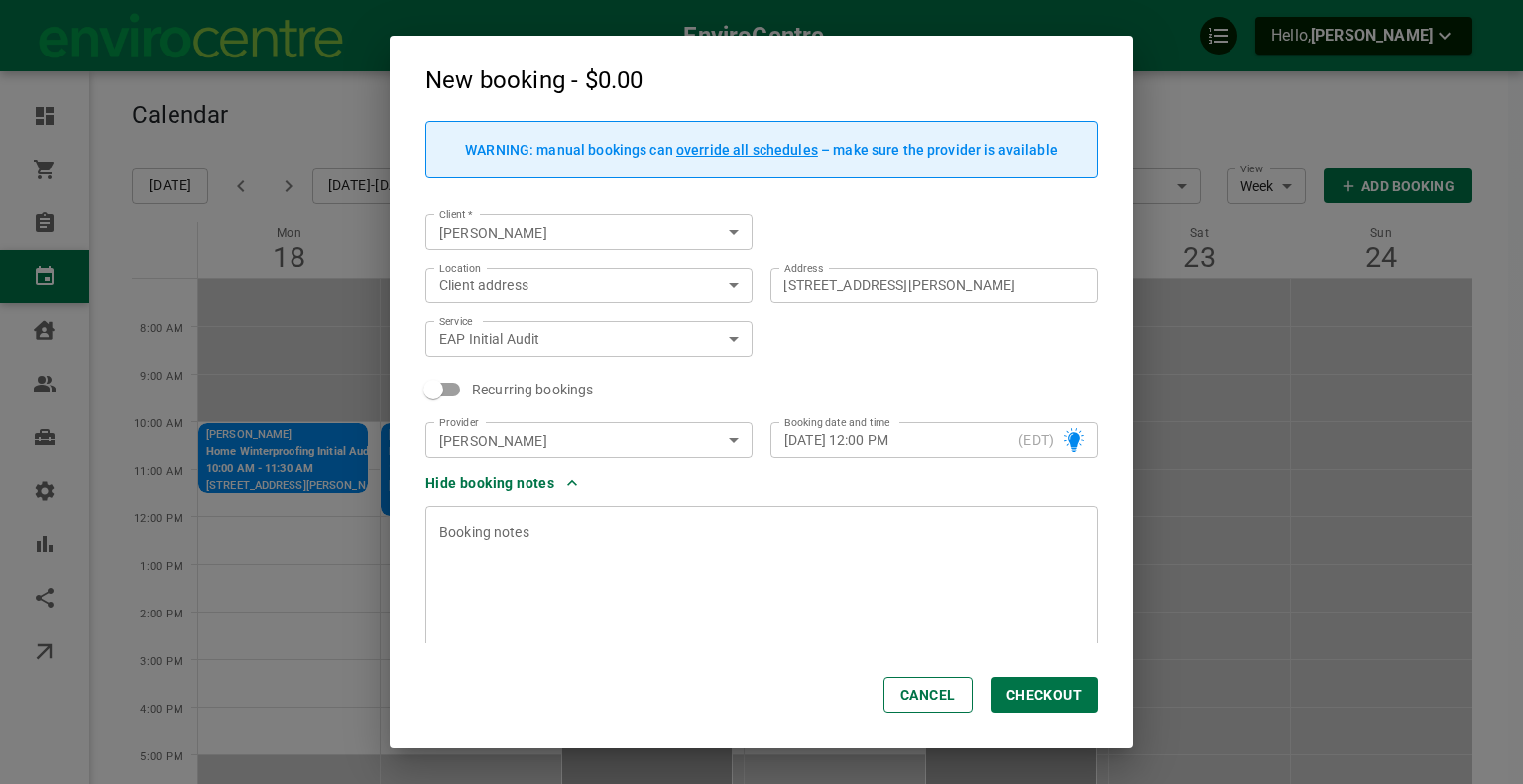 click at bounding box center [762, 581] 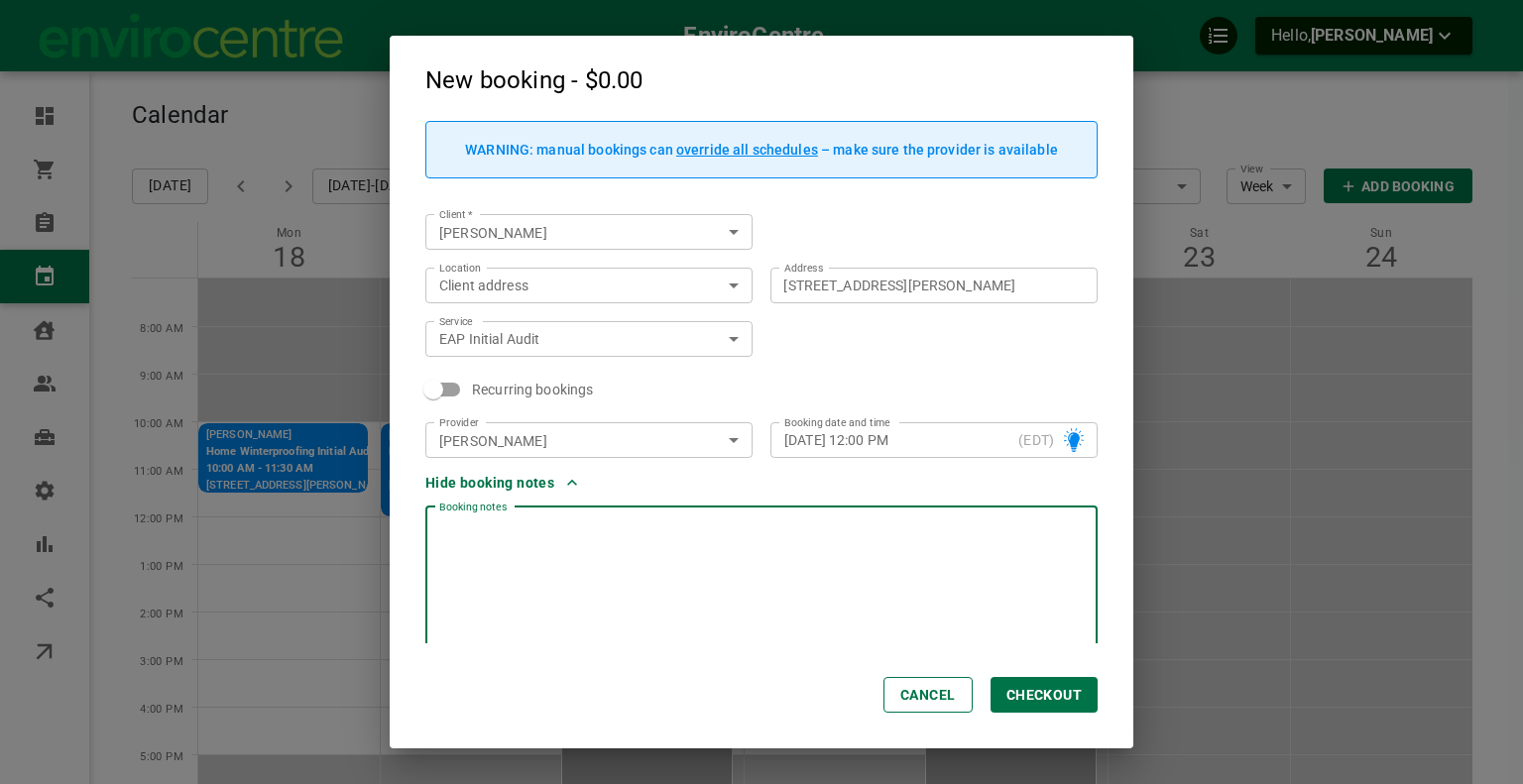 click at bounding box center [762, 581] 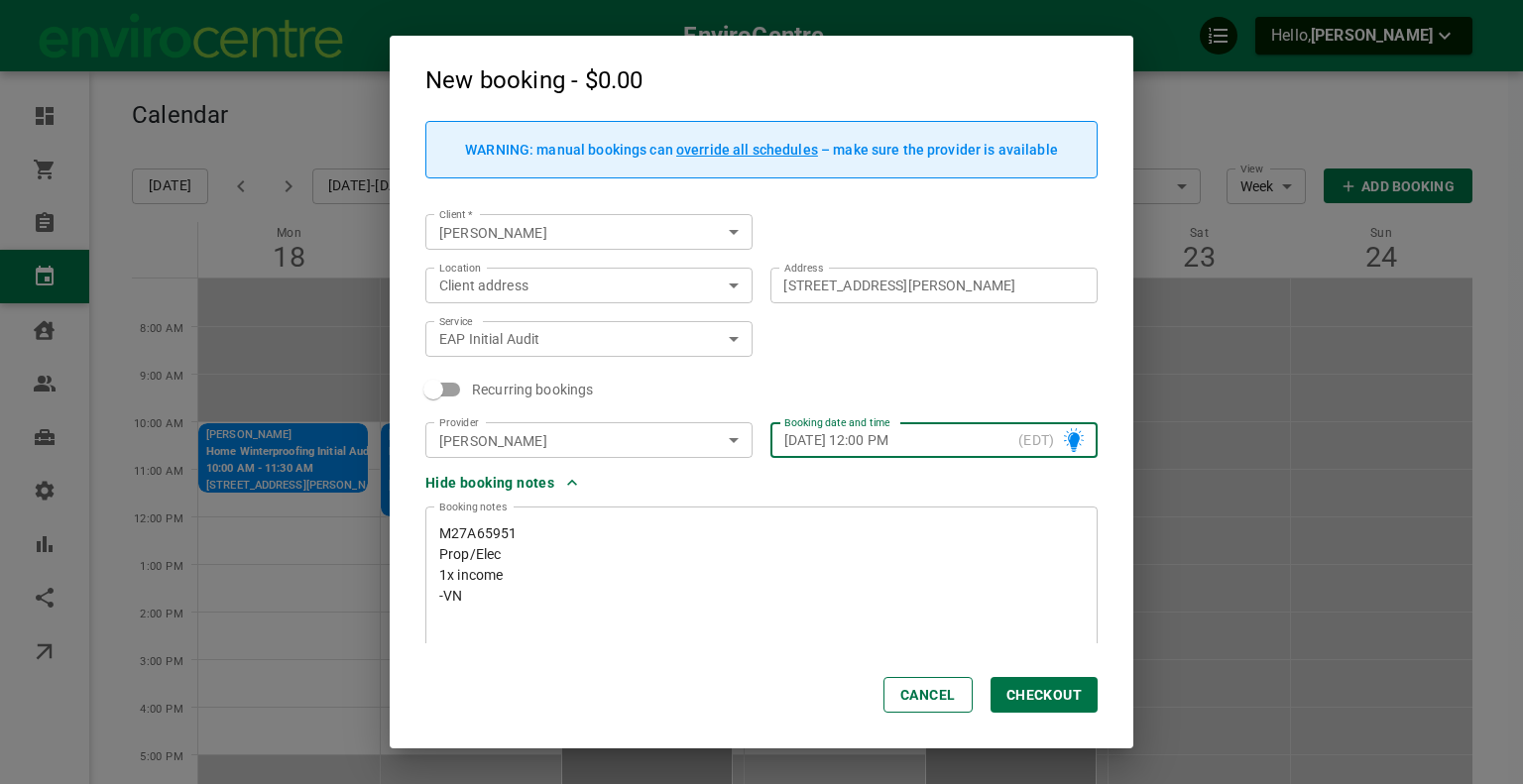 click on "[DATE] 12:00 PM" at bounding box center [897, 440] 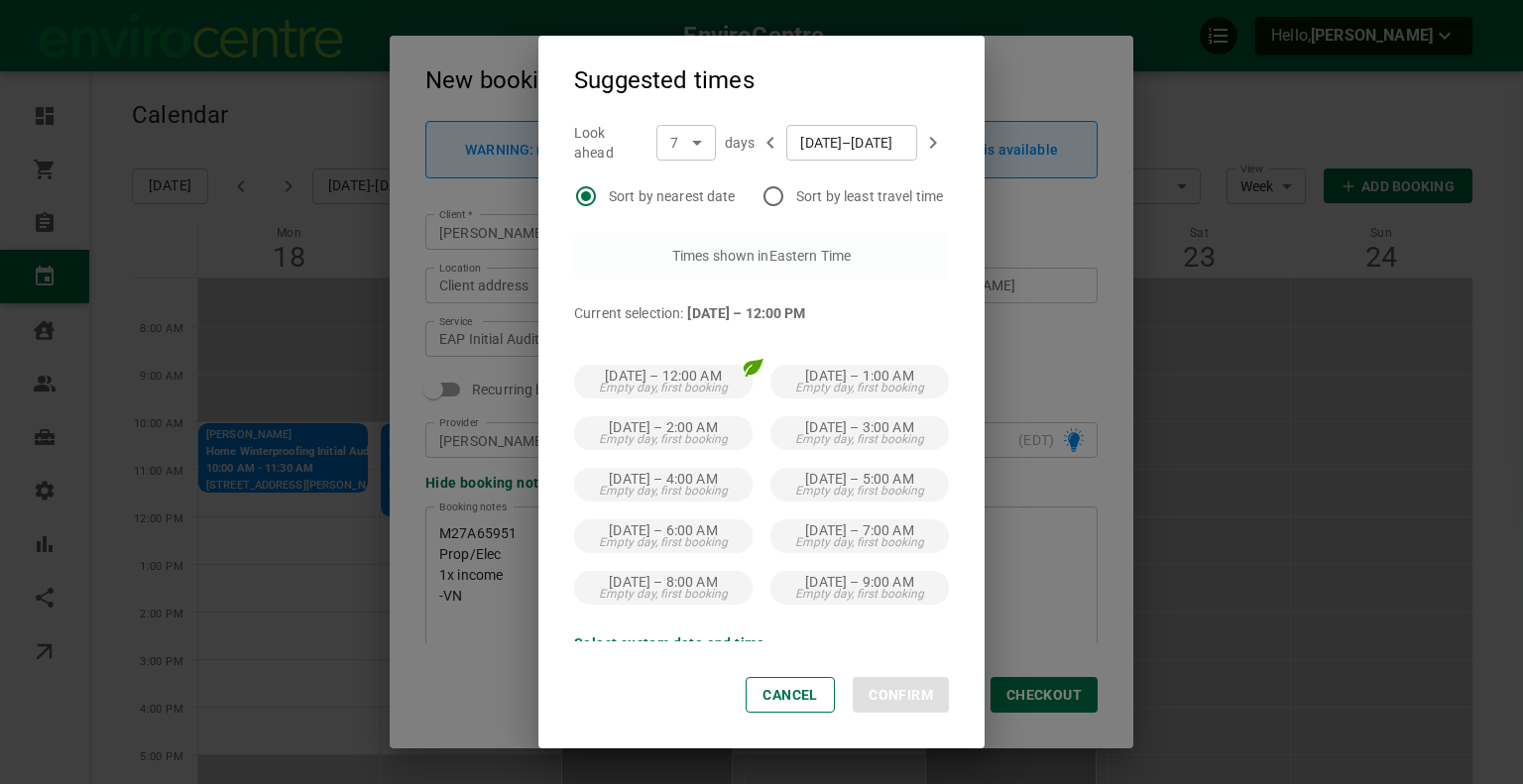 scroll, scrollTop: 9, scrollLeft: 0, axis: vertical 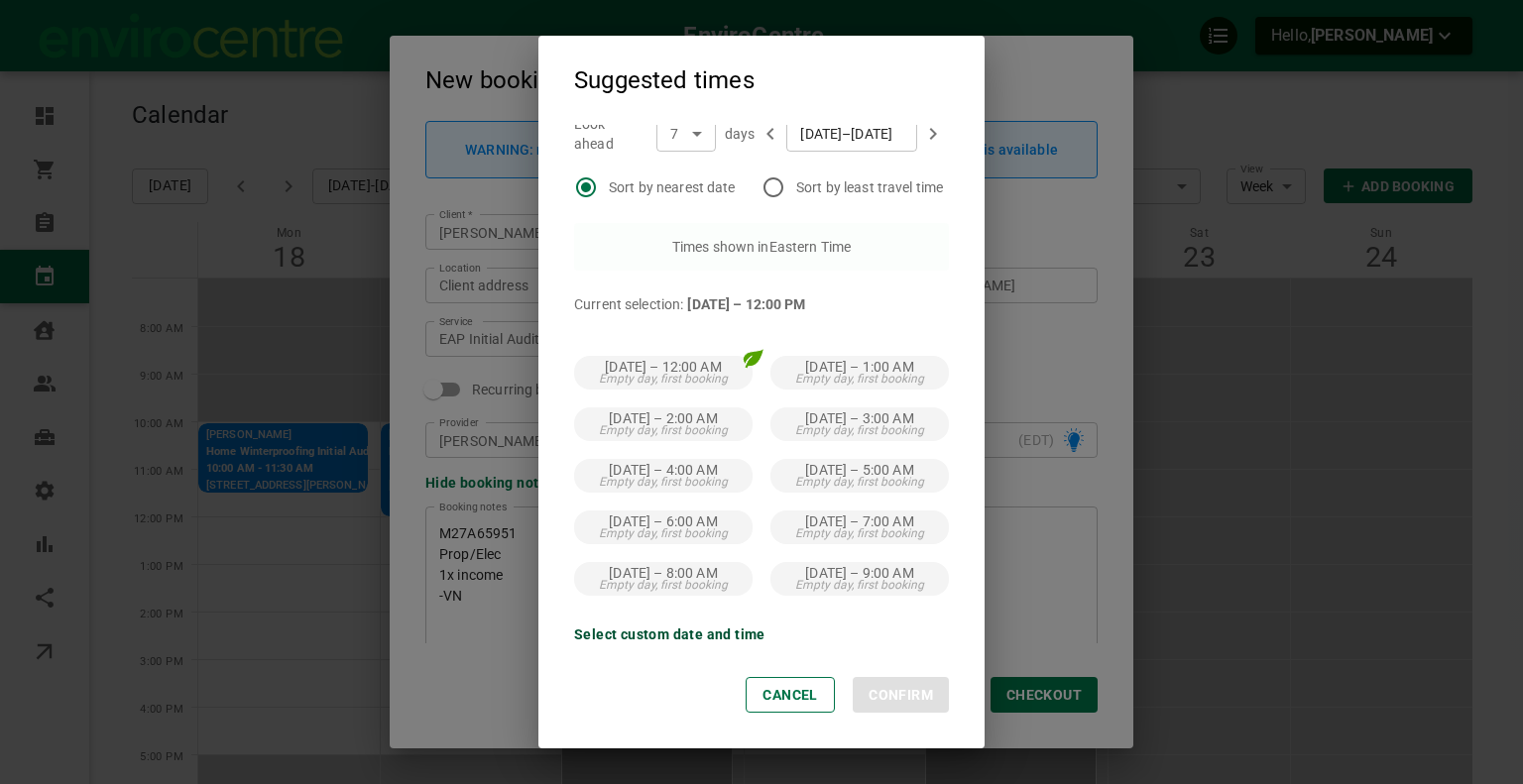 click on "Select custom date and time" at bounding box center [669, 634] 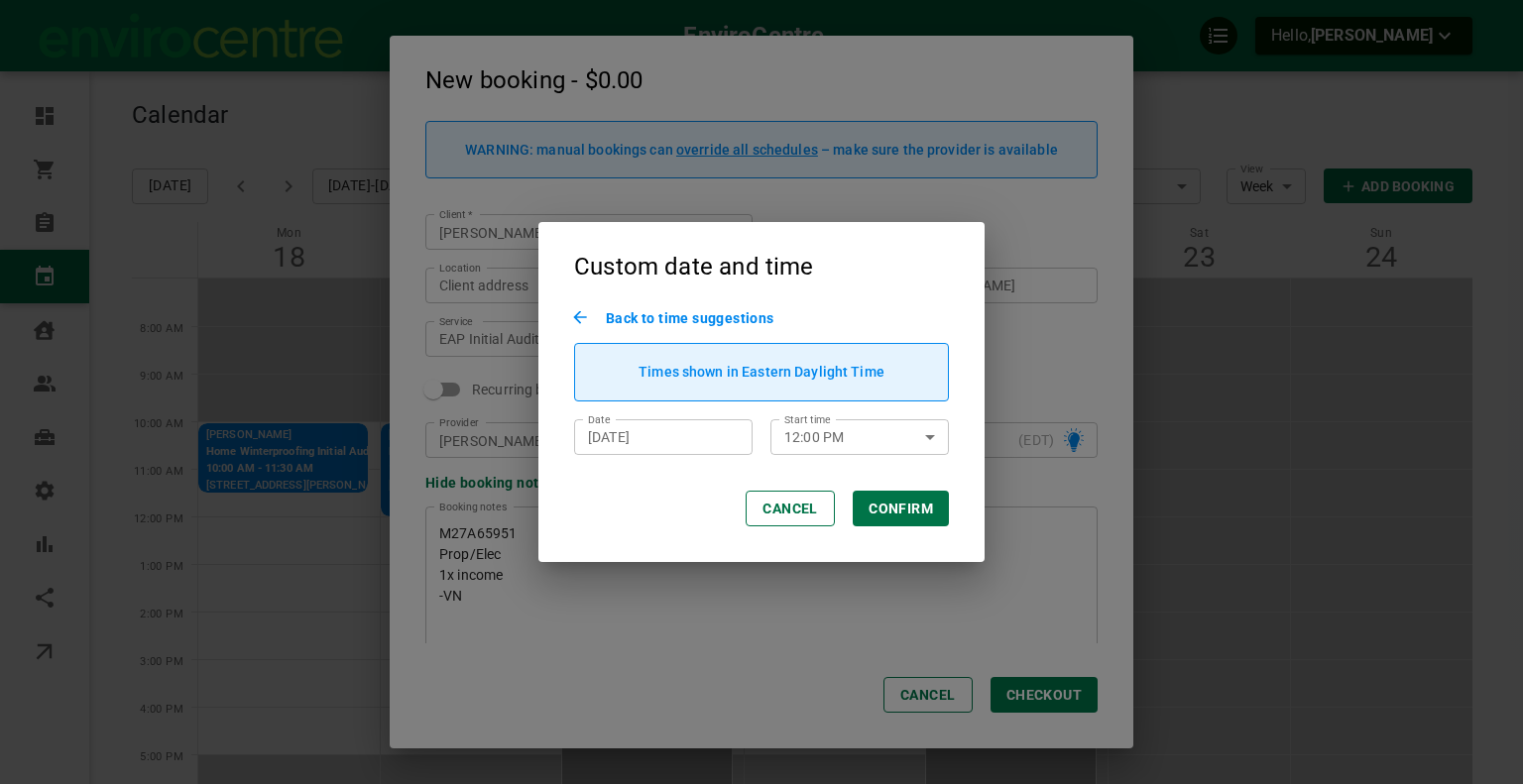 click on "12:00 PM" at bounding box center (838, 436) 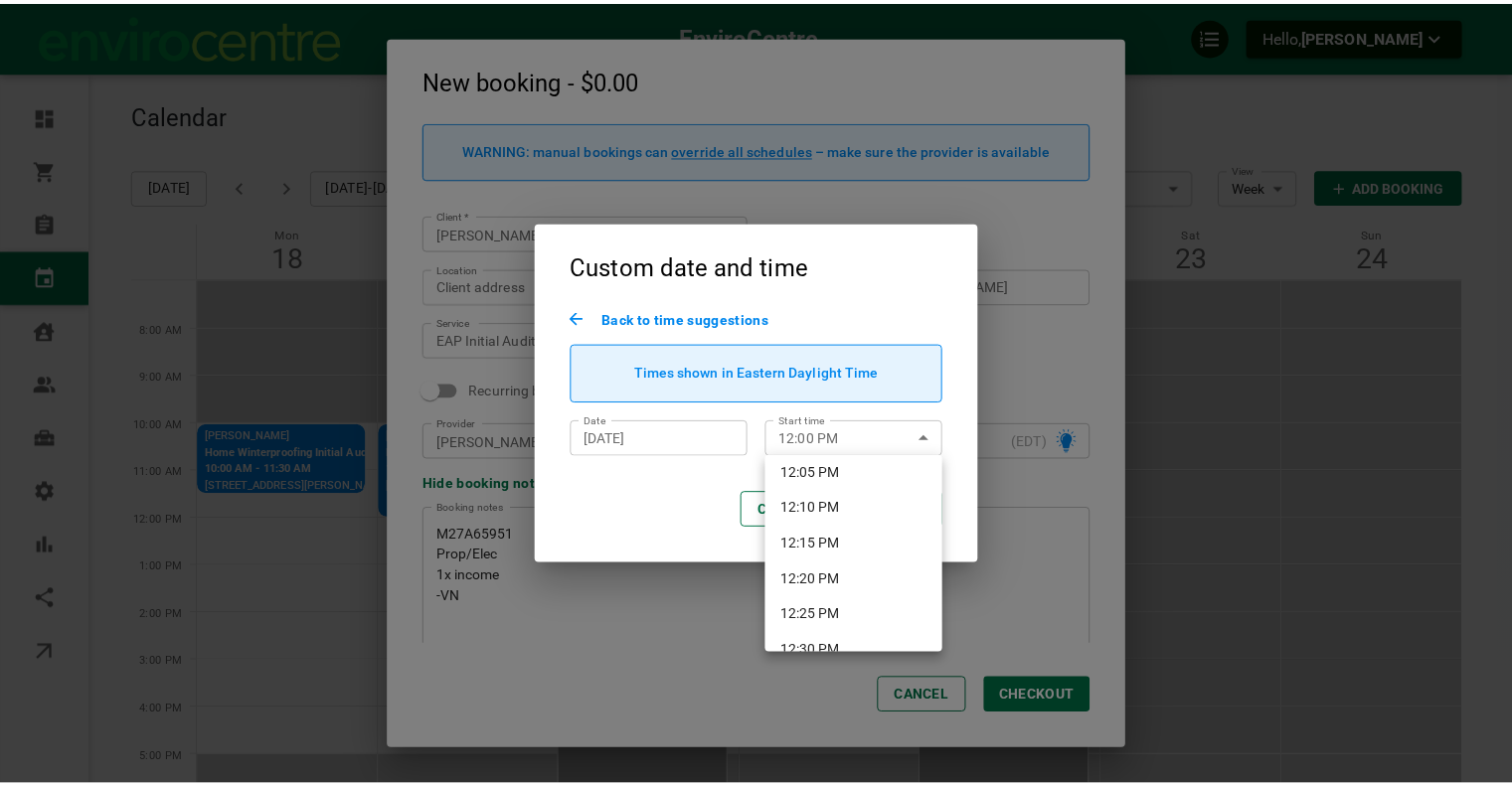 scroll, scrollTop: 5197, scrollLeft: 0, axis: vertical 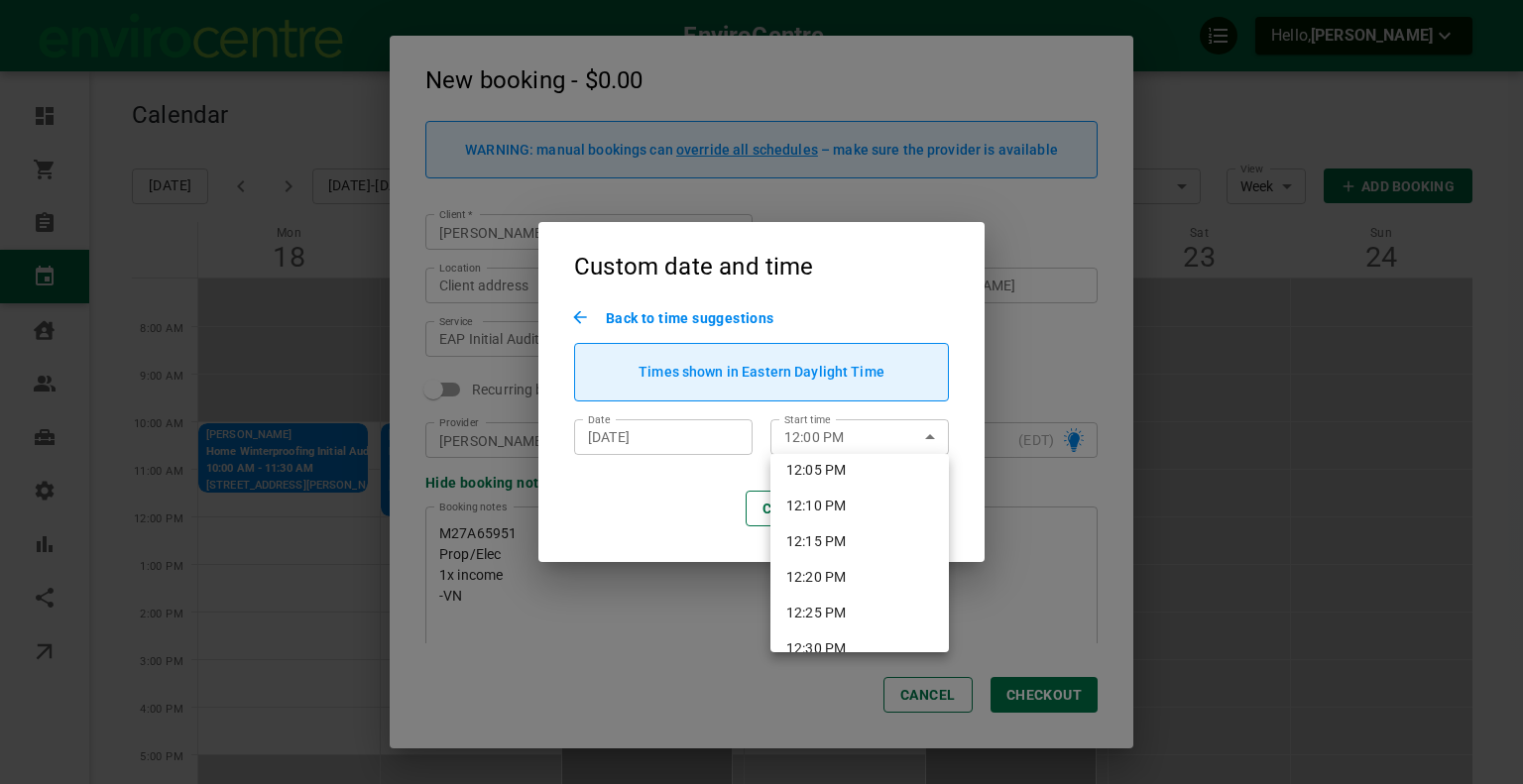 click on "12:30 PM" at bounding box center [860, 648] 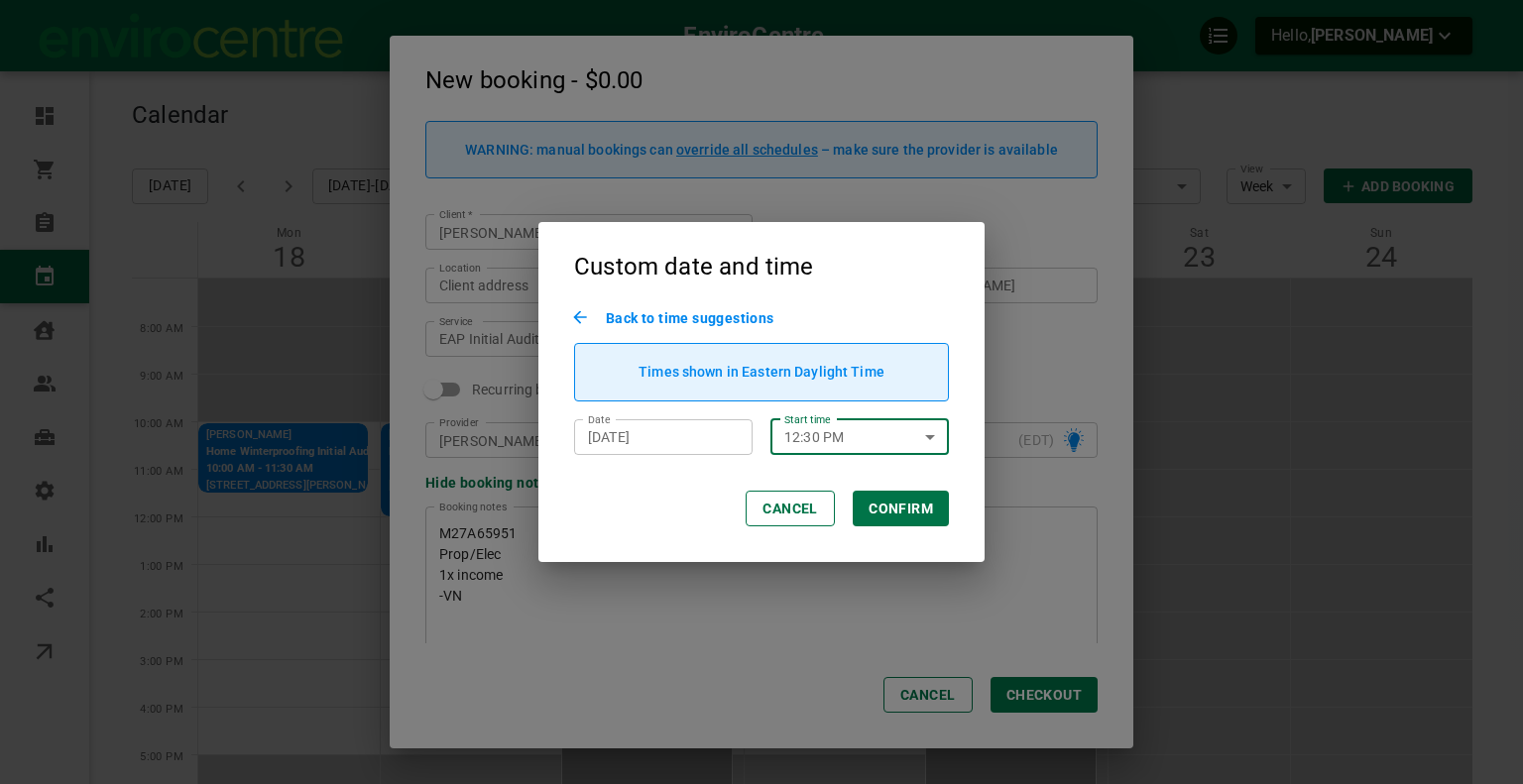 click on "Confirm" at bounding box center [900, 508] 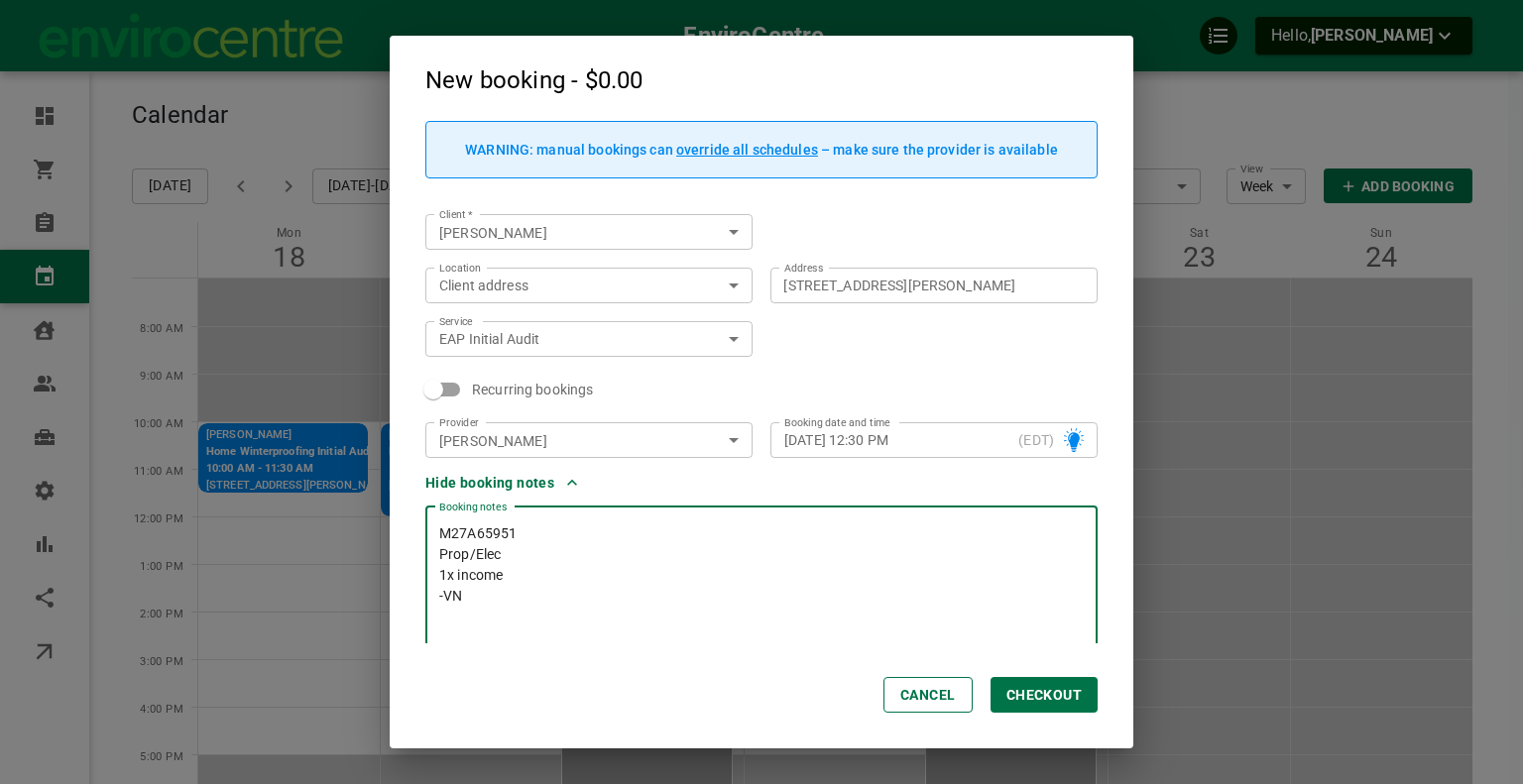 click on "M27A65951 Prop/Elec 1x income -VN" at bounding box center (762, 581) 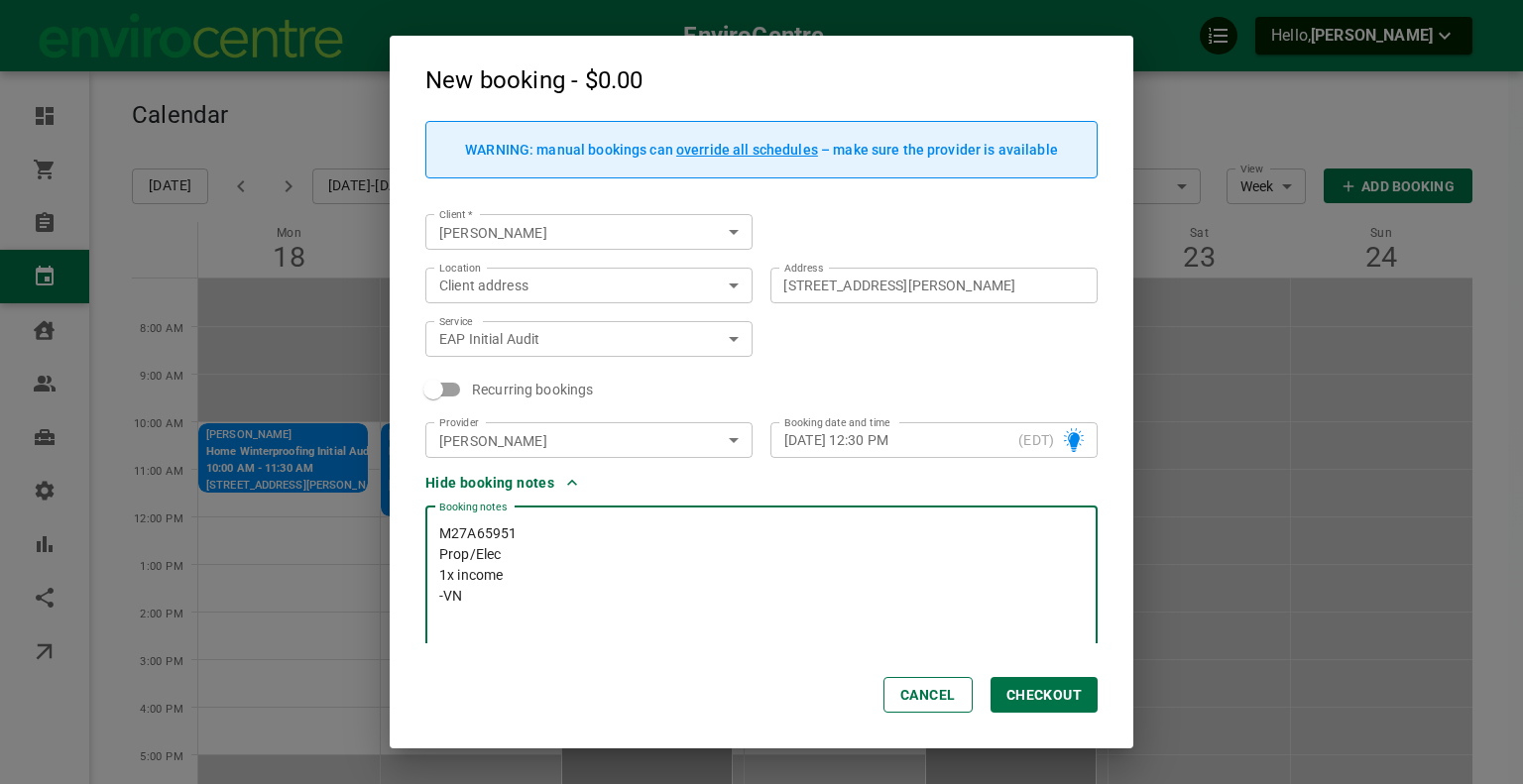 click on "M27A65951 Prop/Elec 1x income -VN" at bounding box center [762, 581] 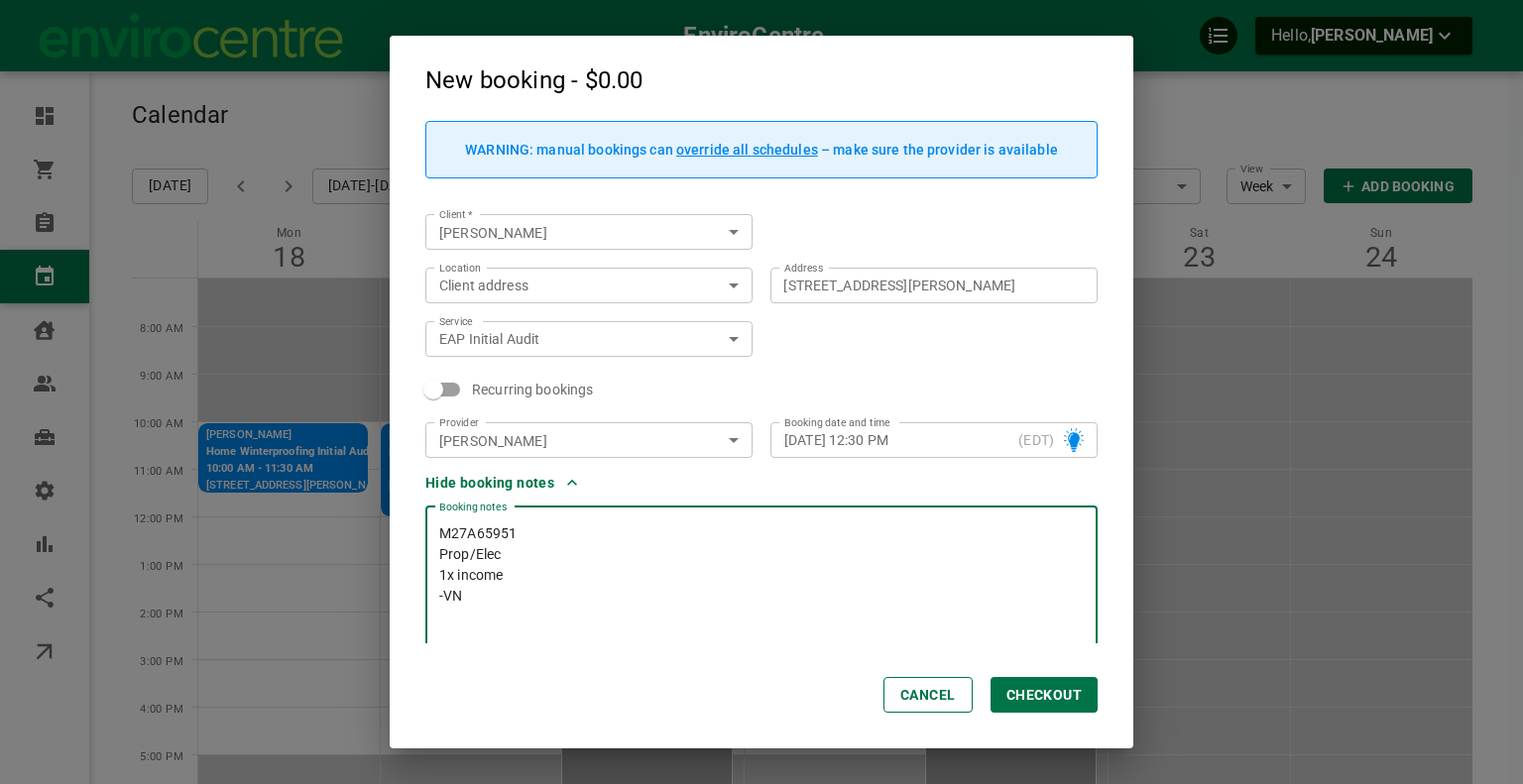click on "M27A65951 Prop/Elec 1x income -VN" at bounding box center (762, 581) 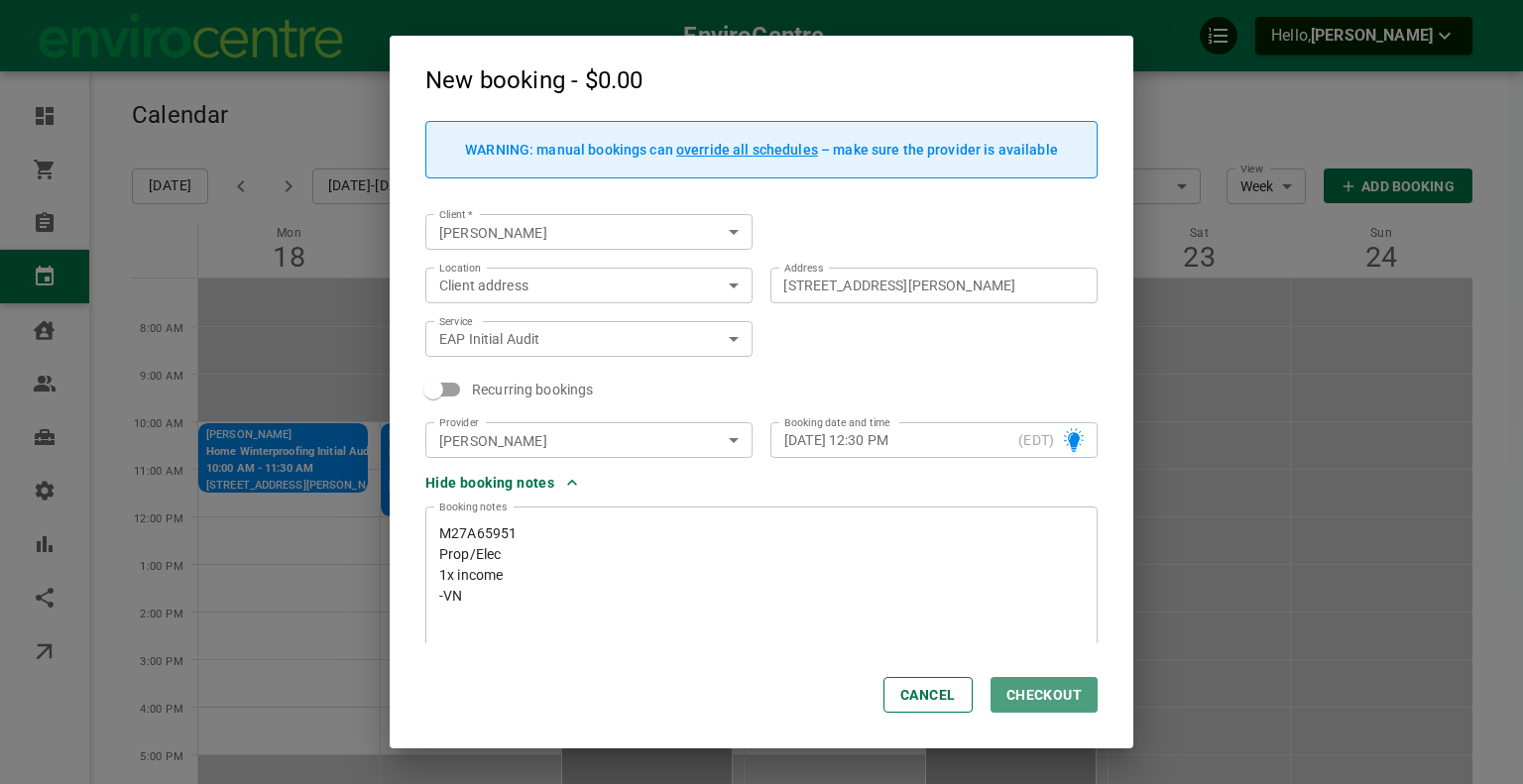click on "Checkout" at bounding box center [1044, 695] 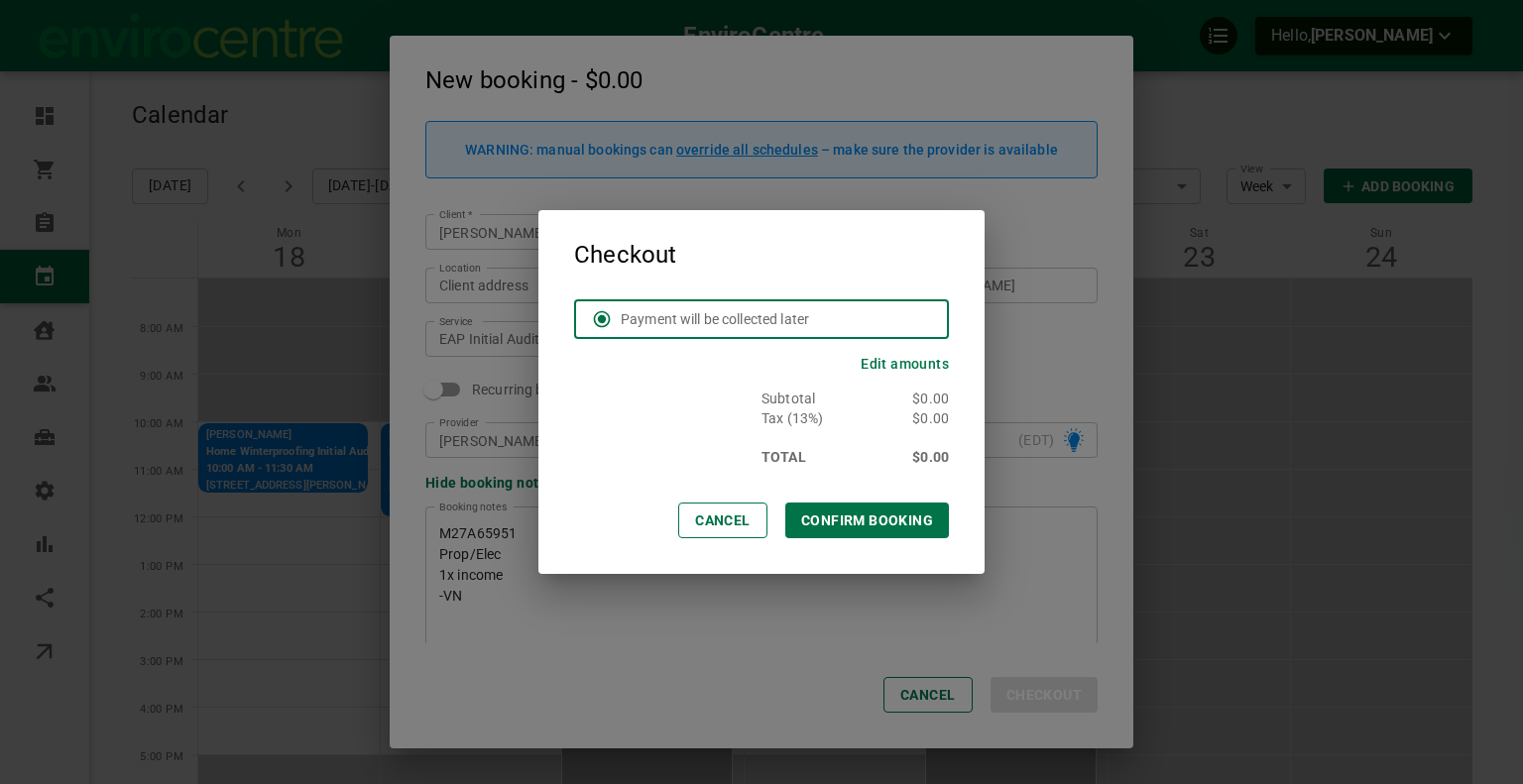 click on "CONFIRM BOOKING" at bounding box center (867, 520) 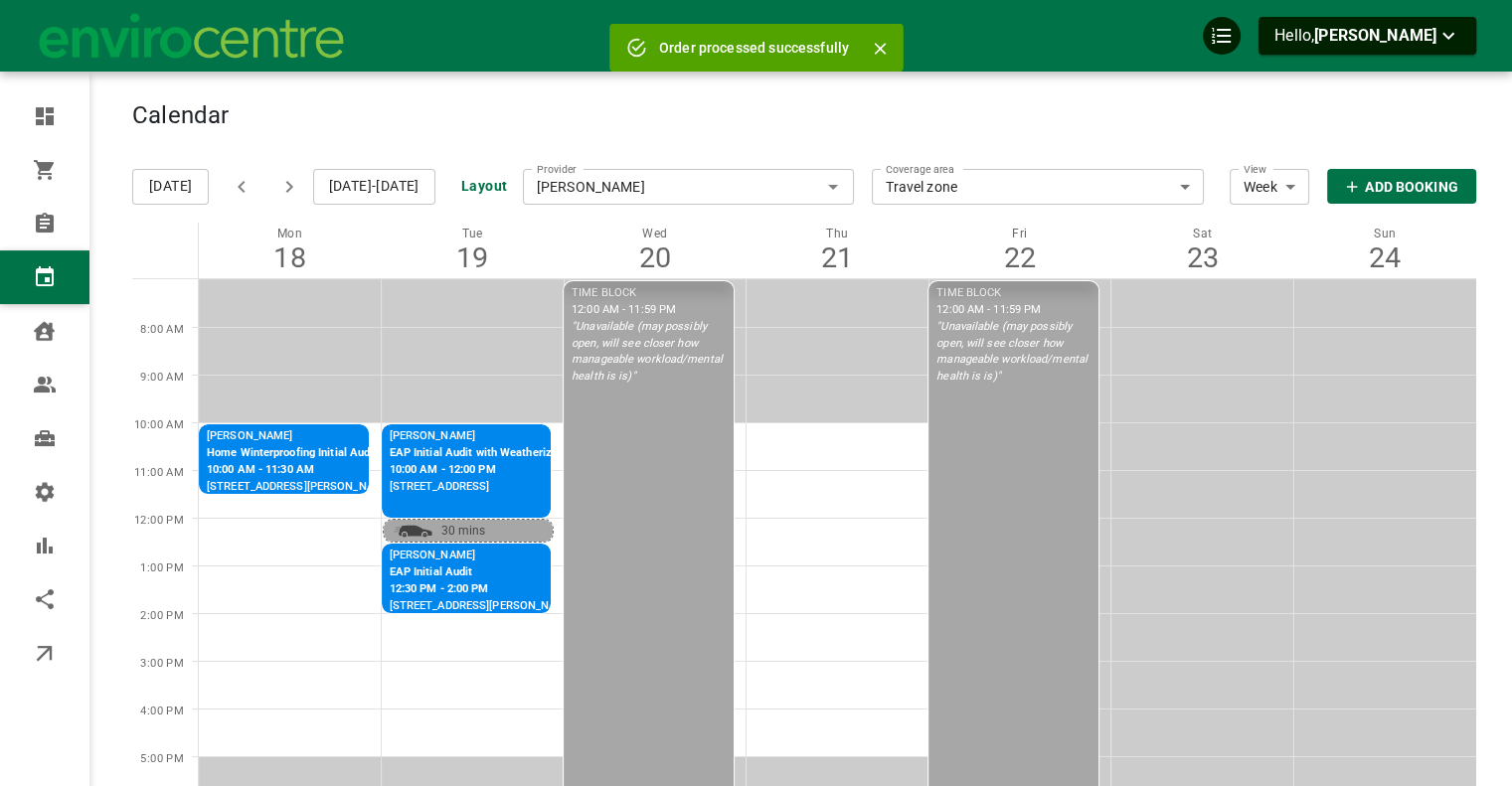 click on "[PERSON_NAME]" at bounding box center [689, 187] 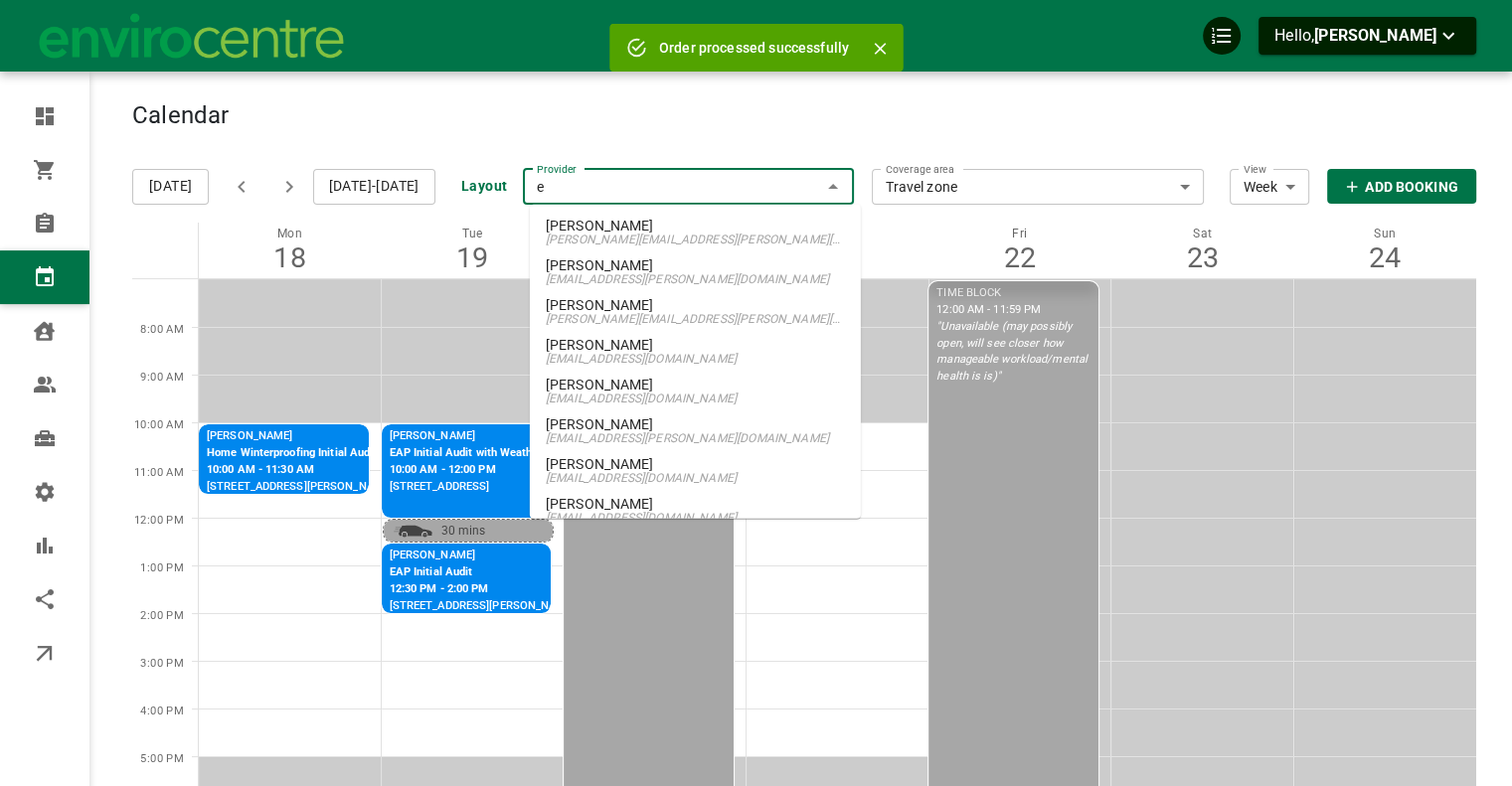 type on "ed" 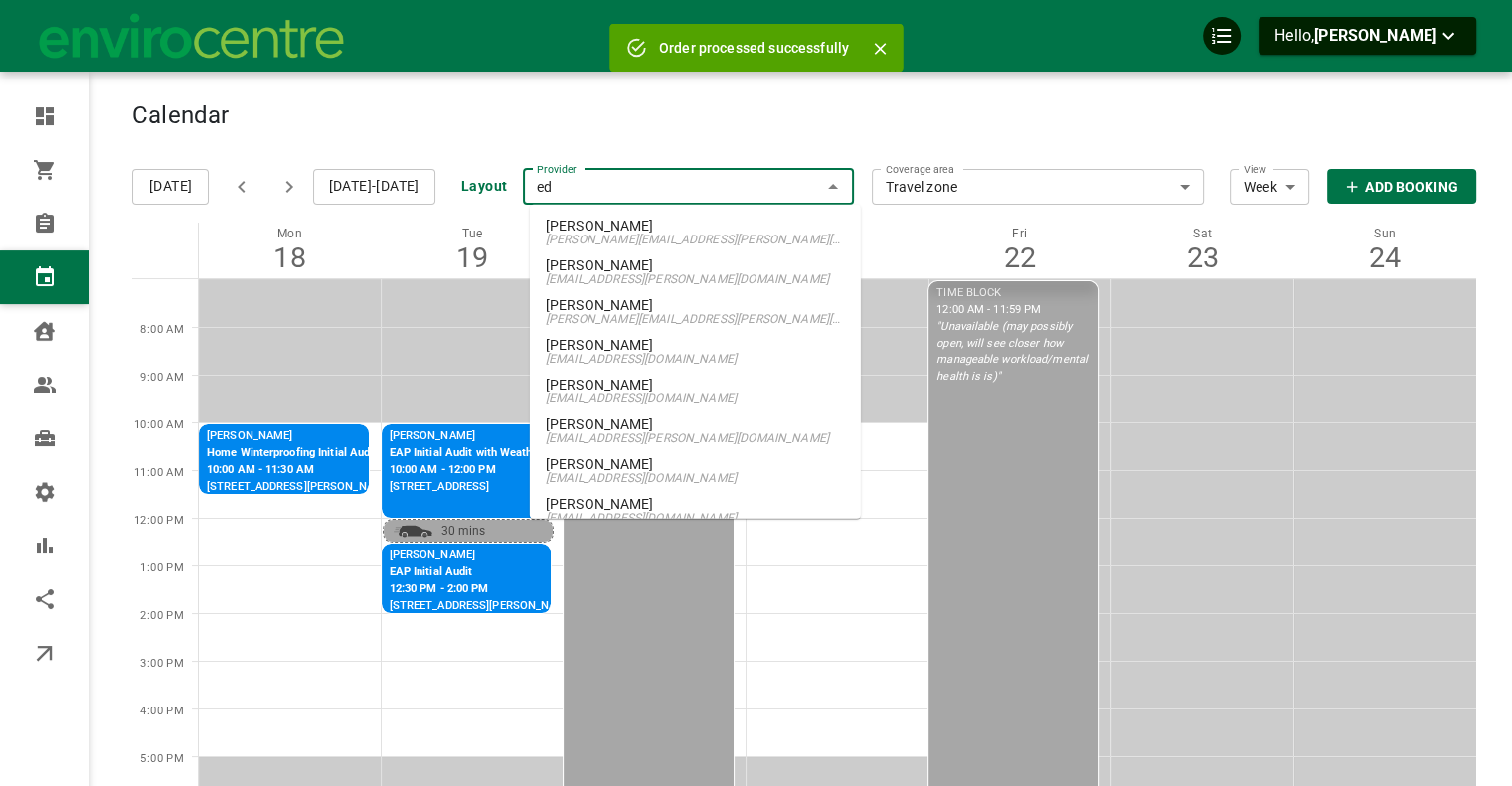 scroll, scrollTop: 0, scrollLeft: 0, axis: both 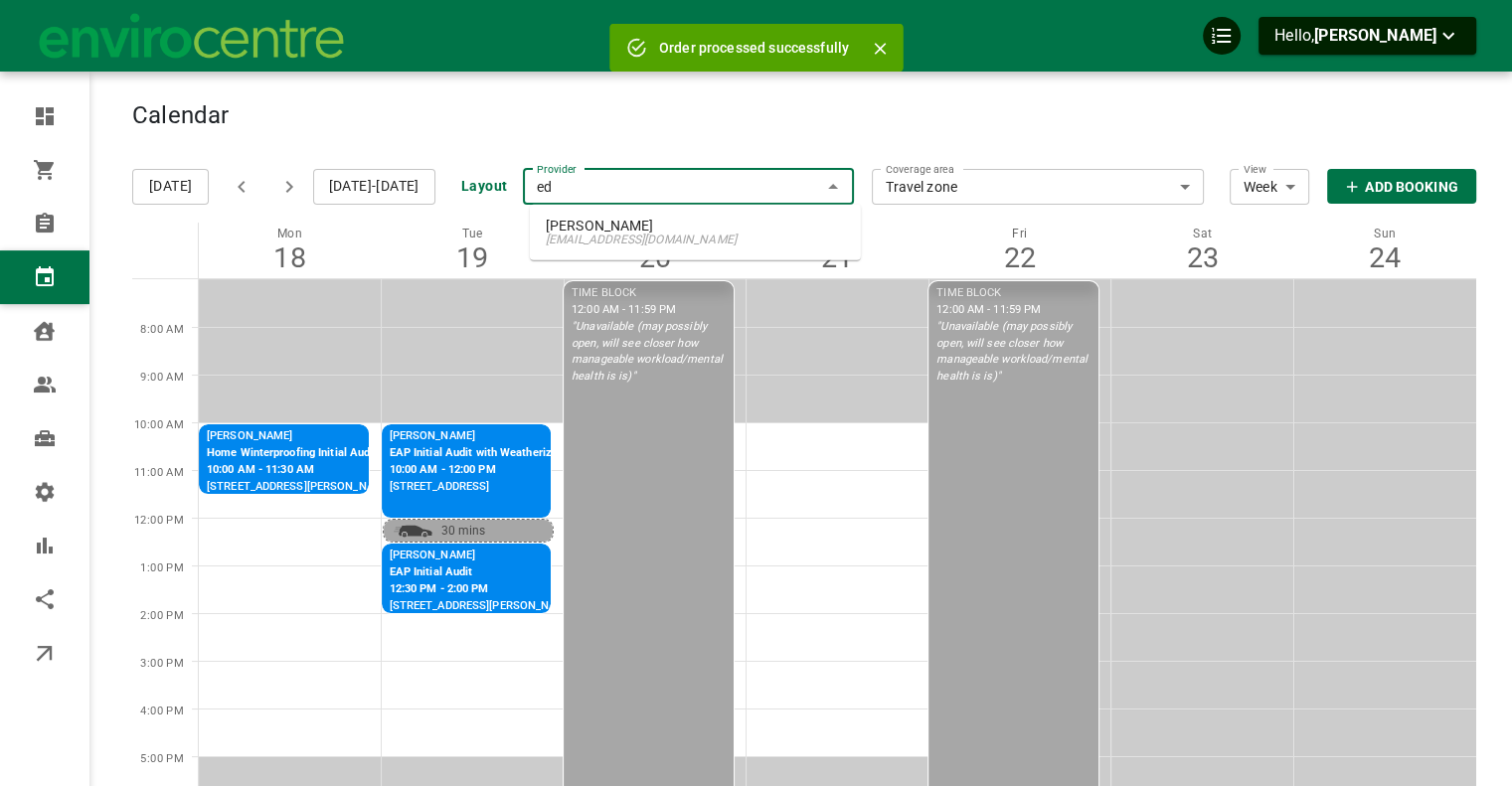 click on "[PERSON_NAME]" at bounding box center [695, 226] 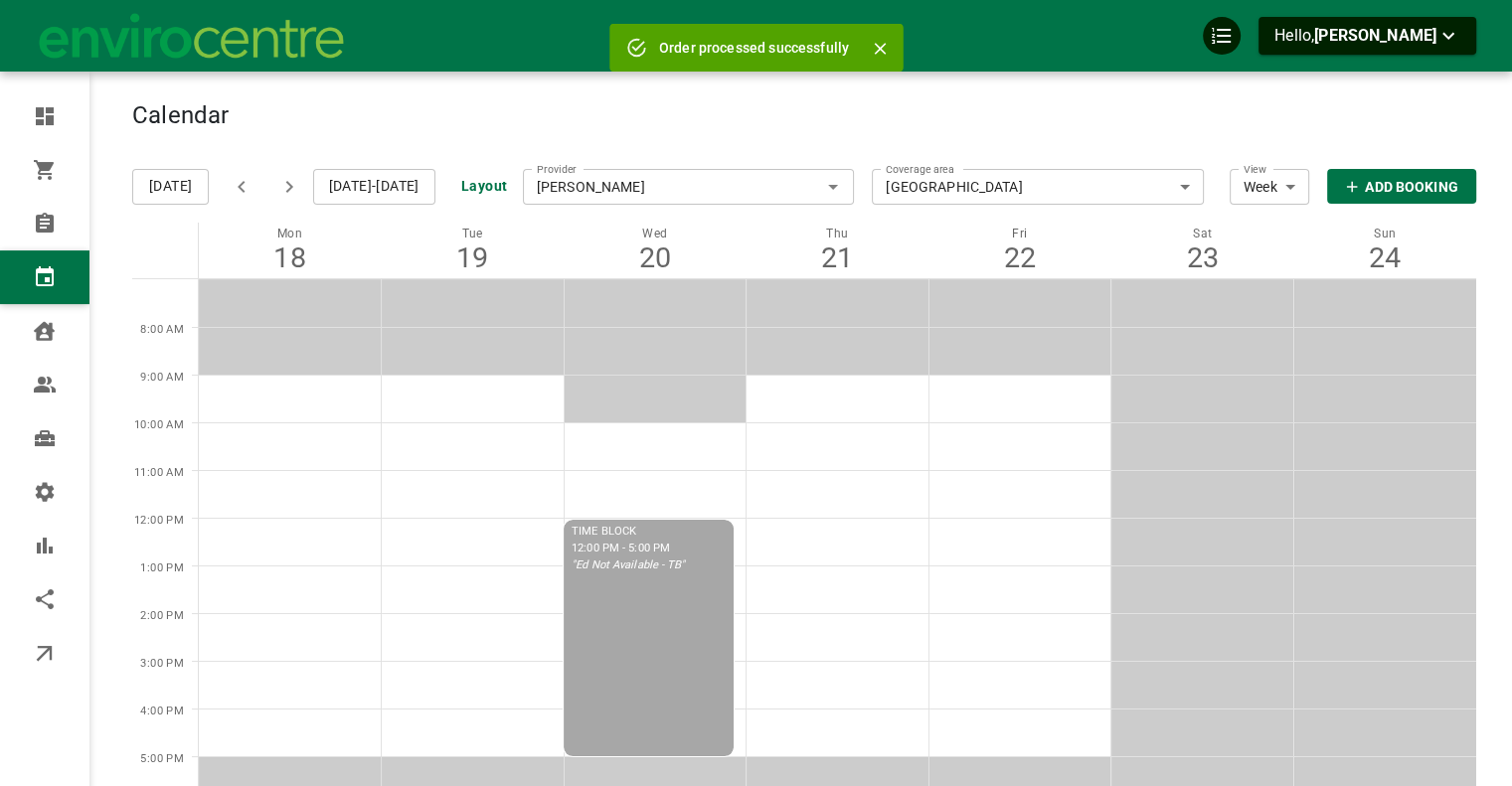 click on "[DATE] [DATE]-[DATE] Layout Provider [PERSON_NAME] Provider Coverage area [GEOGRAPHIC_DATA] 15c8f1e6-d4a9-491b-9ba8-80646bc03023 Coverage area View Week Week View Add Booking" at bounding box center [804, 187] 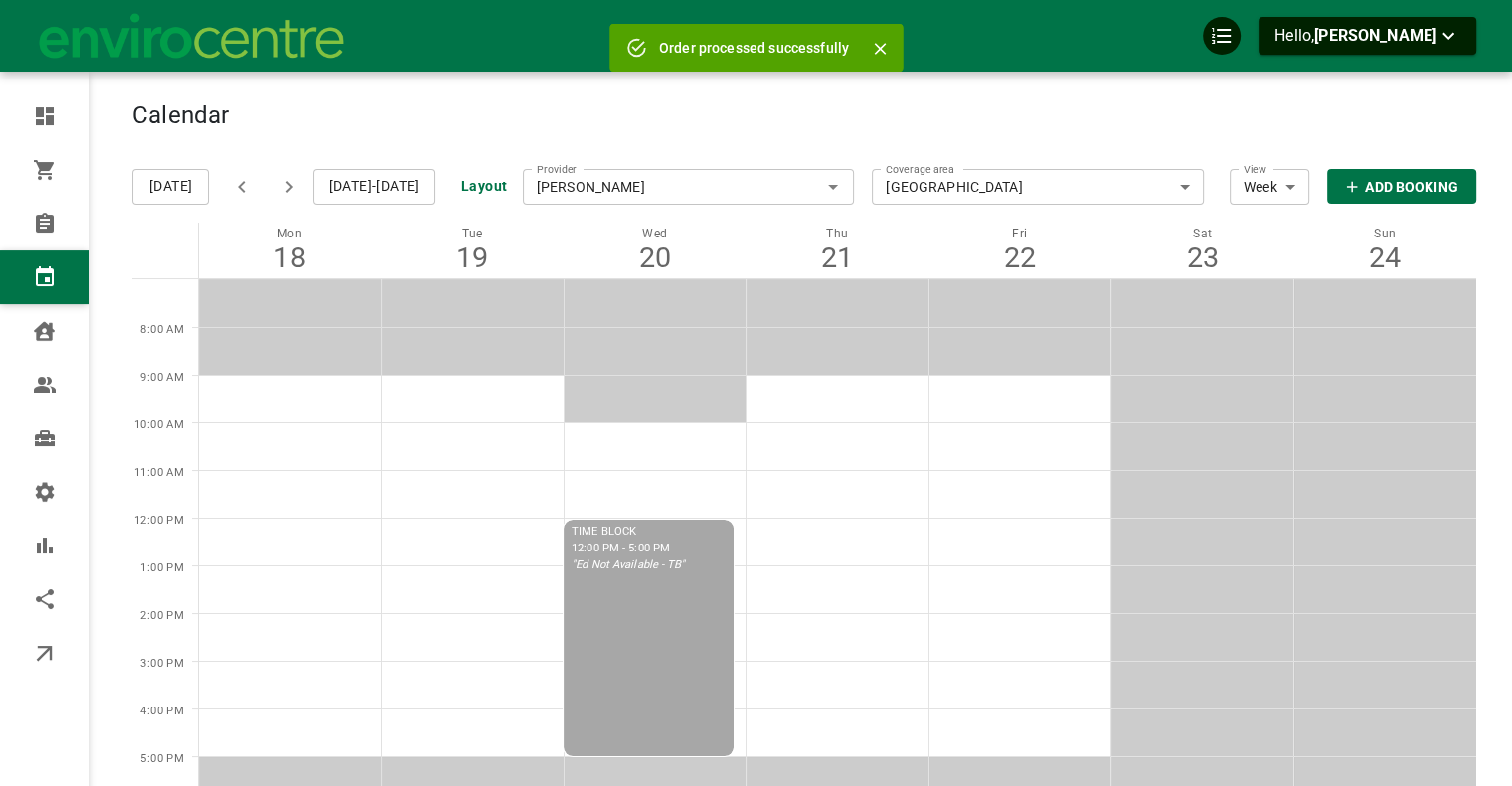click on "[DATE]-[DATE]" at bounding box center (374, 187) 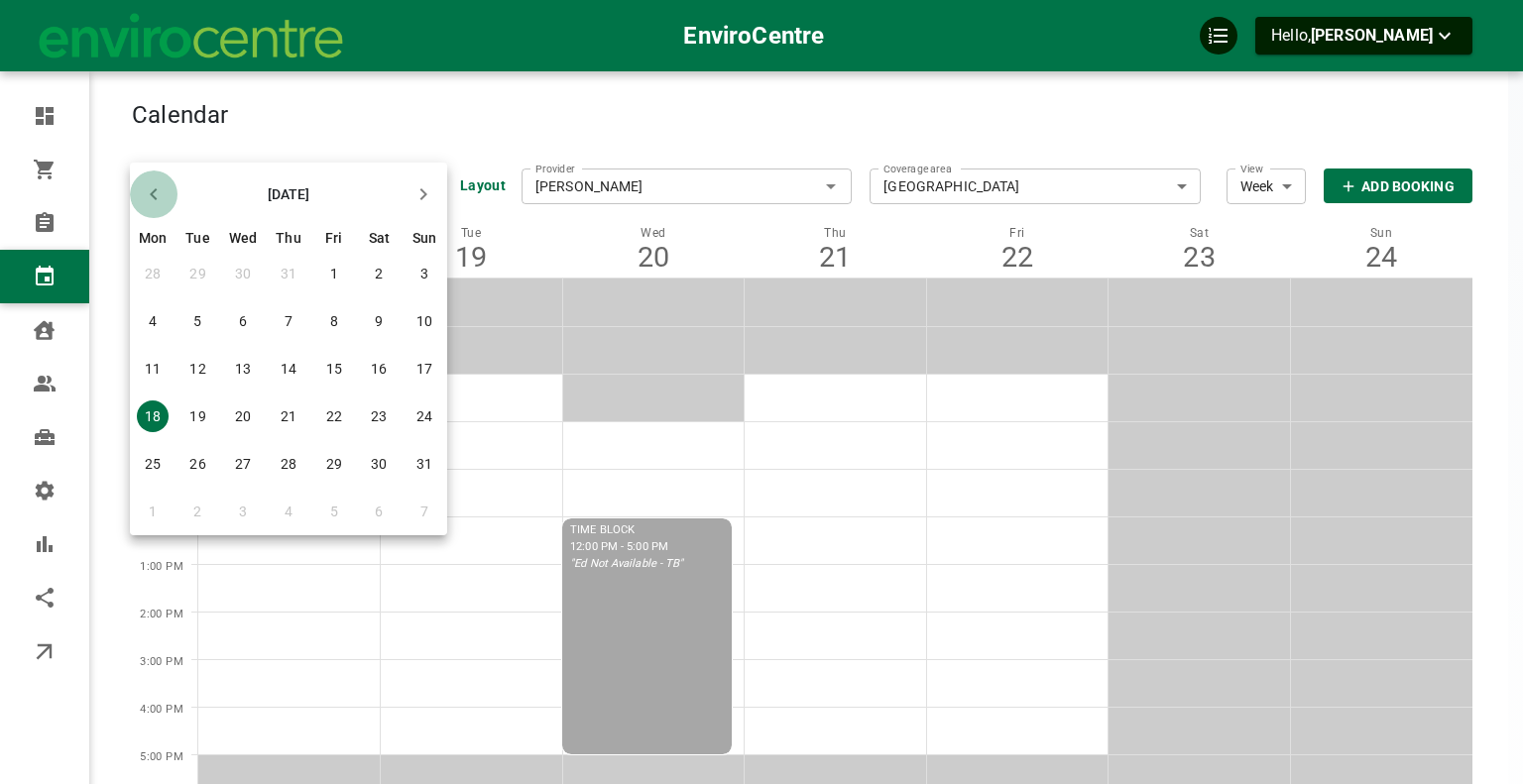 click 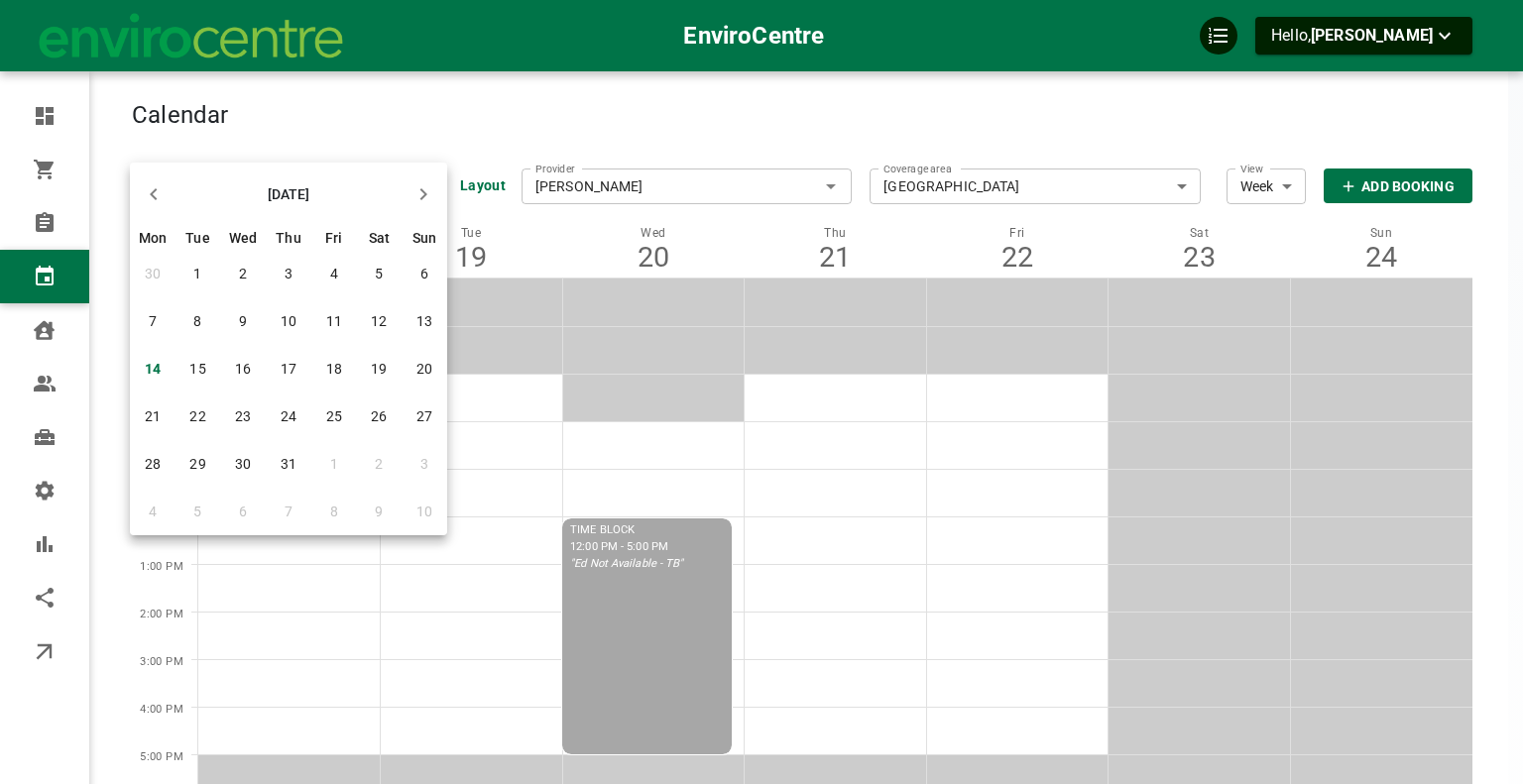 click on "22" at bounding box center (198, 416) 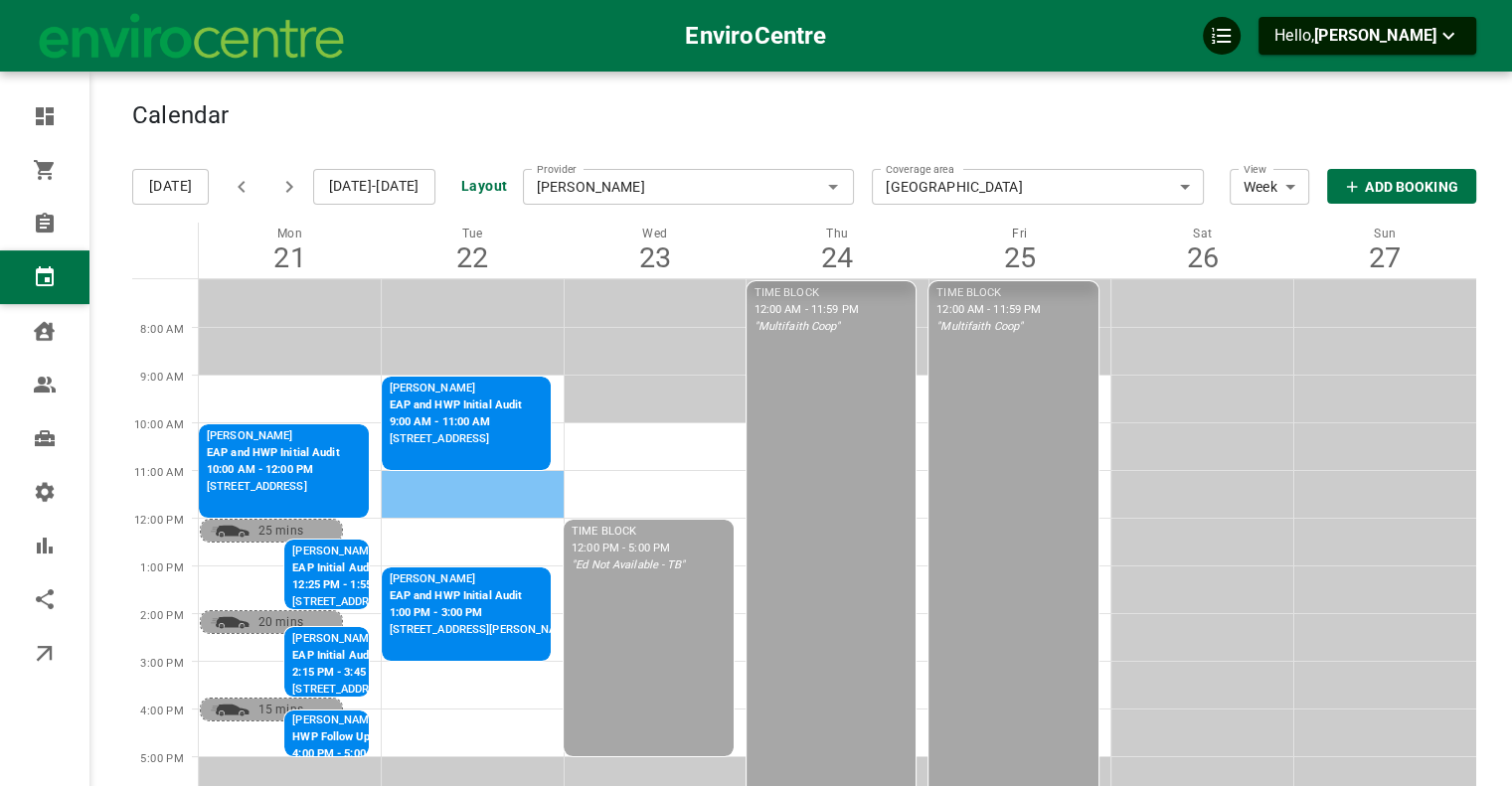 click at bounding box center (473, 494) 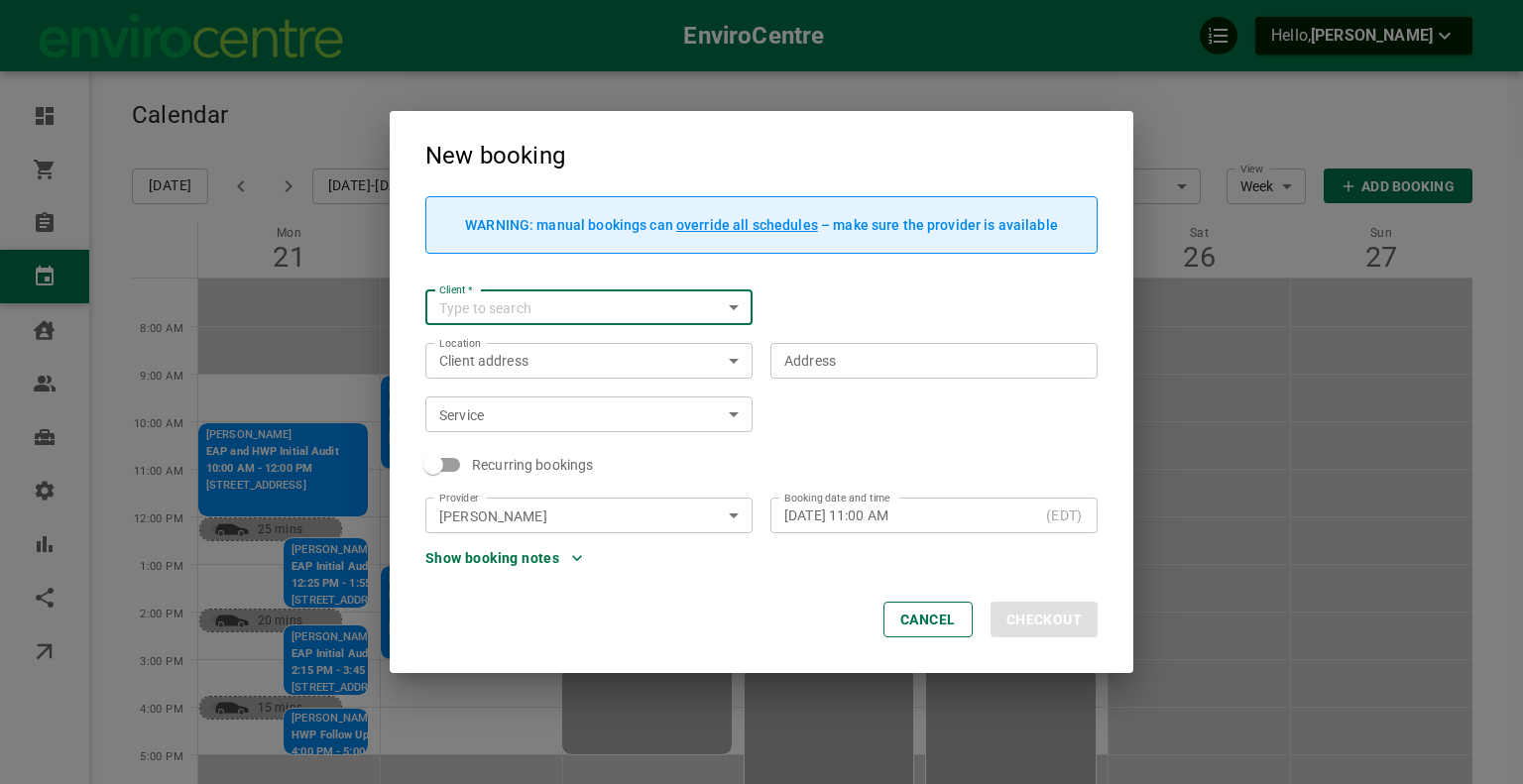 click on "Client   *" at bounding box center (572, 307) 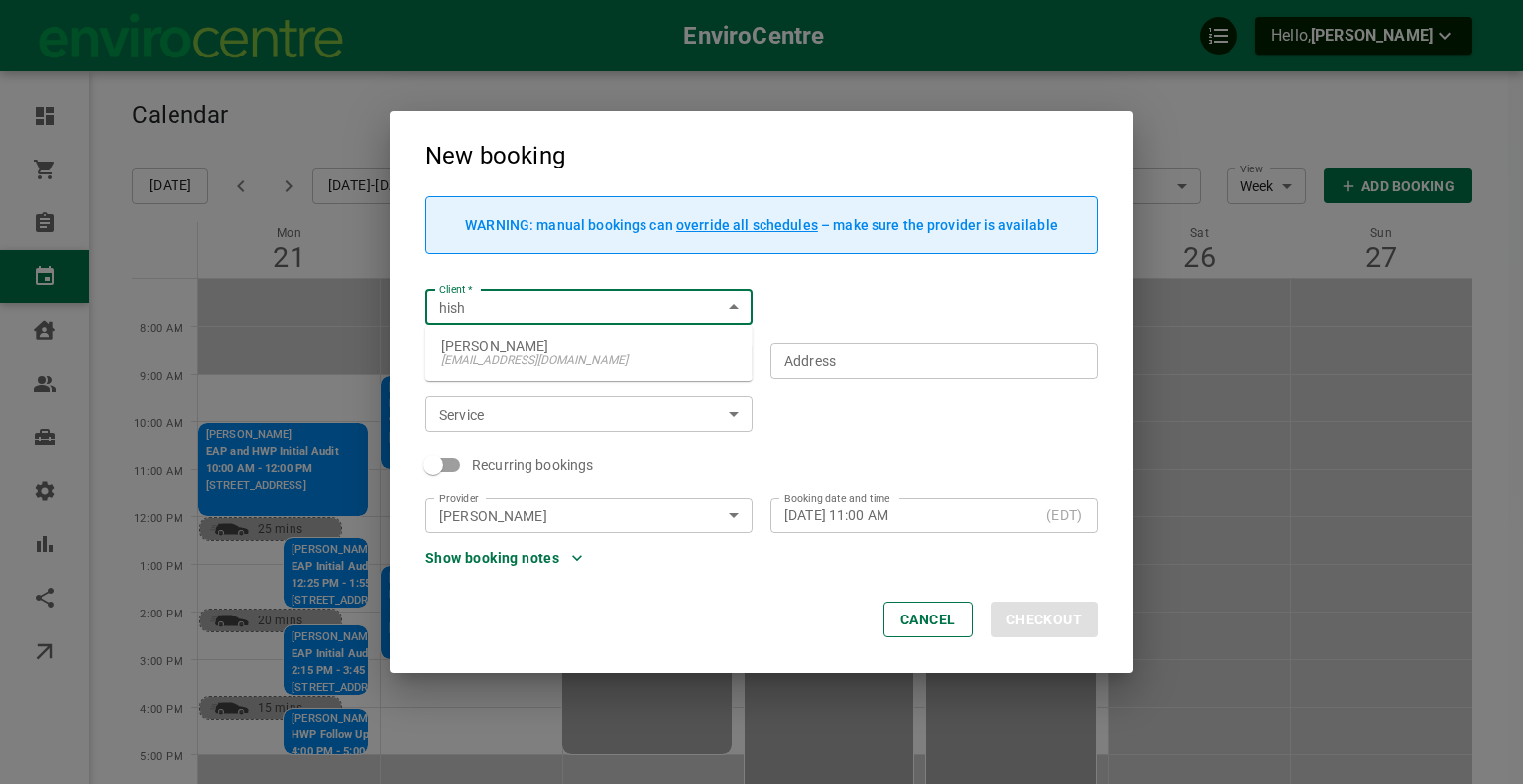 click on "[PERSON_NAME]" at bounding box center [589, 346] 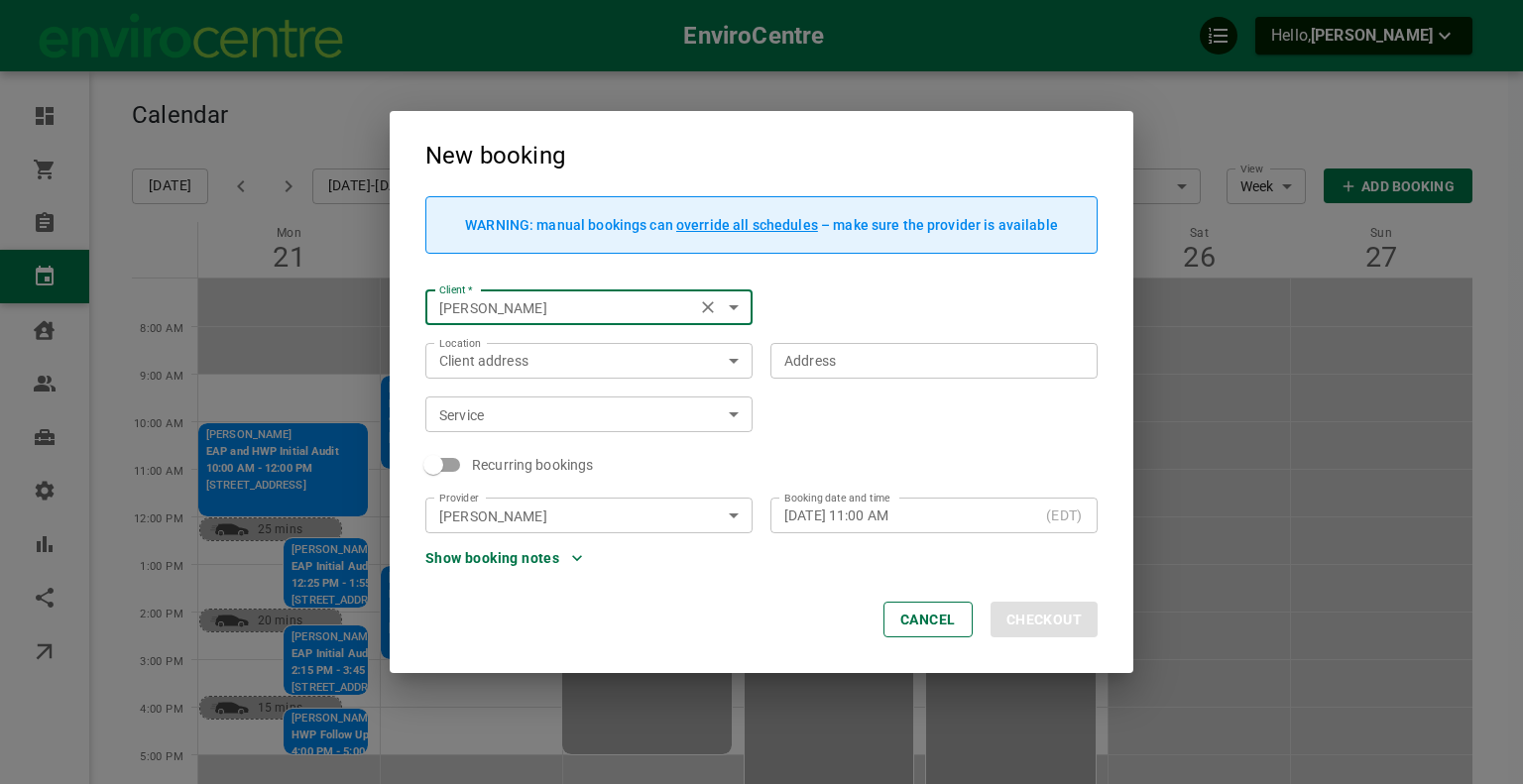 type on "[PERSON_NAME]" 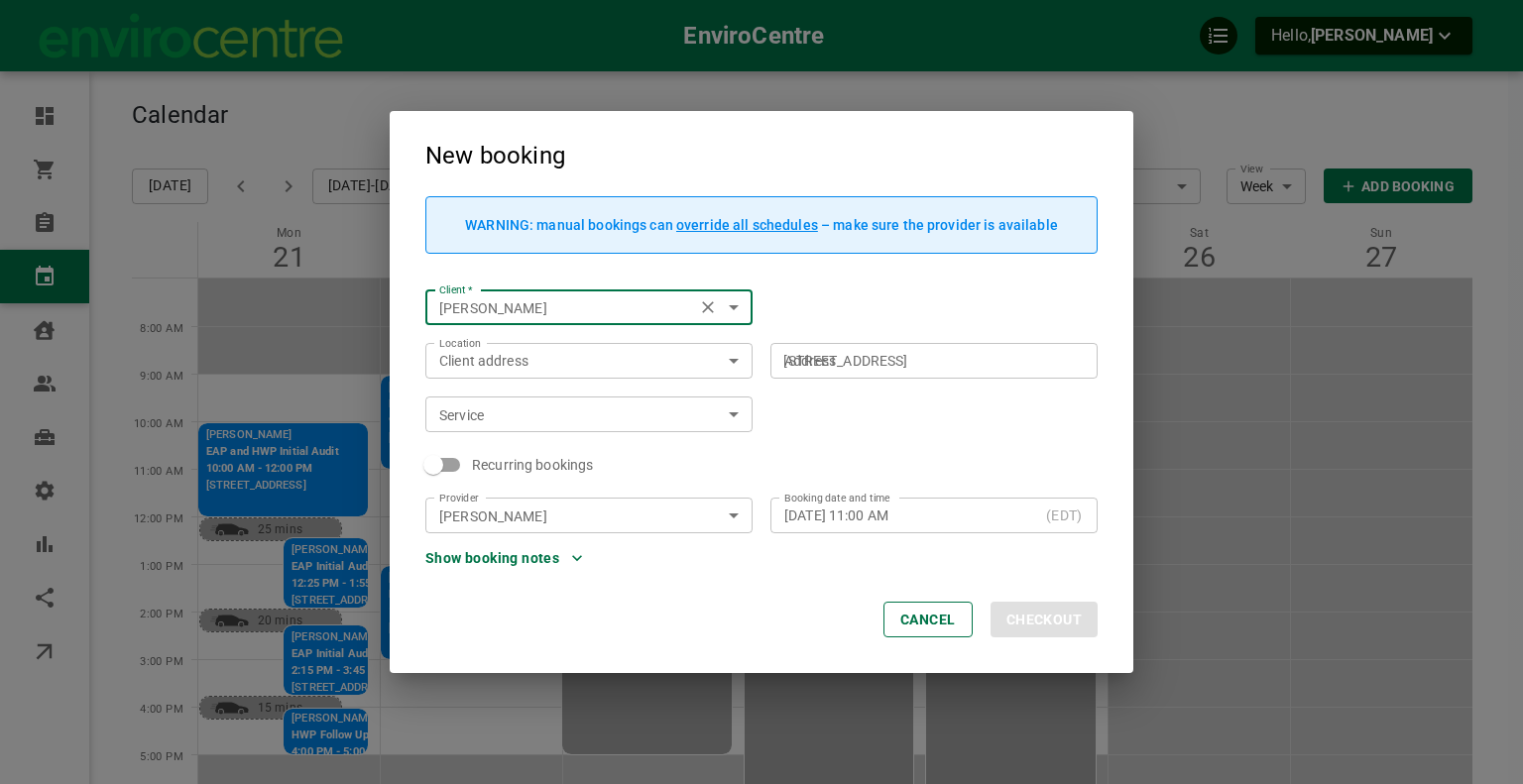 click on "EnviroCentre Hello,  [PERSON_NAME] Dashboard Orders Bookings Calendar Clients Users Services Settings Reports Integrations Online booking Calendar Add Booking [DATE] [DATE]-[DATE] Layout Provider [PERSON_NAME] Provider Coverage area [GEOGRAPHIC_DATA] 15c8f1e6-d4a9-491b-9ba8-80646bc03023 Coverage area View Week Week View Add Booking Mon 21 Tue 22 Wed 23 Thu 24 Fri 25 Sat 26 Sun 27 8:00 AM 9:00 AM 10:00 AM 11:00 AM 12:00 PM 1:00 PM 2:00 PM 3:00 PM 4:00 PM 5:00 PM 6:00 PM   [PERSON_NAME] EAP and HWP Initial Audit 10:00 AM - 12:00 PM [STREET_ADDRESS] 25 mins 20 mins 15 mins   [PERSON_NAME] EAP and HWP Initial Audit 9:00 AM - 11:00 AM [STREET_ADDRESS]   [PERSON_NAME] EAP and HWP Initial Audit 1:00 PM - 3:00 PM [STREET_ADDRESS][PERSON_NAME] TIME BLOCK 12:00 PM - 5:00 PM "Ed Not Available - TB" TIME BLOCK 12:00 AM - 11:59 PM "Multifaith Coop" TIME BLOCK 12:00 AM - 11:59 PM "Multifaith Coop"   Herve Nkuli EAP Initial Audit 12:25 PM - 1:55 PM     Profile" at bounding box center (762, 487) 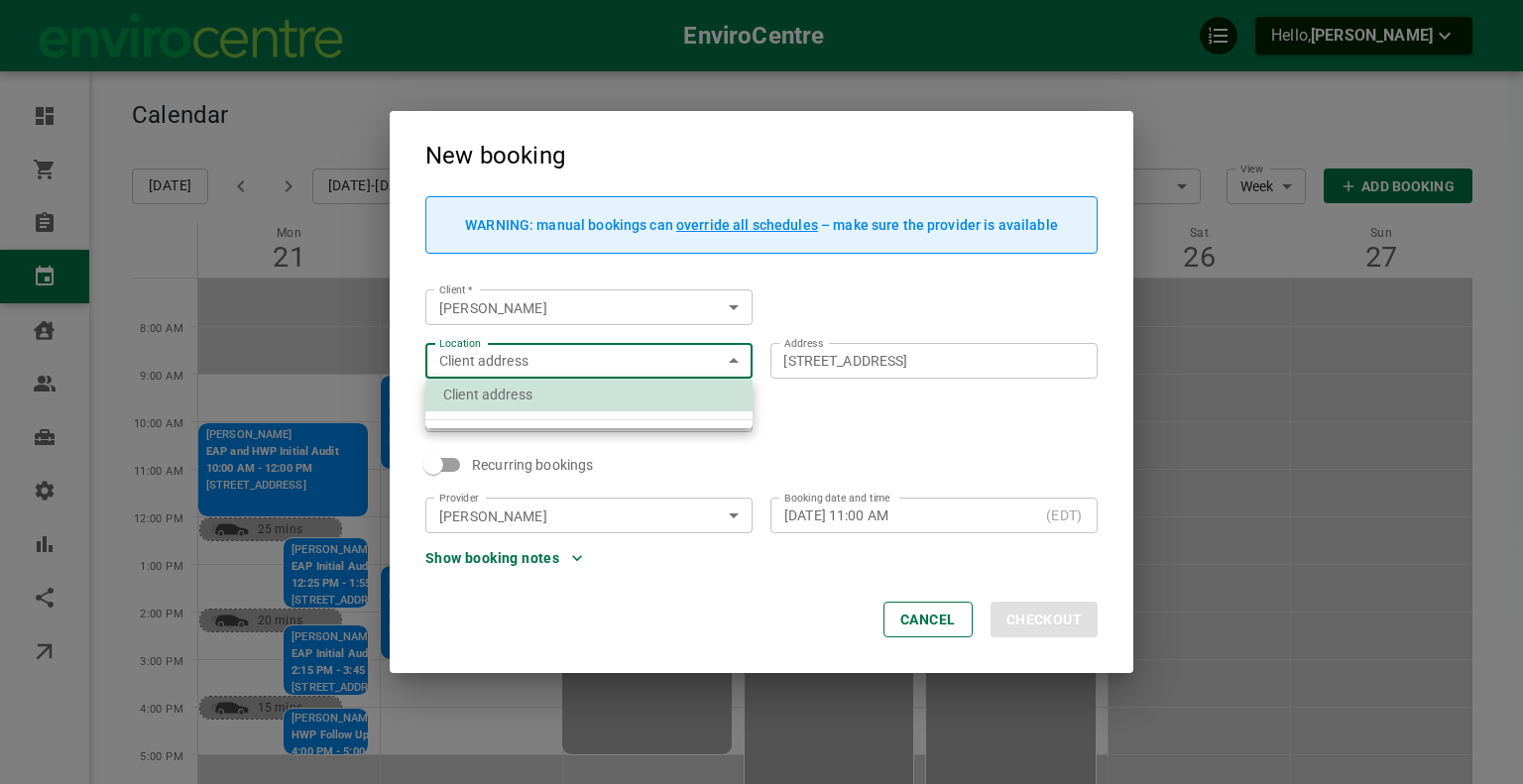 click at bounding box center [762, 392] 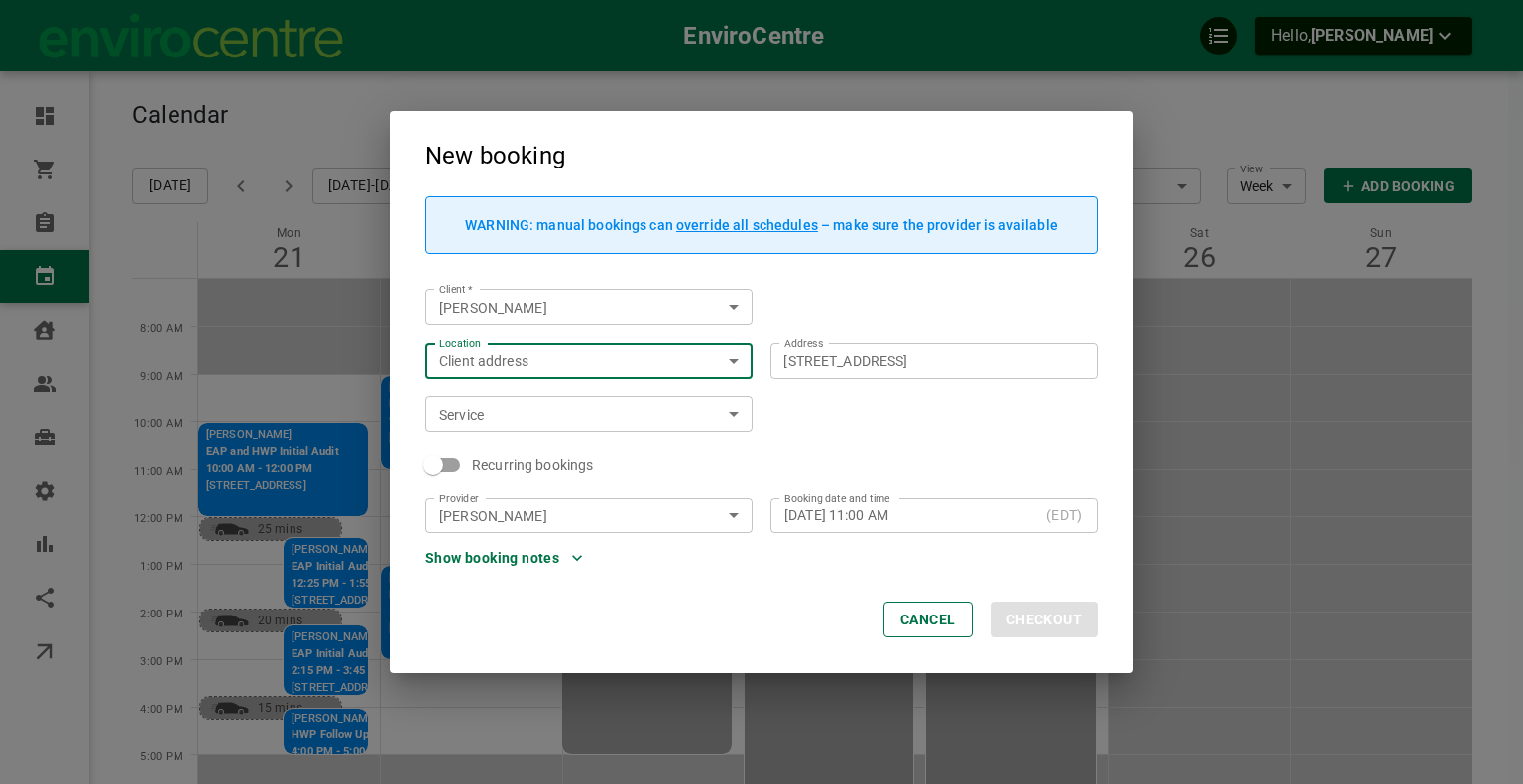 click on "​ Service" at bounding box center [589, 414] 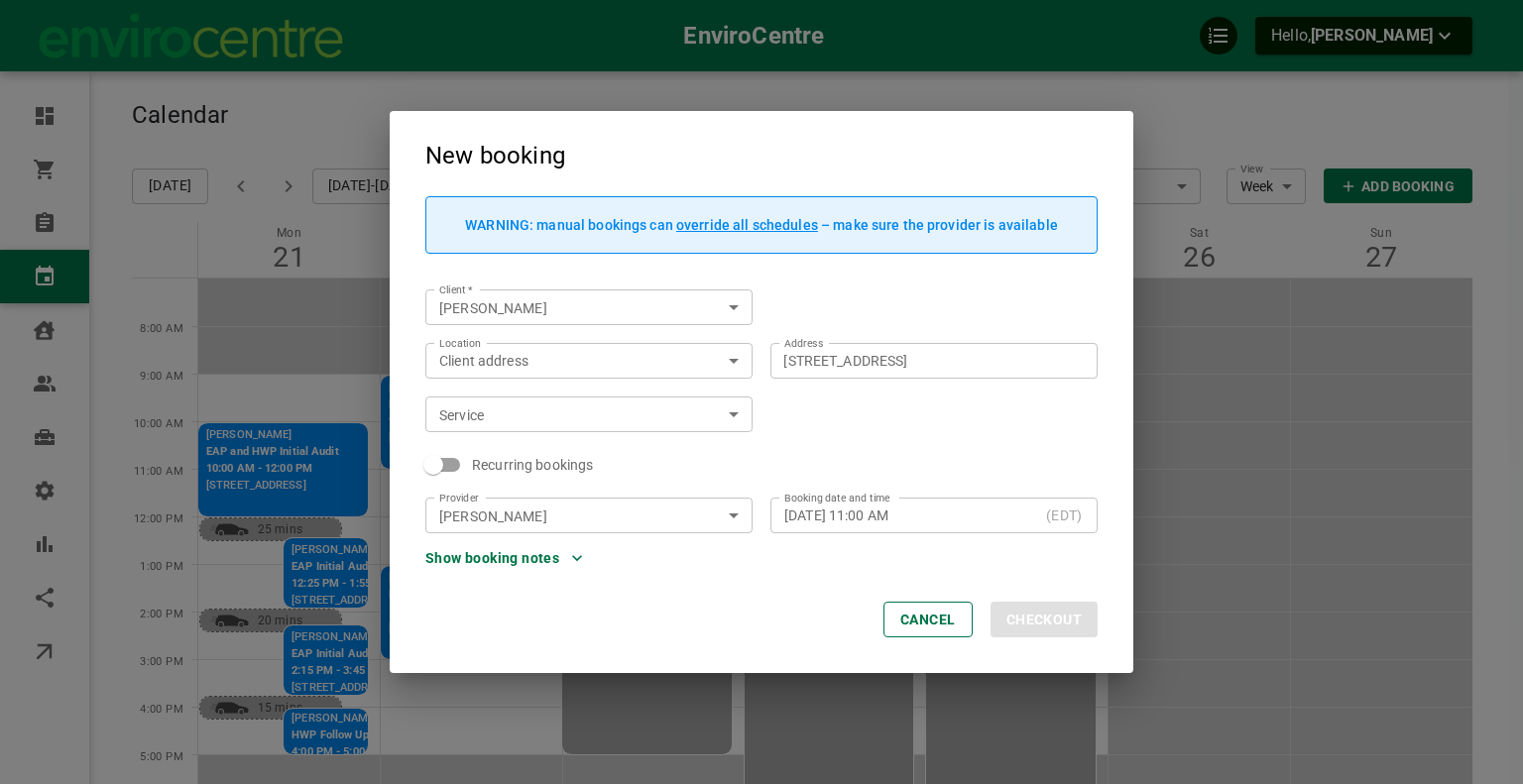 click on "​ Service" at bounding box center (589, 414) 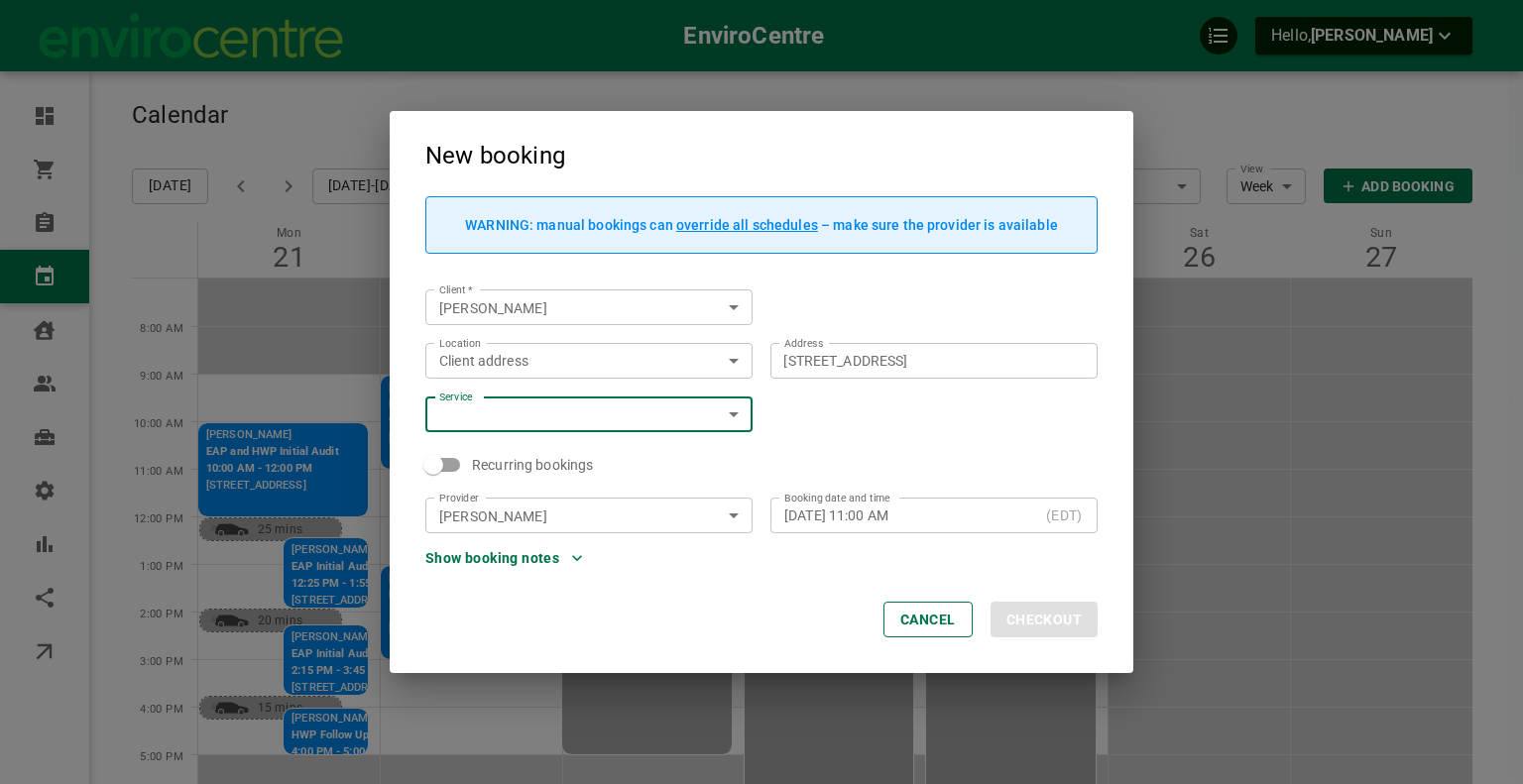 click on "EnviroCentre Hello,  [PERSON_NAME] Dashboard Orders Bookings Calendar Clients Users Services Settings Reports Integrations Online booking Calendar Add Booking [DATE] [DATE]-[DATE] Layout Provider [PERSON_NAME] Provider Coverage area [GEOGRAPHIC_DATA] 15c8f1e6-d4a9-491b-9ba8-80646bc03023 Coverage area View Week Week View Add Booking Mon 21 Tue 22 Wed 23 Thu 24 Fri 25 Sat 26 Sun 27 8:00 AM 9:00 AM 10:00 AM 11:00 AM 12:00 PM 1:00 PM 2:00 PM 3:00 PM 4:00 PM 5:00 PM 6:00 PM   [PERSON_NAME] EAP and HWP Initial Audit 10:00 AM - 12:00 PM [STREET_ADDRESS] 25 mins 20 mins 15 mins   [PERSON_NAME] EAP and HWP Initial Audit 9:00 AM - 11:00 AM [STREET_ADDRESS]   [PERSON_NAME] EAP and HWP Initial Audit 1:00 PM - 3:00 PM [STREET_ADDRESS][PERSON_NAME] TIME BLOCK 12:00 PM - 5:00 PM "Ed Not Available - TB" TIME BLOCK 12:00 AM - 11:59 PM "Multifaith Coop" TIME BLOCK 12:00 AM - 11:59 PM "Multifaith Coop"   Herve Nkuli EAP Initial Audit 12:25 PM - 1:55 PM     Profile" at bounding box center [762, 487] 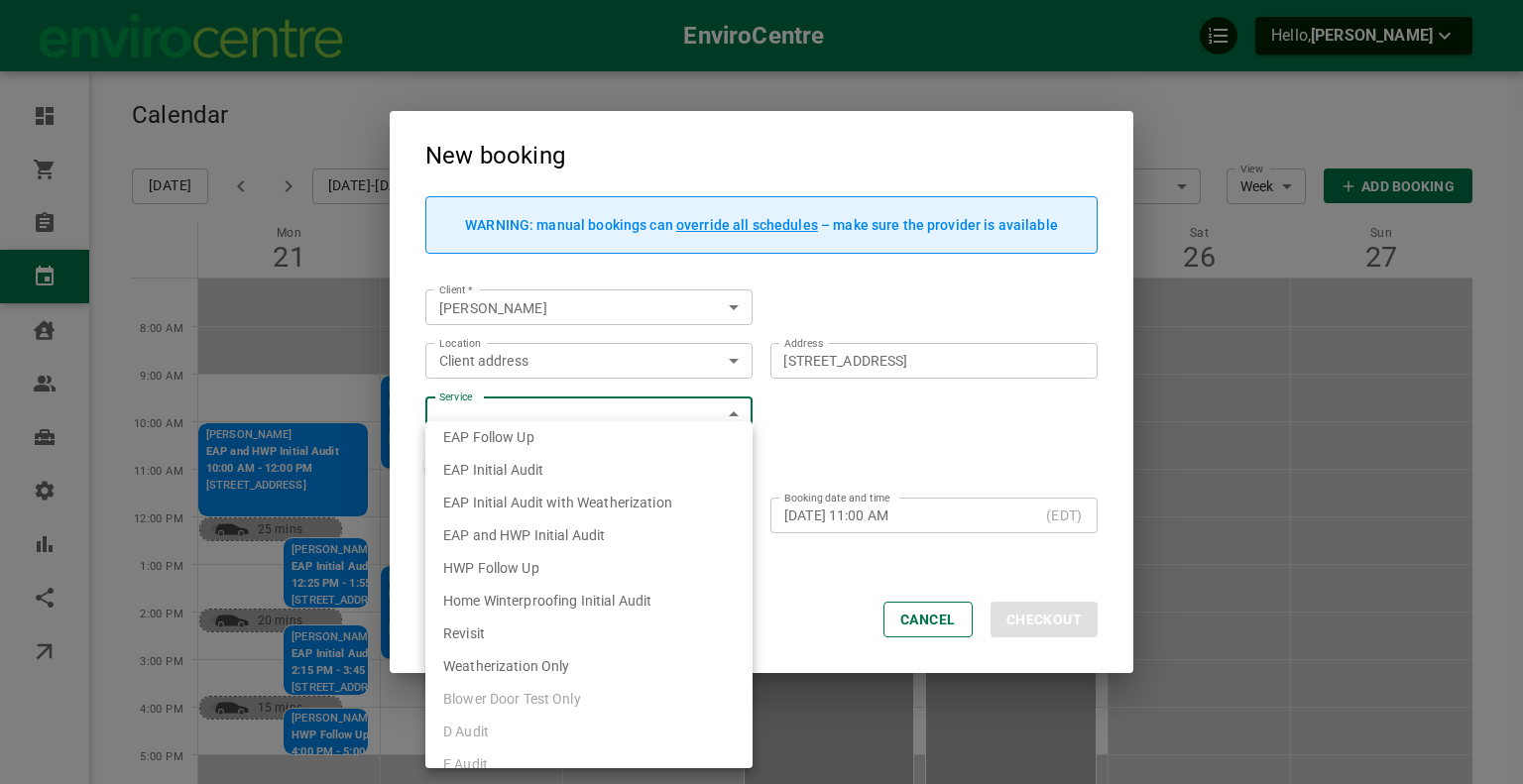 click on "EAP and HWP Initial Audit" at bounding box center (524, 535) 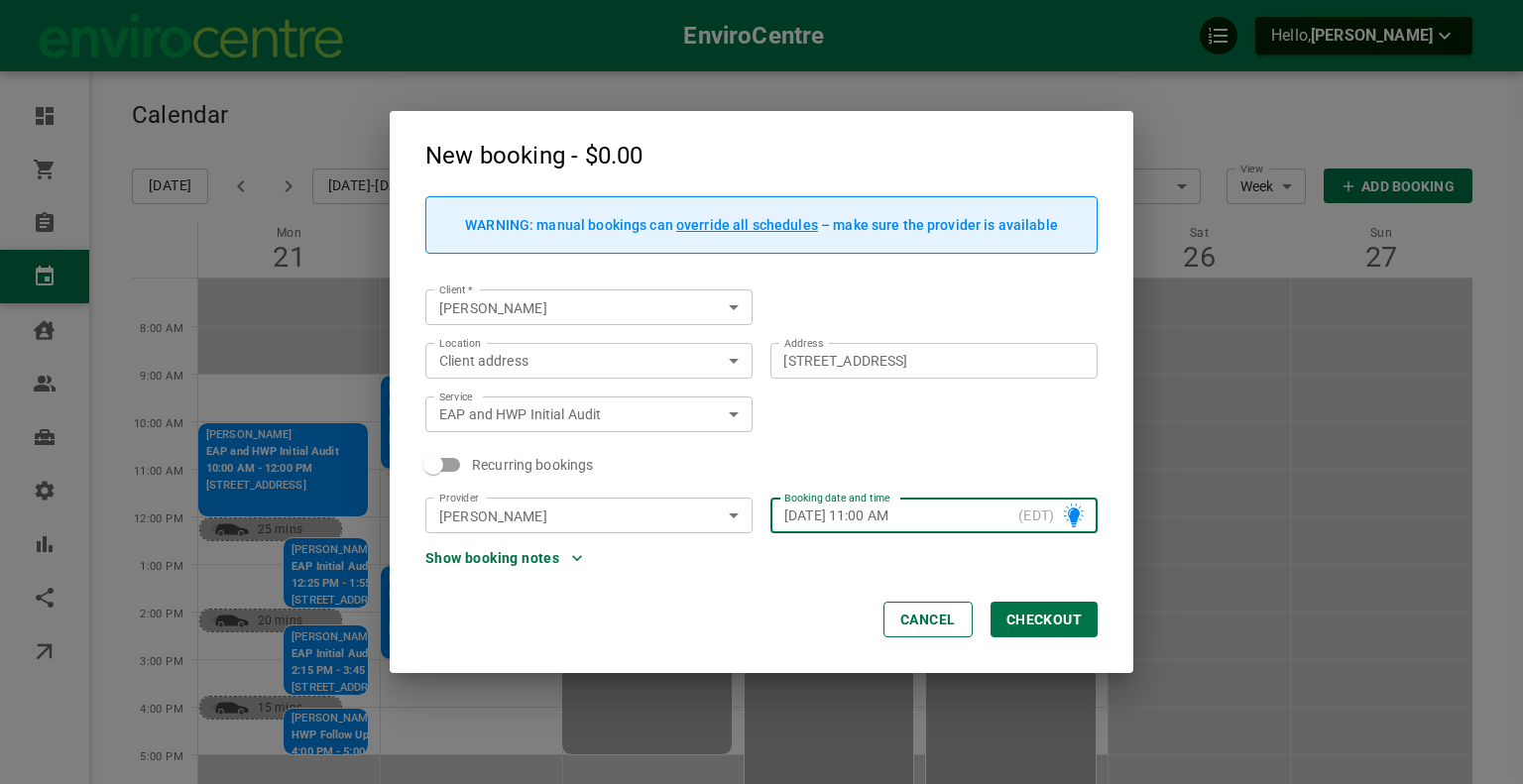 click on "Checkout" at bounding box center [1044, 619] 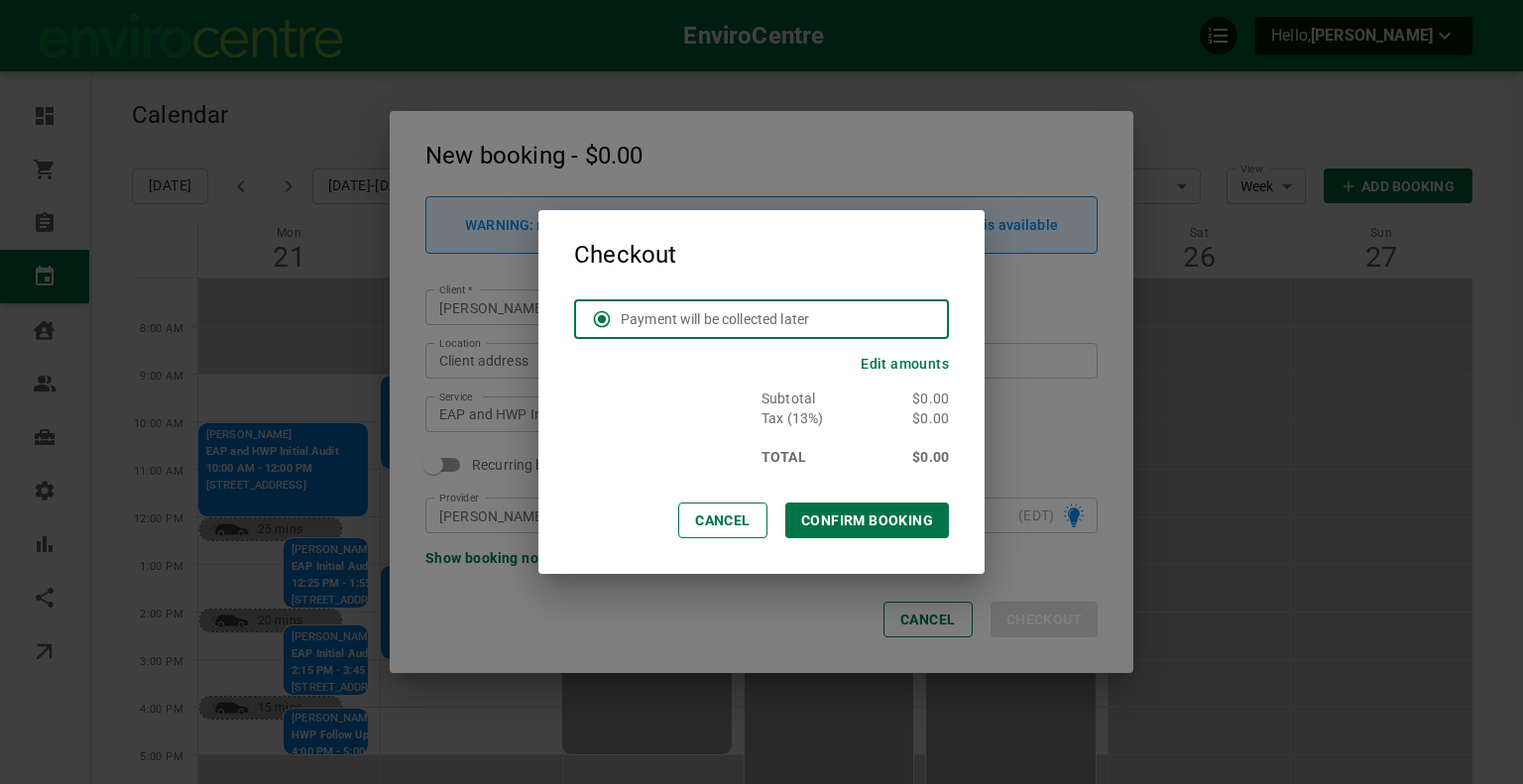 click on "Cancel CONFIRM BOOKING" at bounding box center [762, 520] 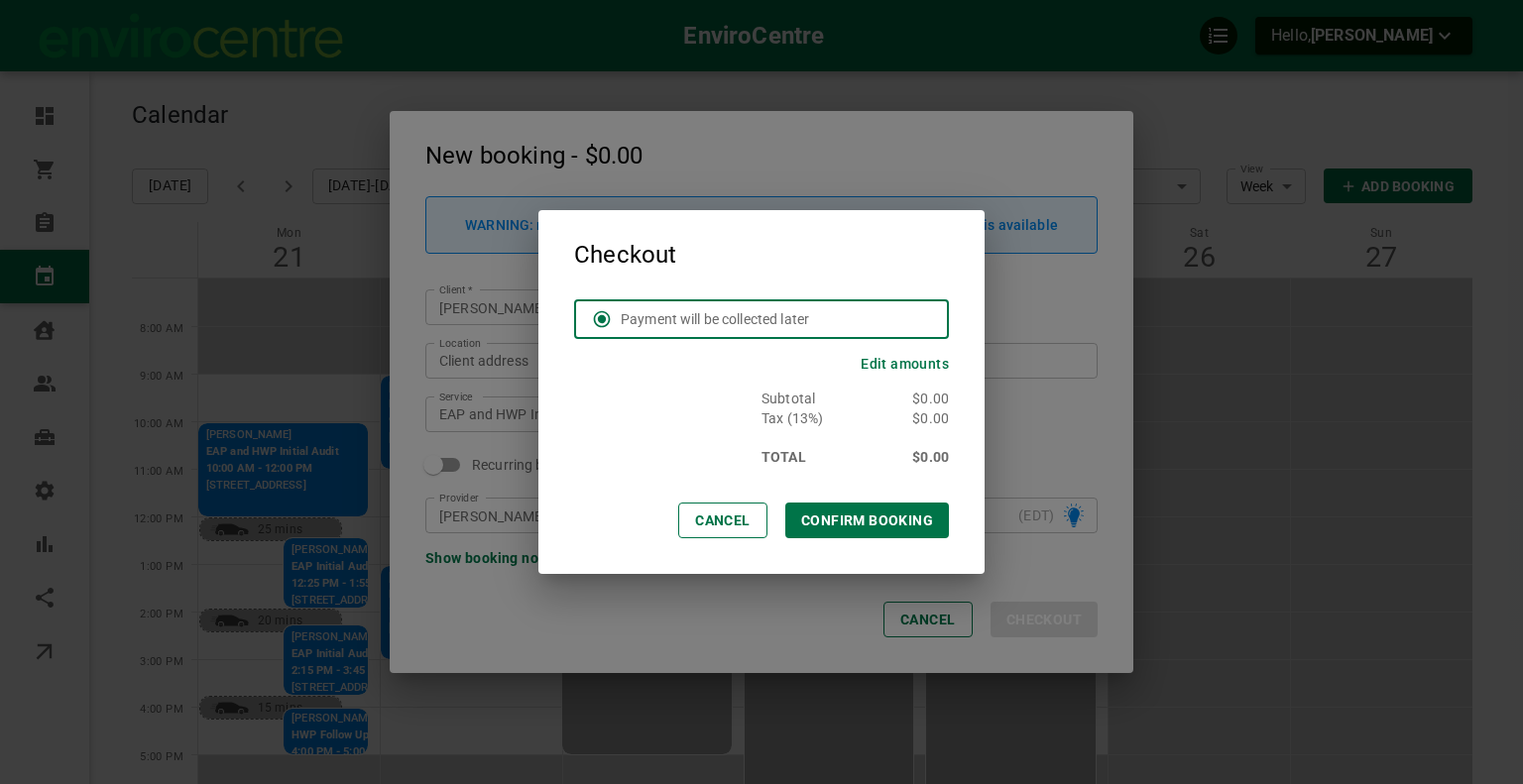 click on "CONFIRM BOOKING" at bounding box center (867, 520) 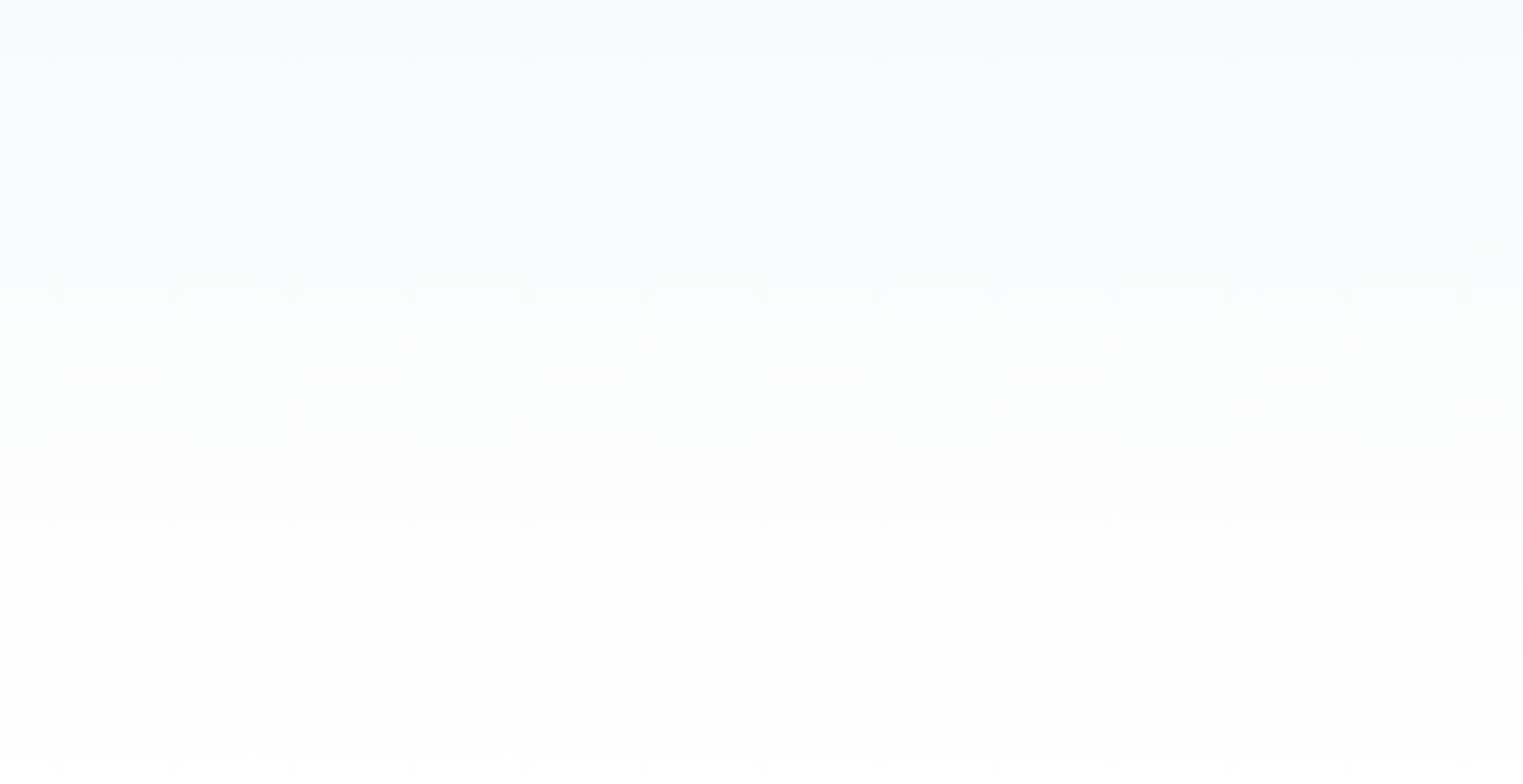 scroll, scrollTop: 0, scrollLeft: 0, axis: both 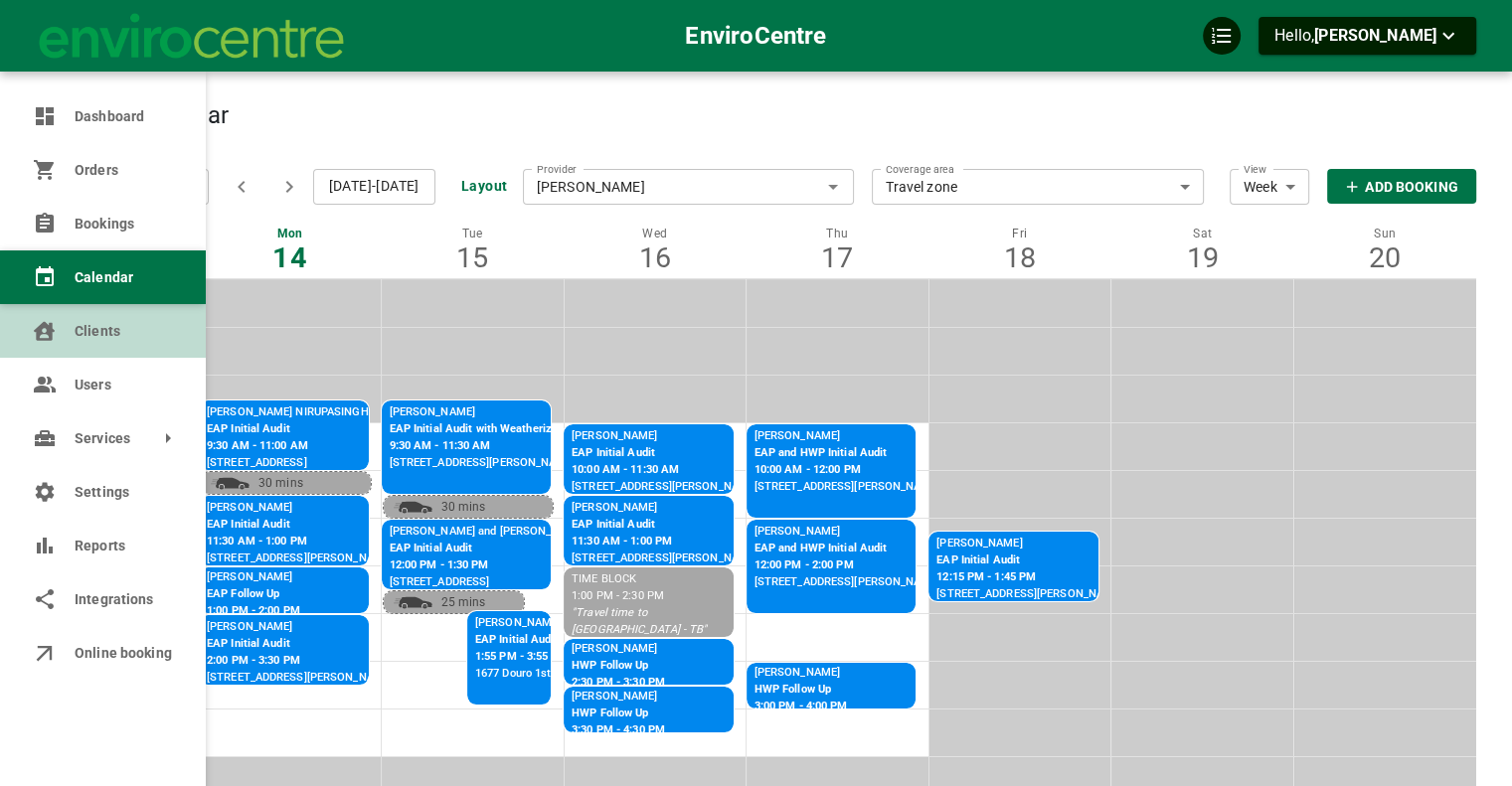 click on "Clients" at bounding box center (102, 331) 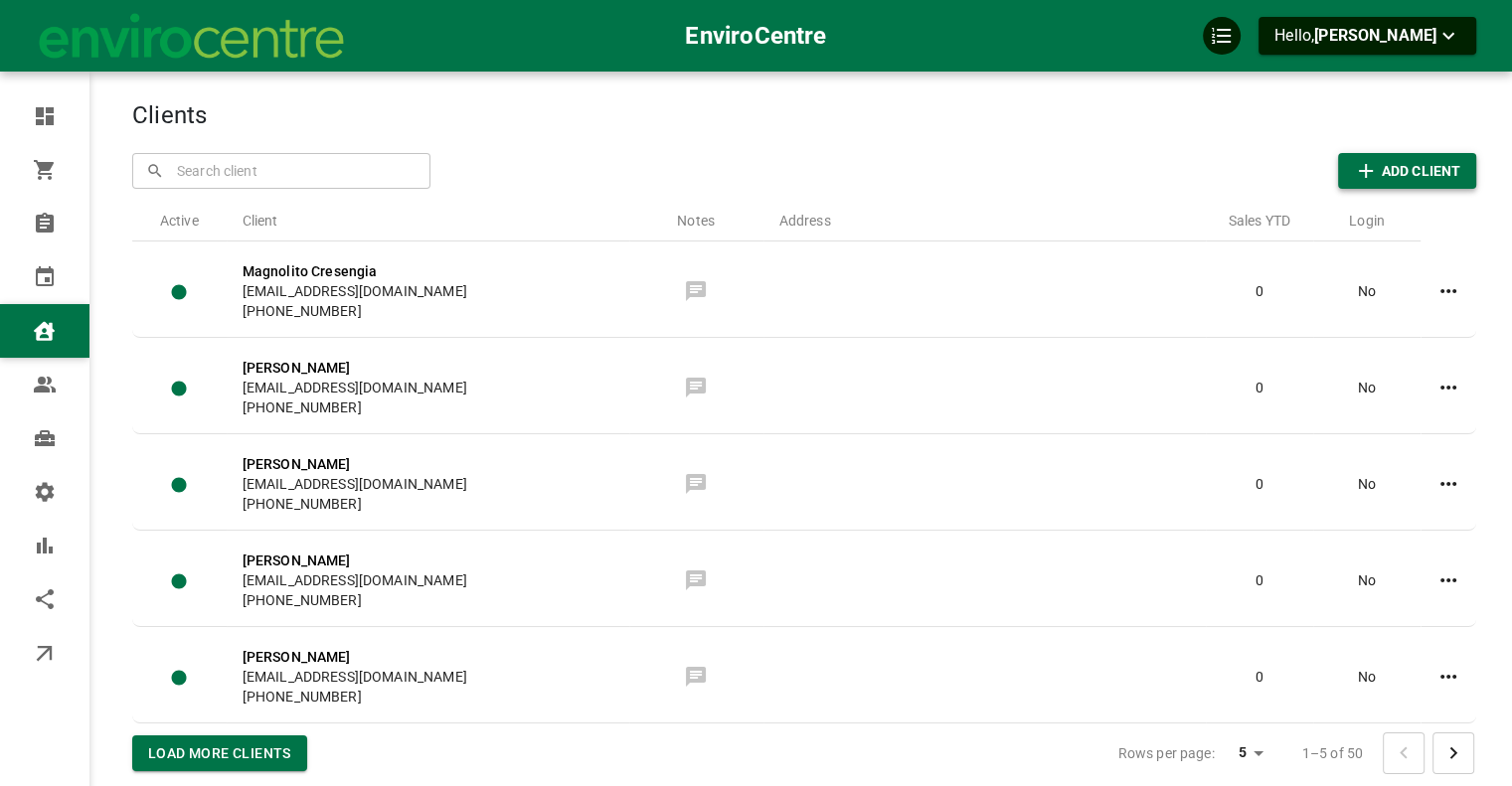 click on "Add Client" at bounding box center [1407, 171] 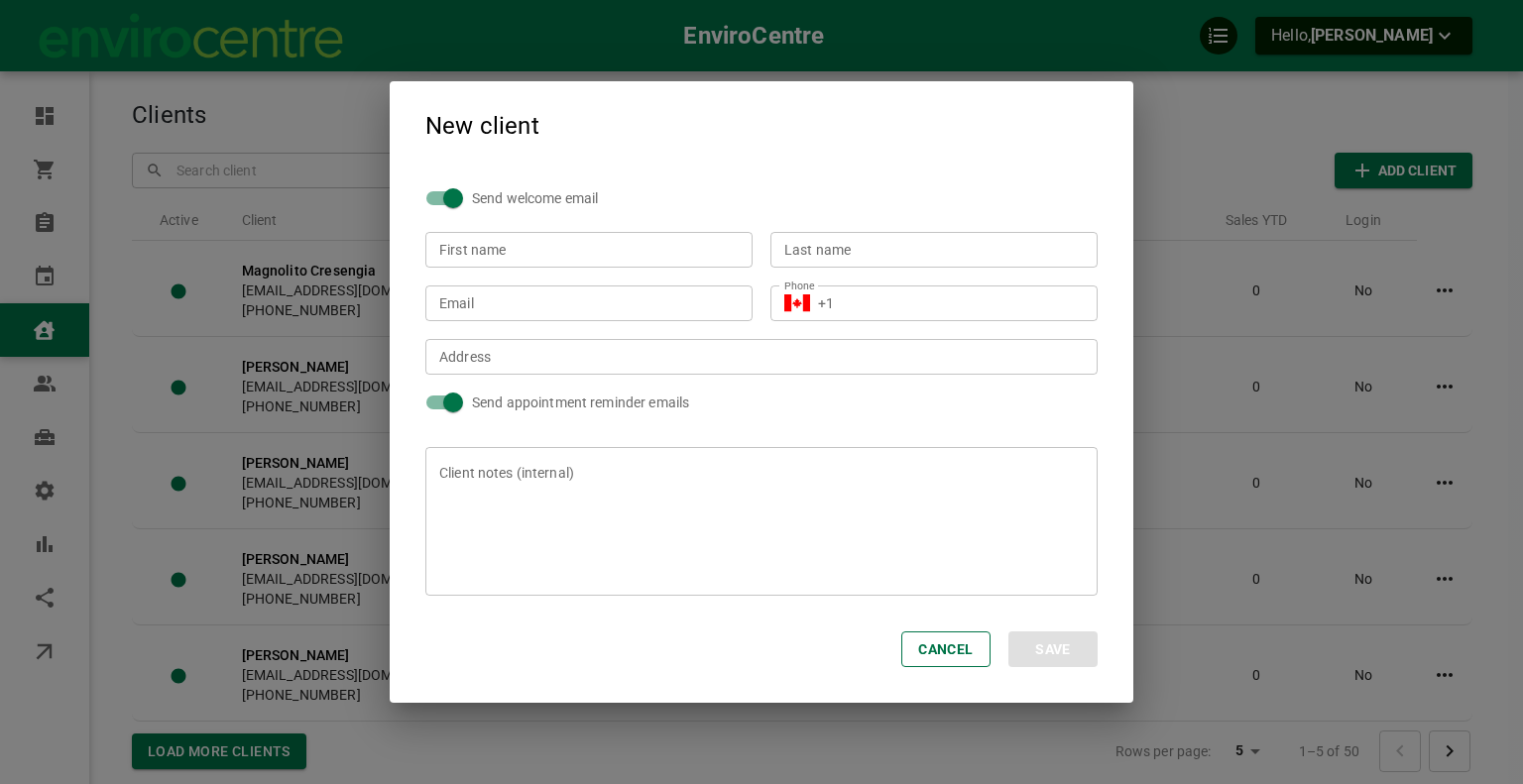 click on "Send welcome email" at bounding box center [453, 198] 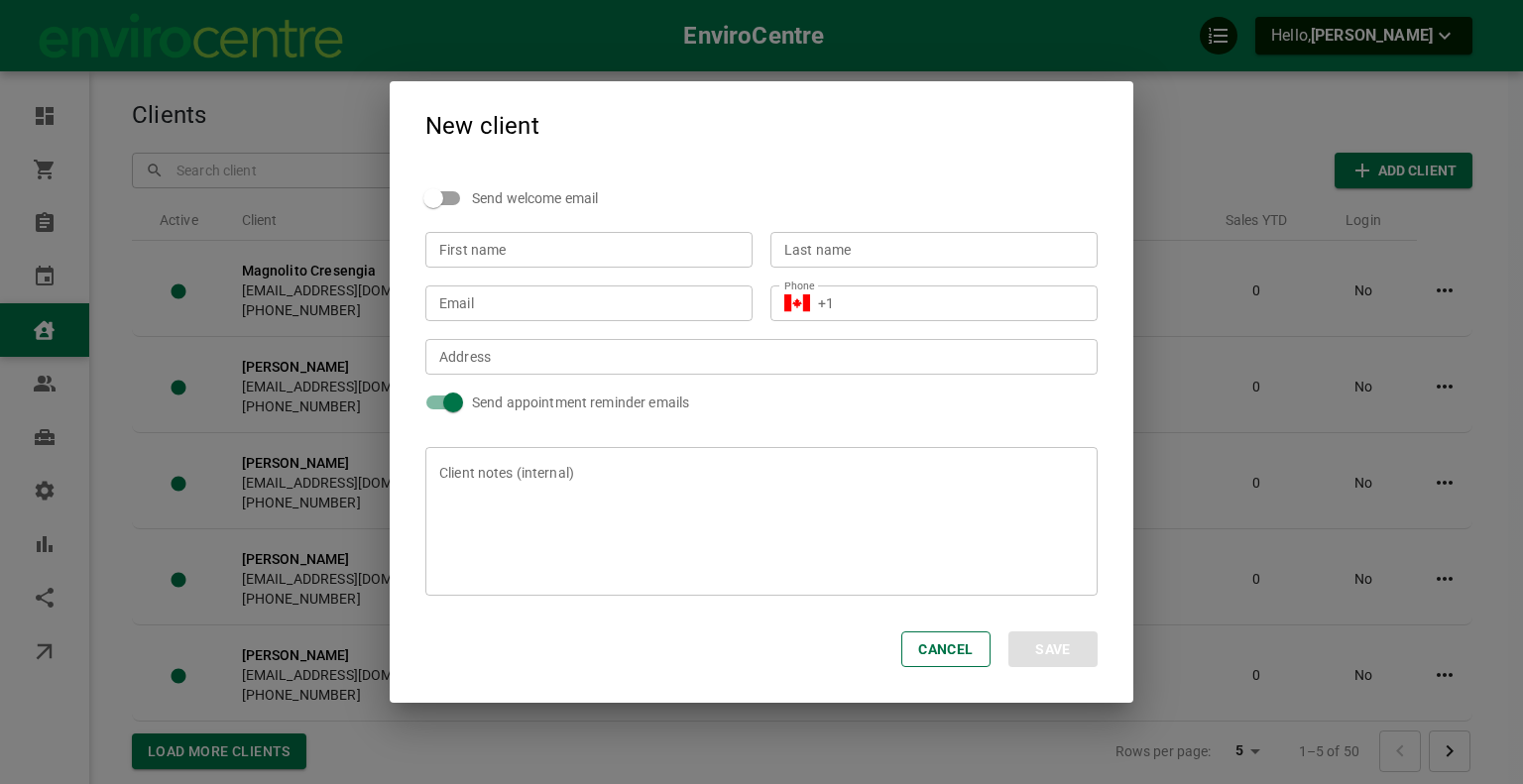 click on "First name" at bounding box center [589, 250] 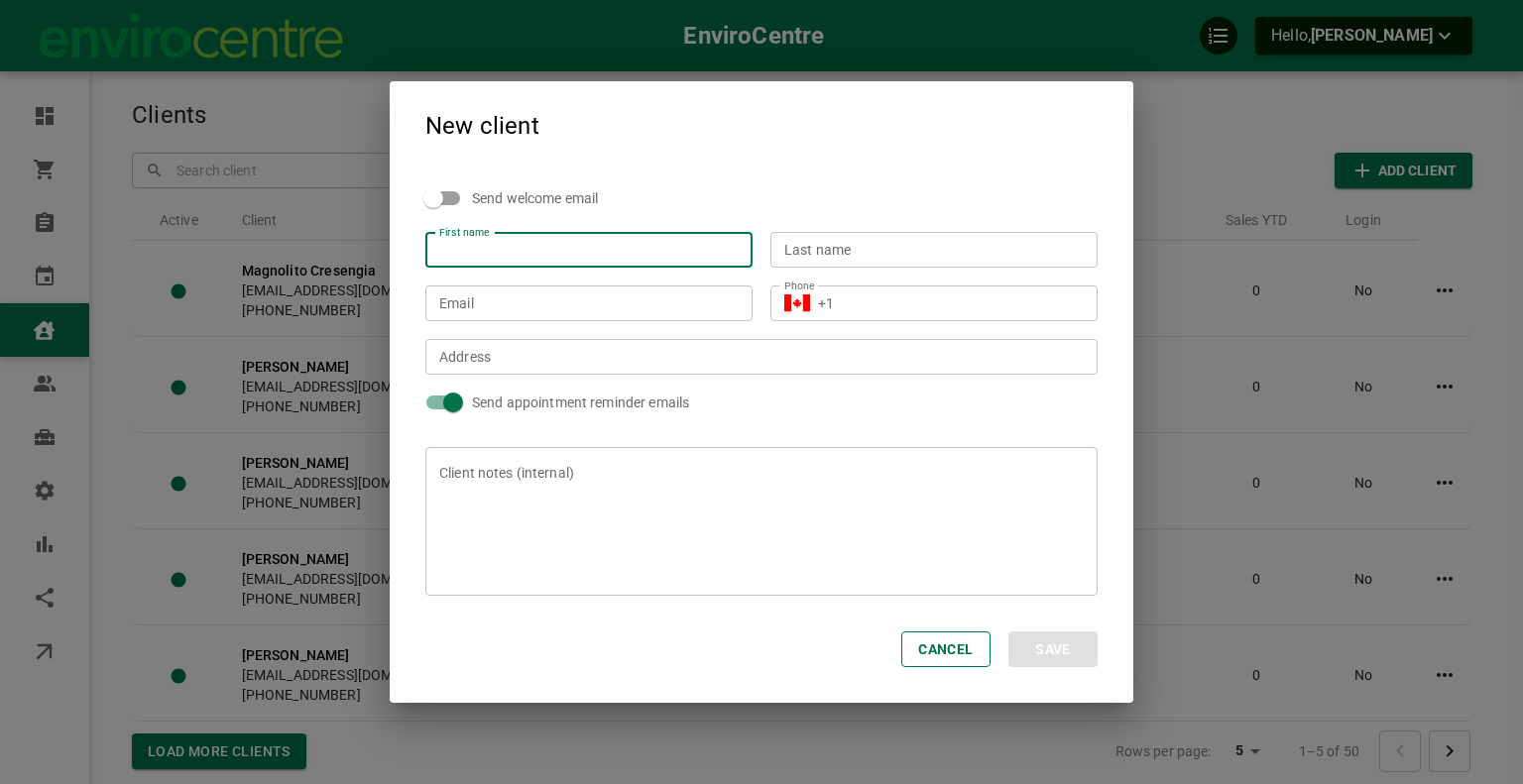 paste on "[PERSON_NAME]" 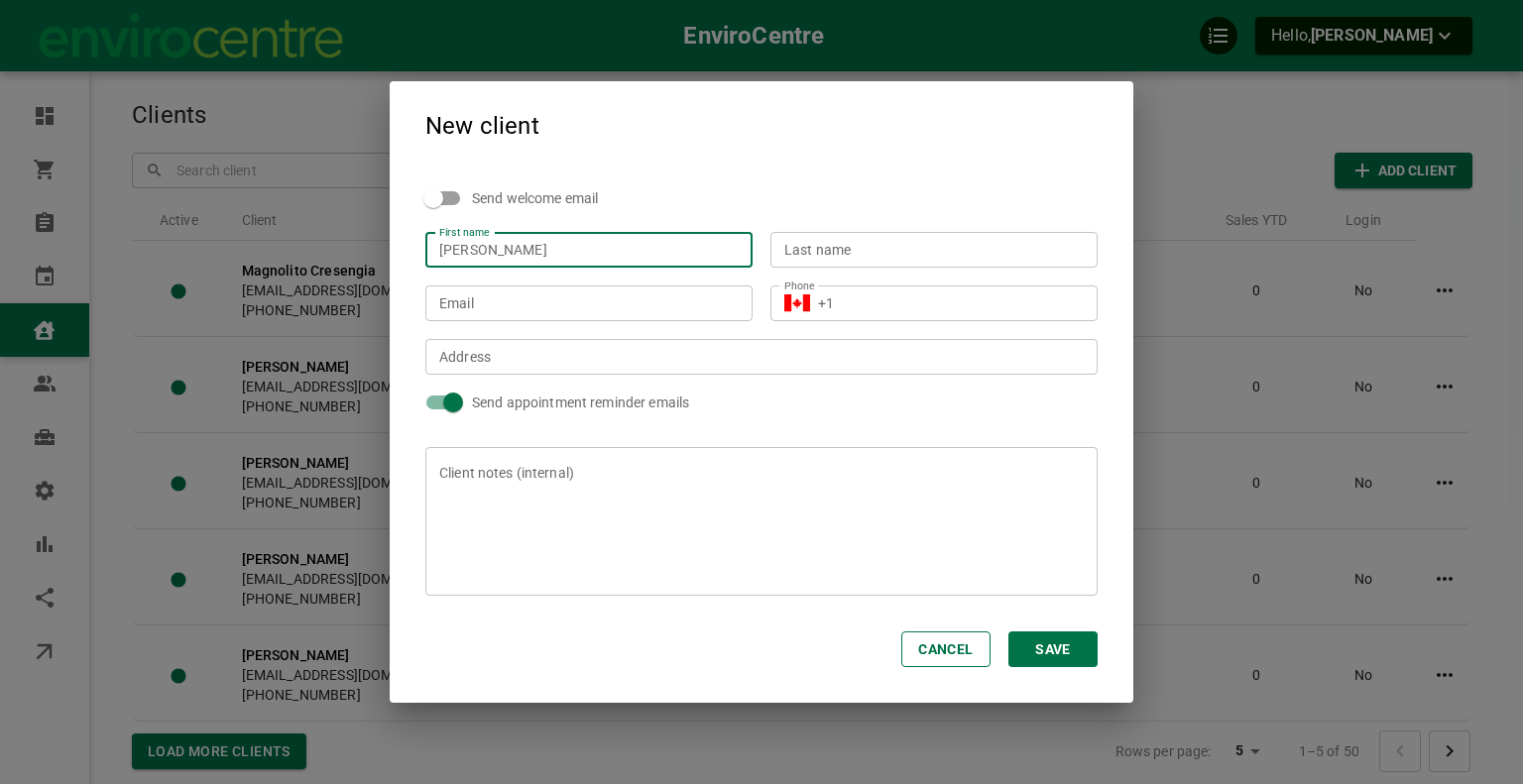 type on "Jackie" 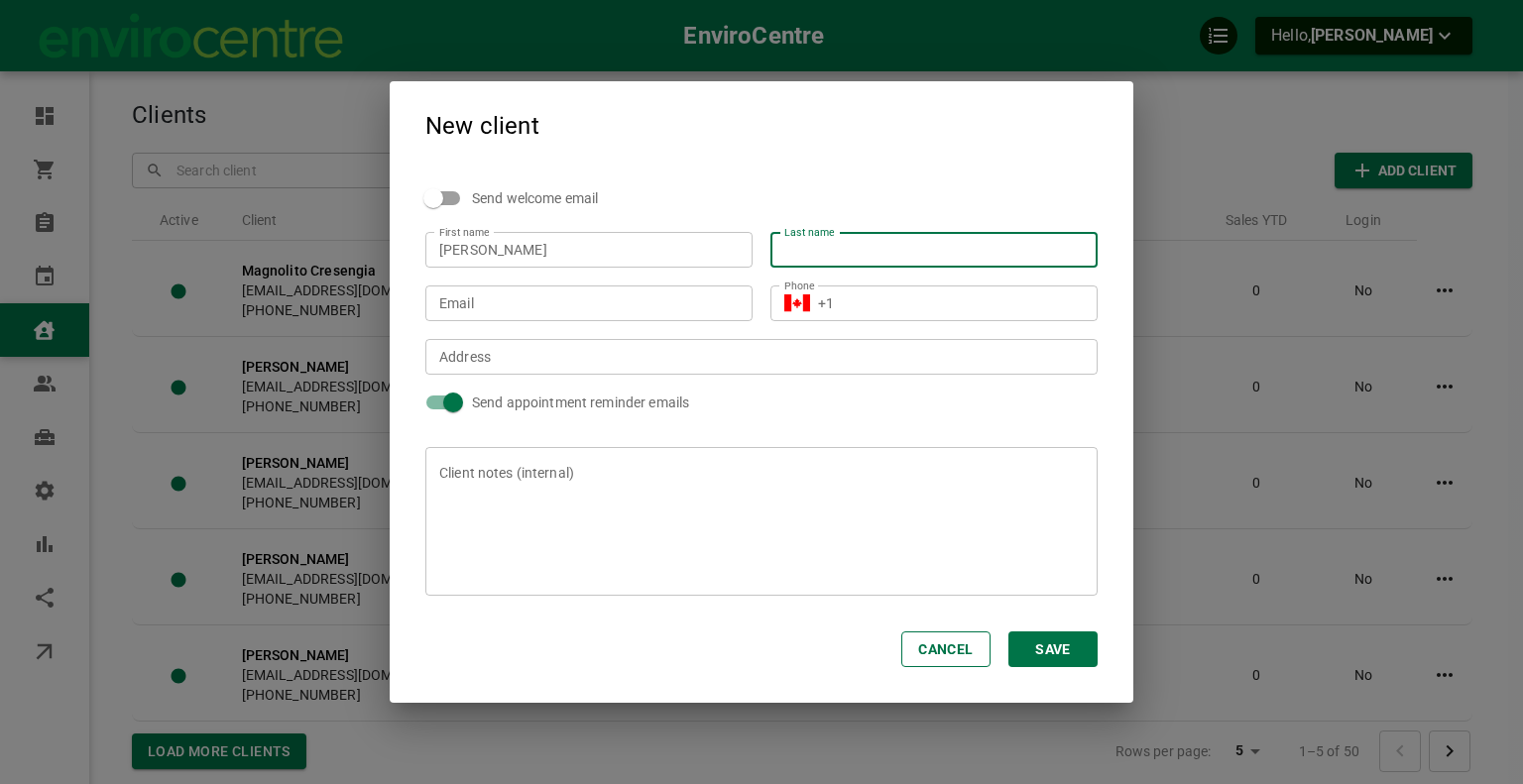 paste on "Waldner" 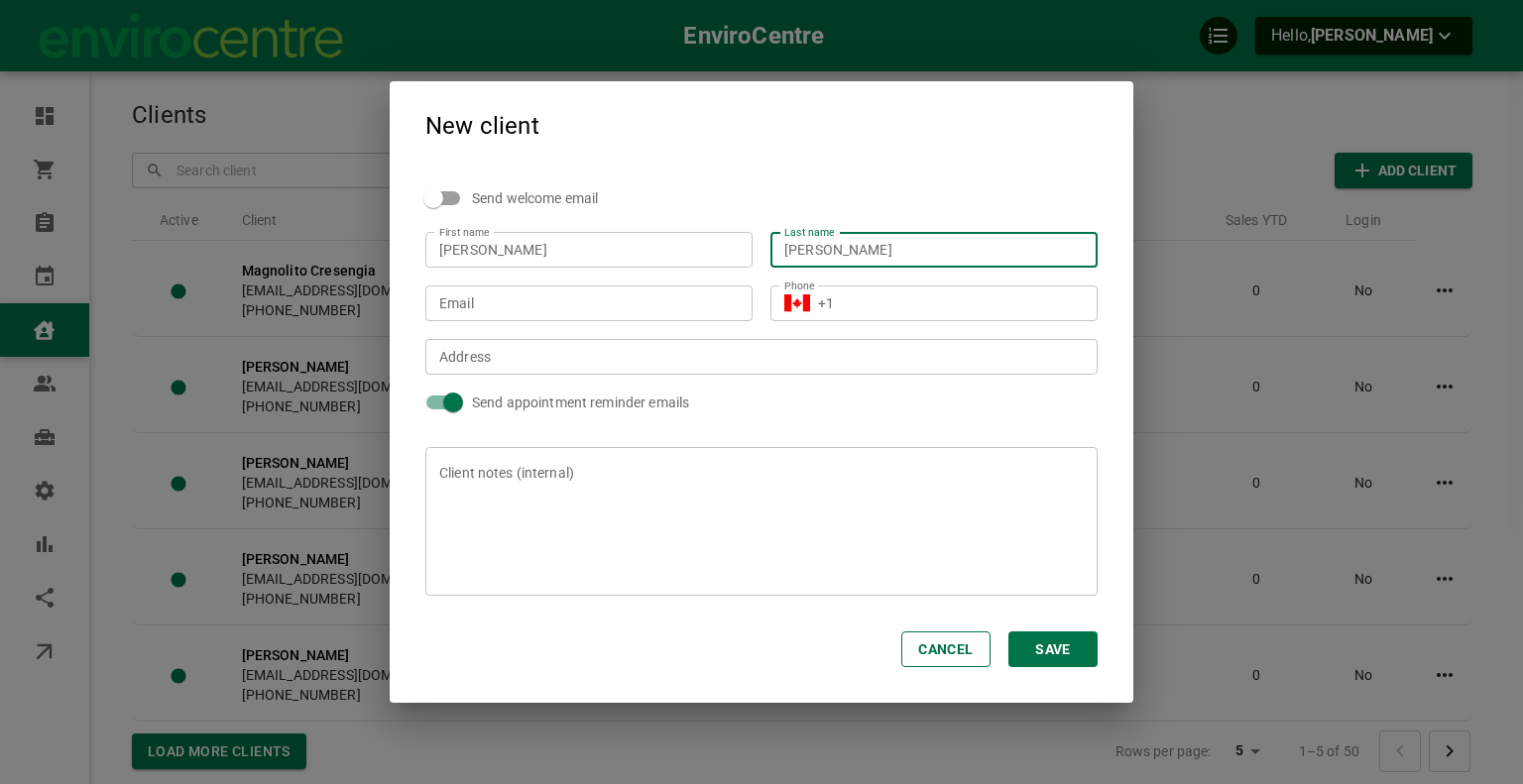 type on "Waldner" 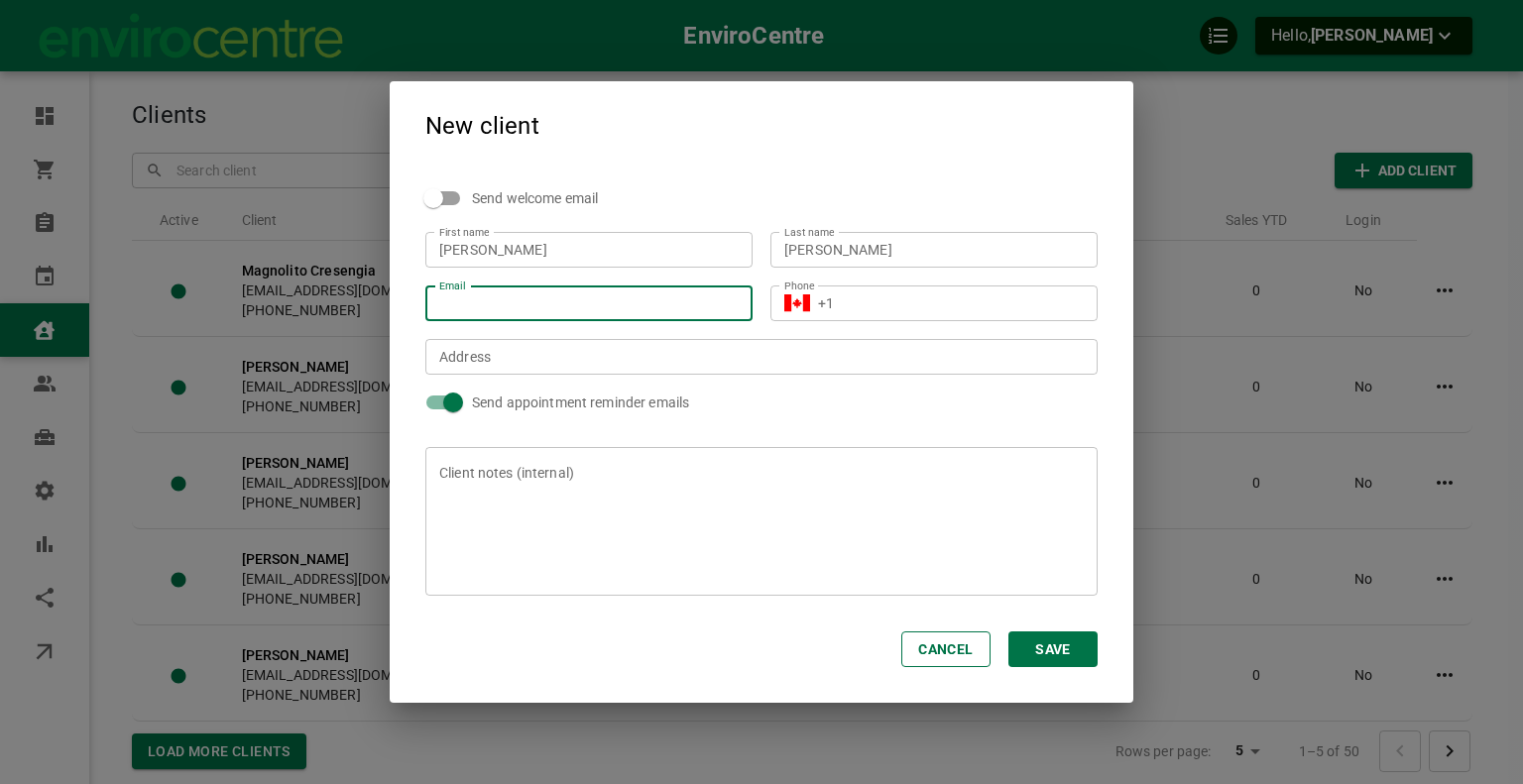 type 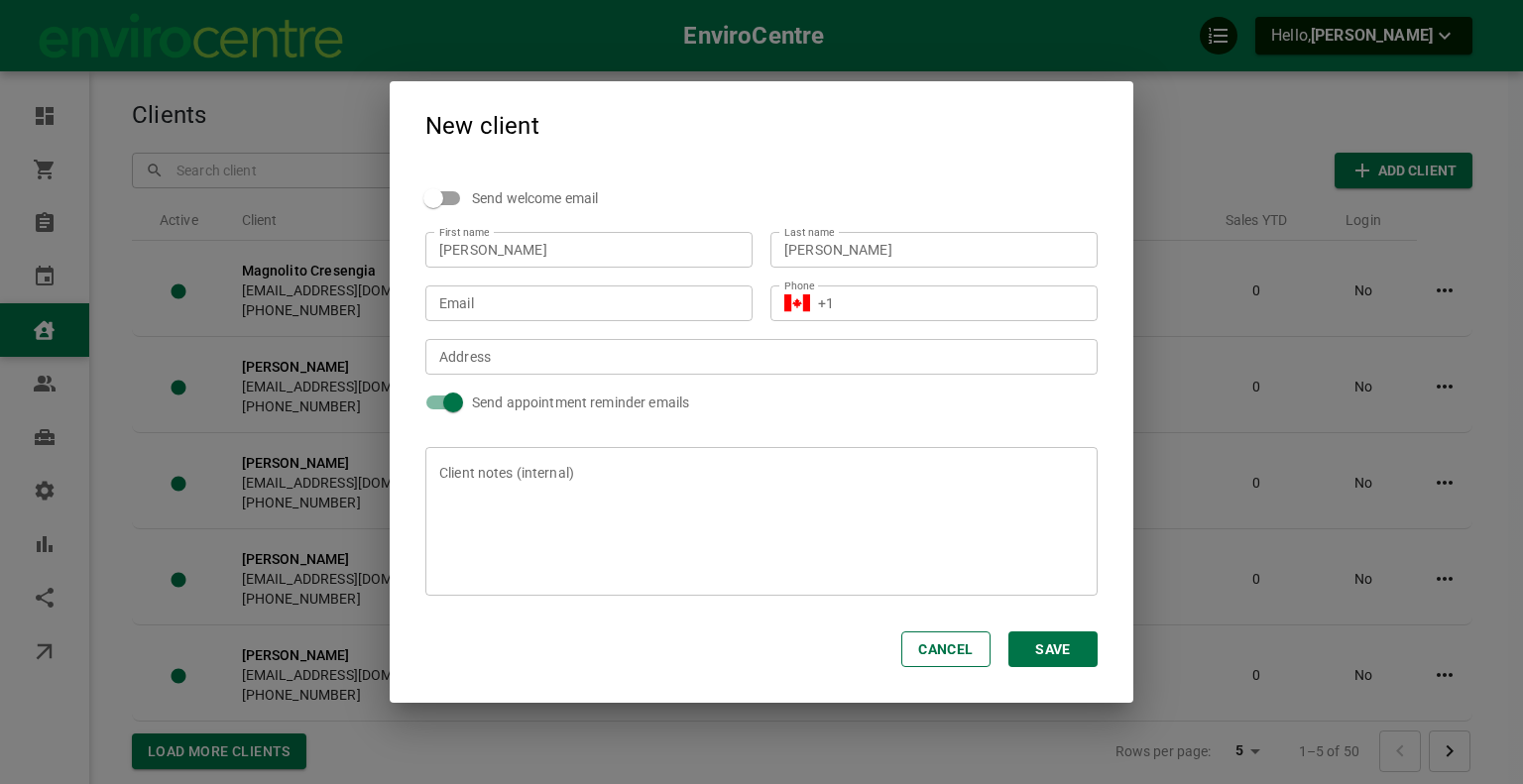 click on "Email" at bounding box center (589, 303) 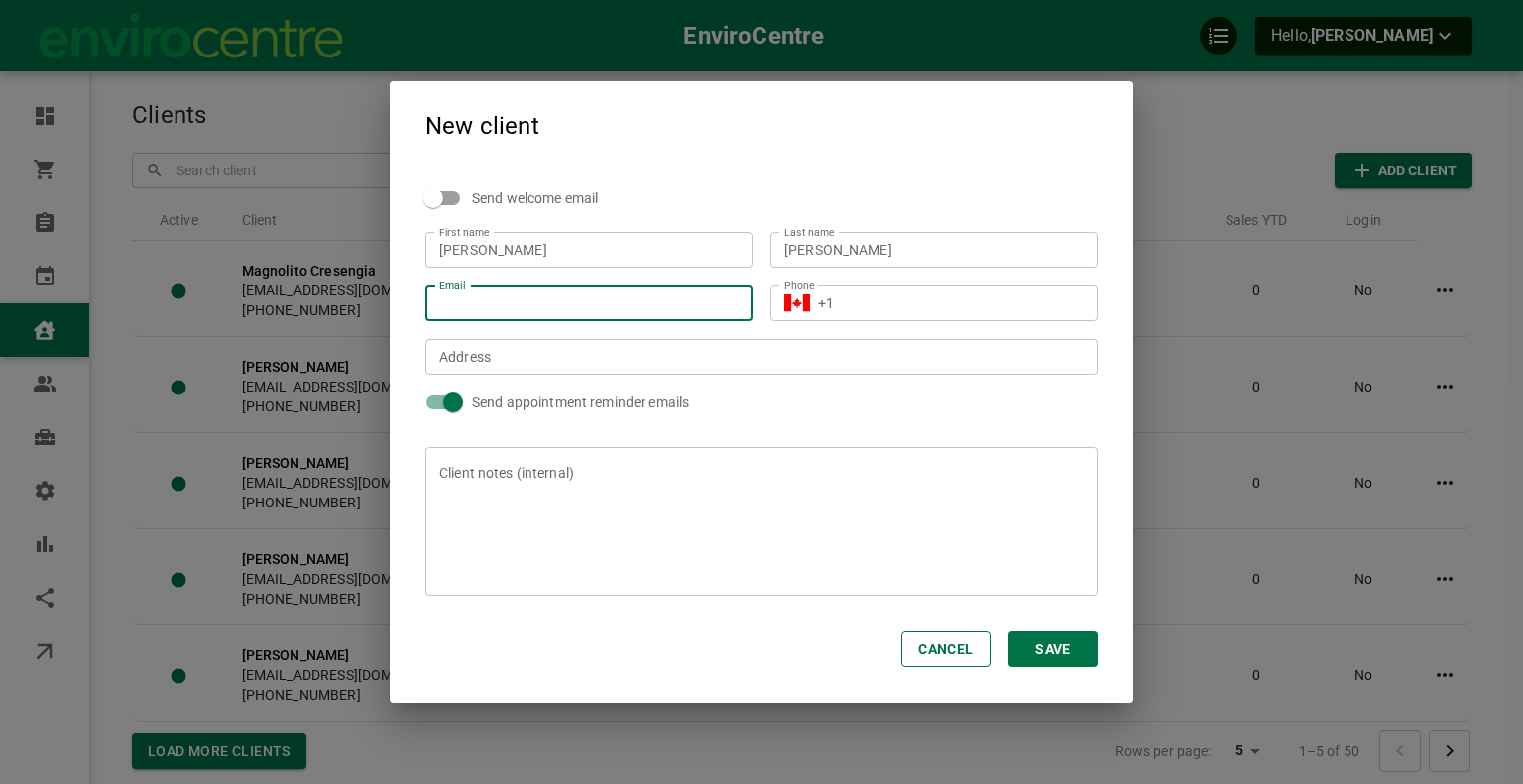 paste on "[EMAIL_ADDRESS][DOMAIN_NAME]" 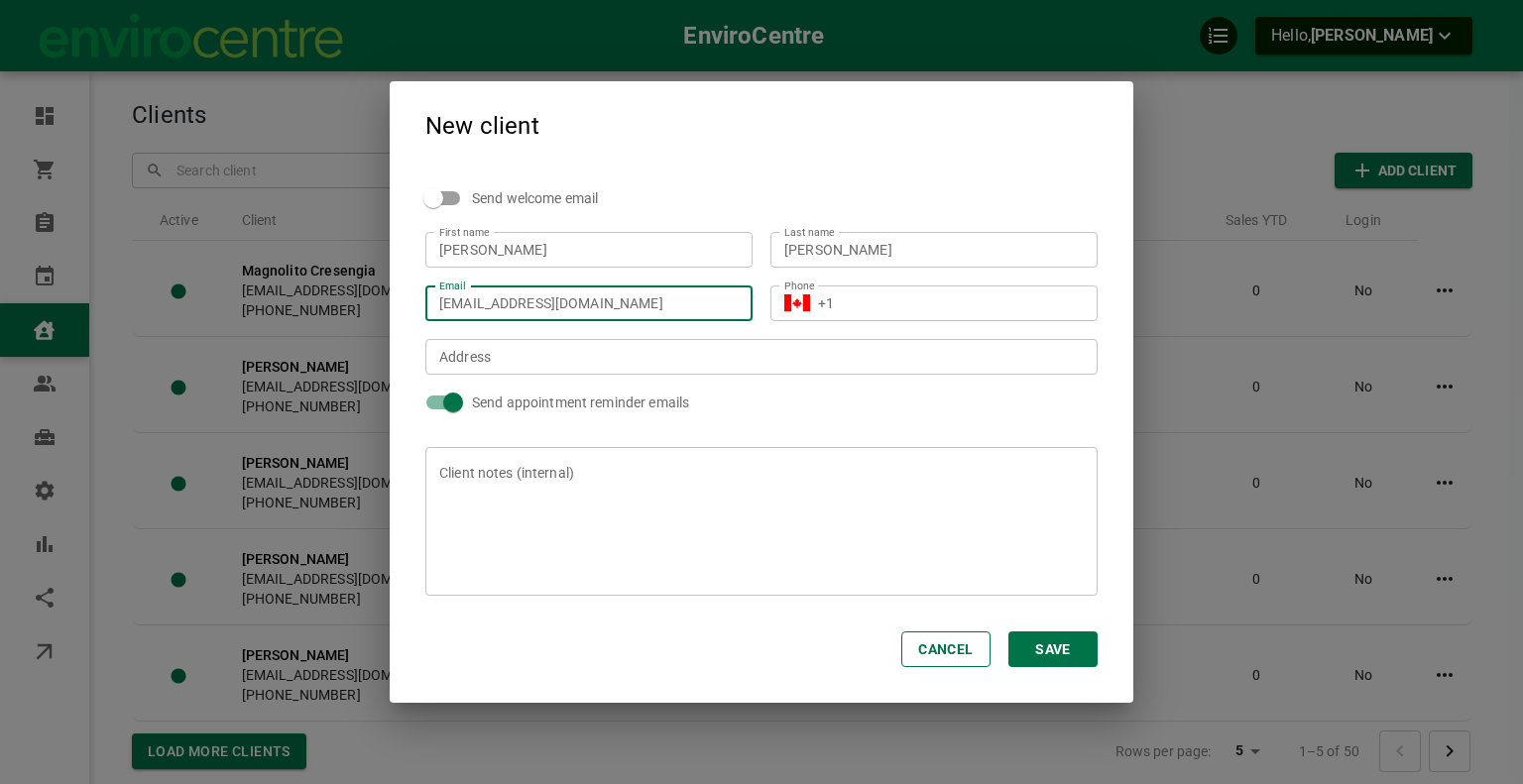 type on "[EMAIL_ADDRESS][DOMAIN_NAME]" 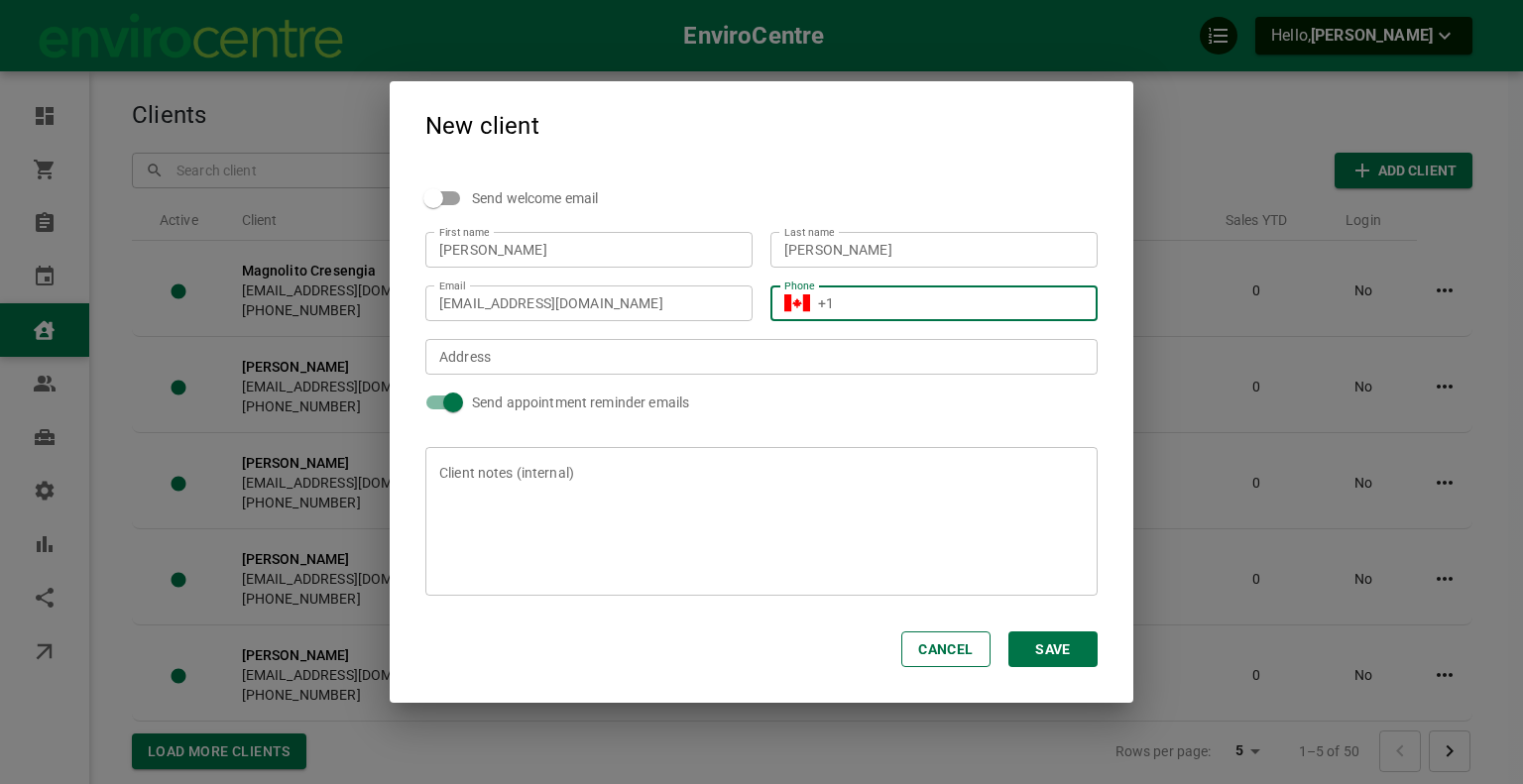 paste on "(705) 344-4351" 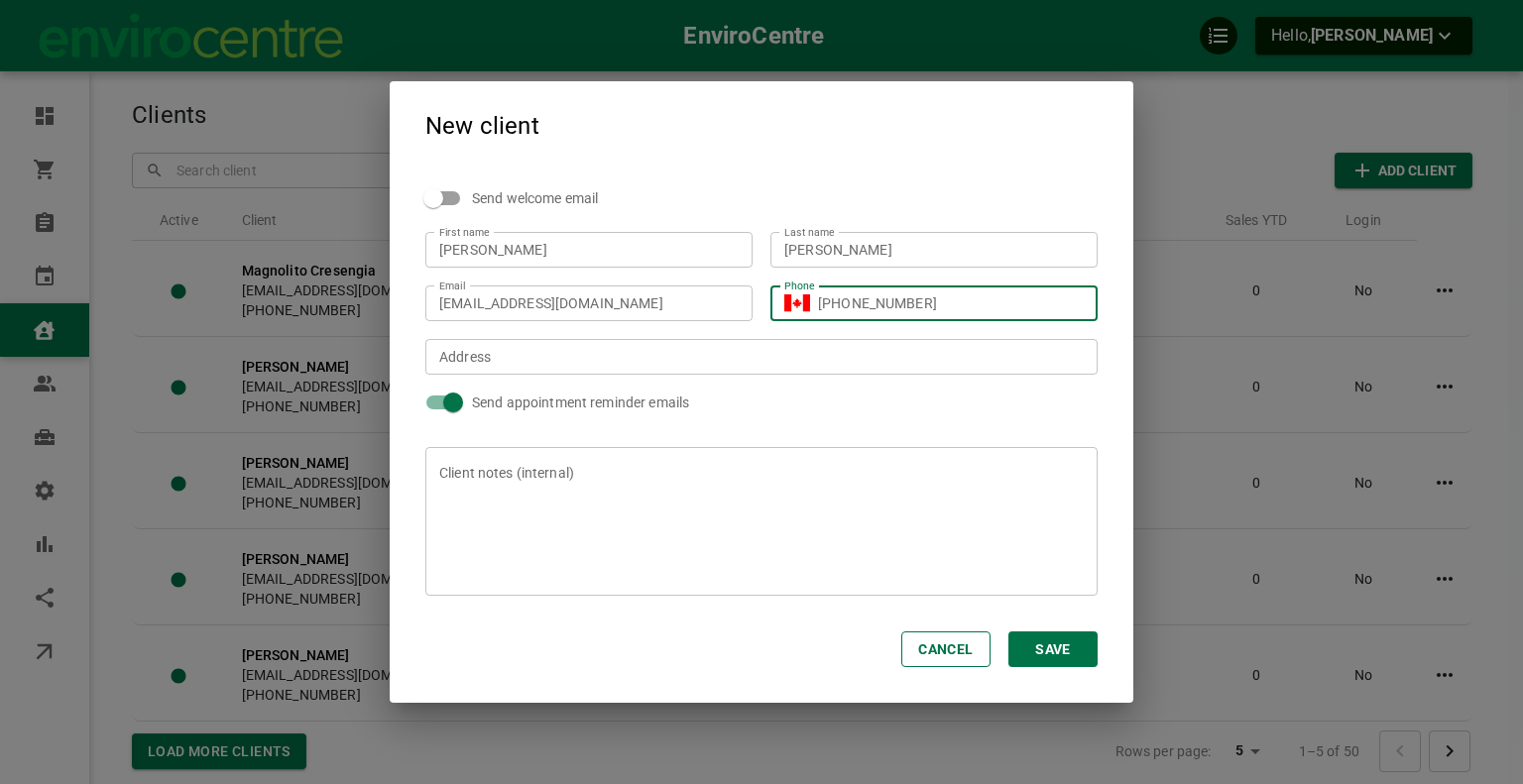 type on "+1 (705) 344-4351" 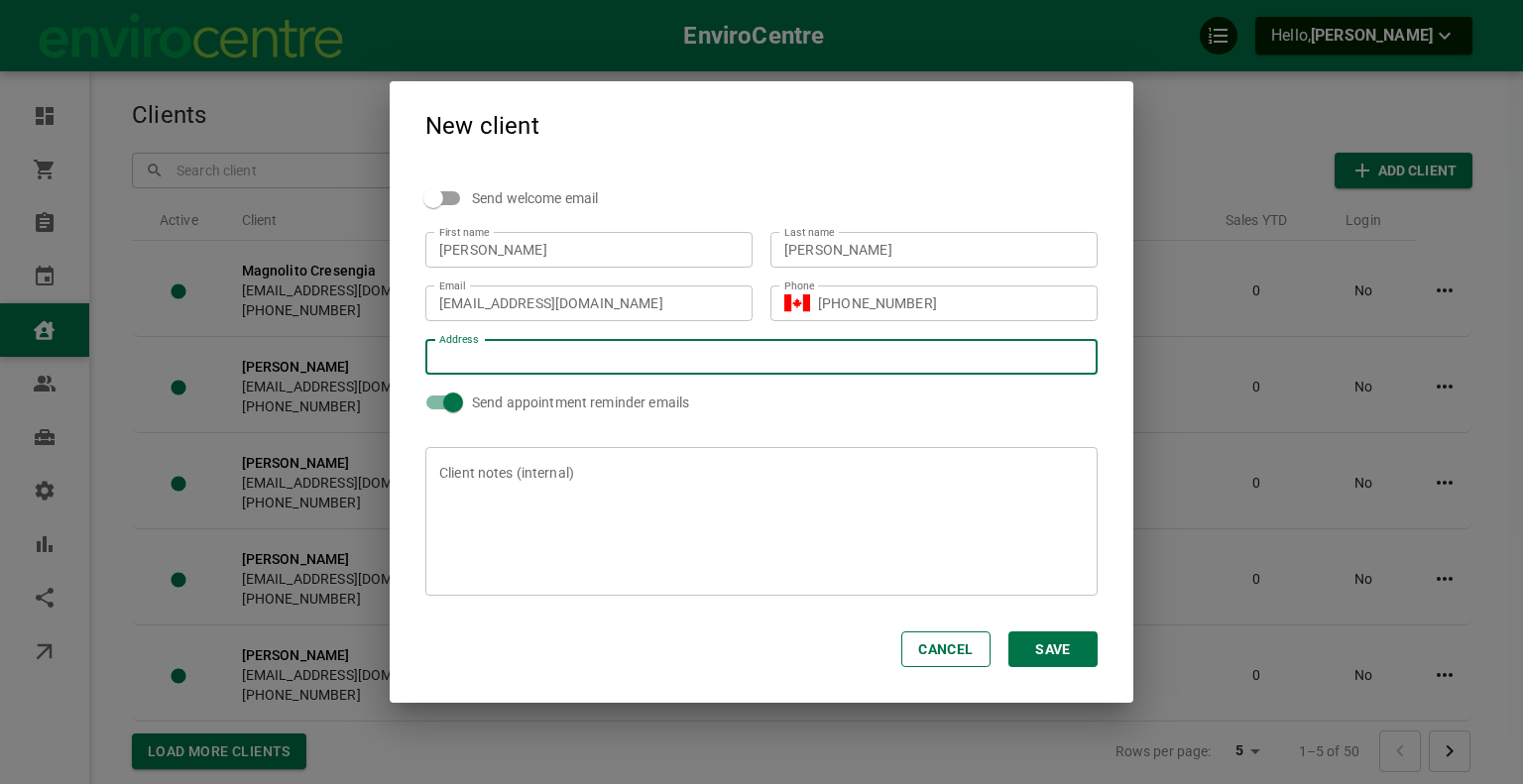 paste on "105 Victoria Dr, Cameron" 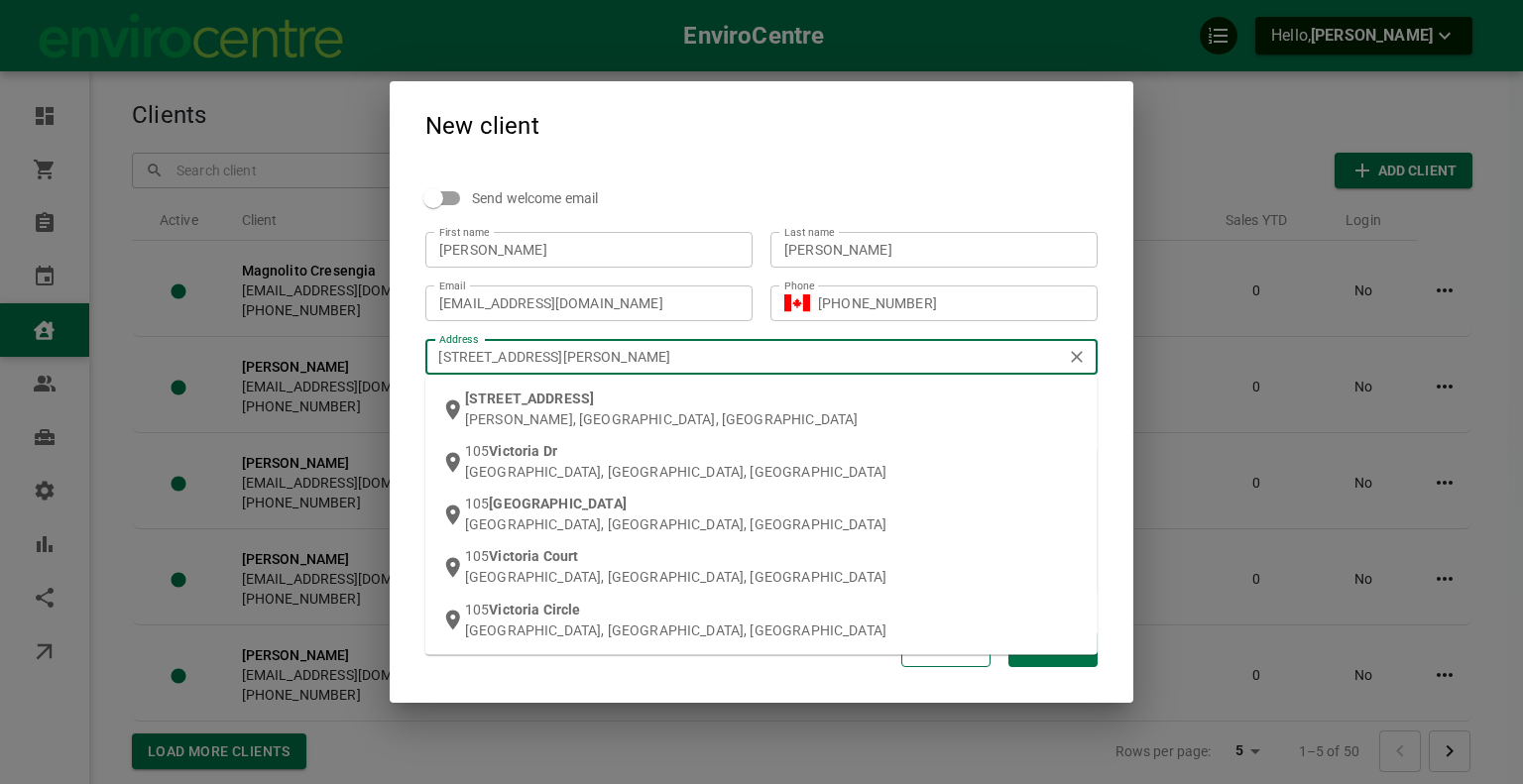 click on "105 Victoria Dr" at bounding box center [529, 398] 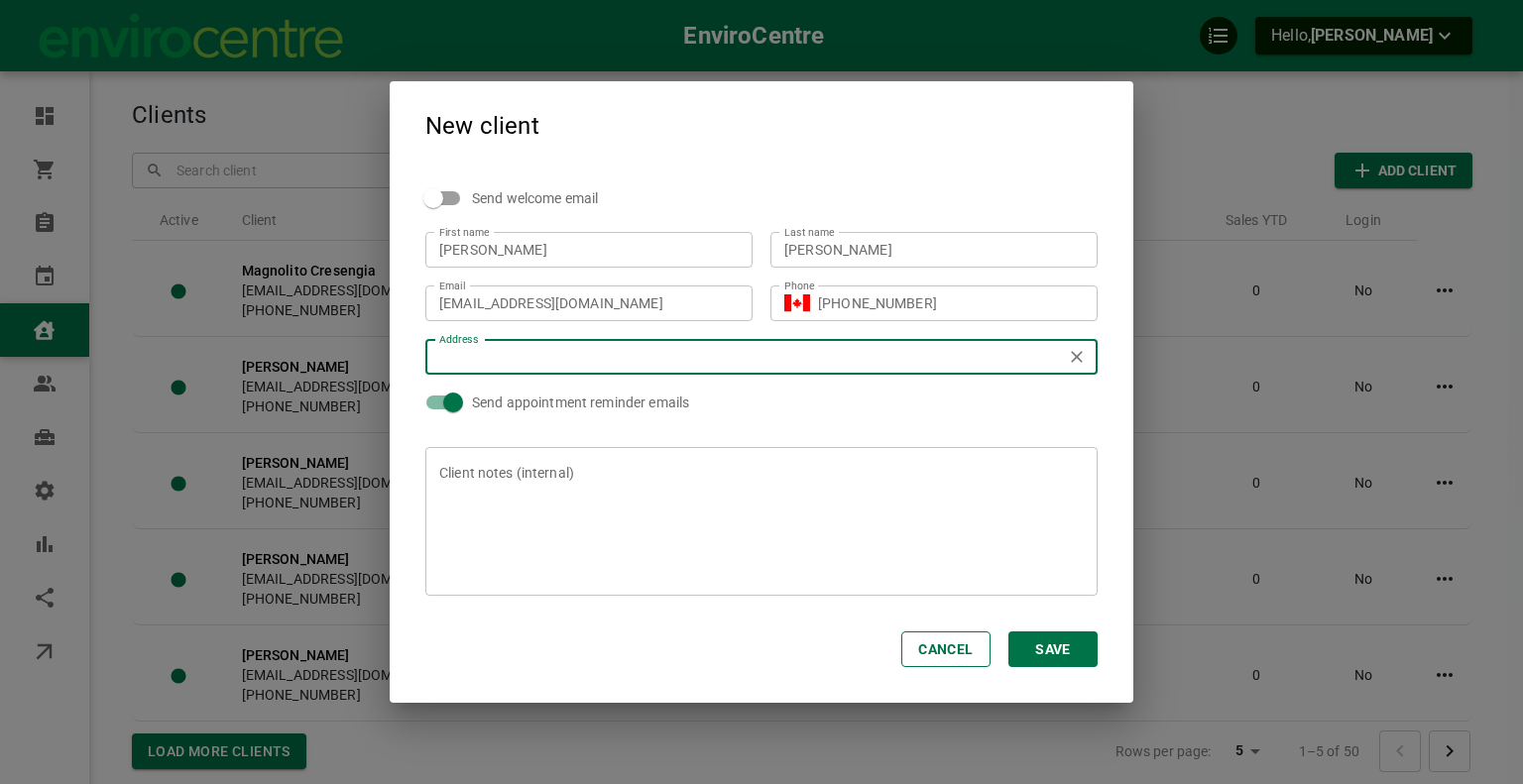 click 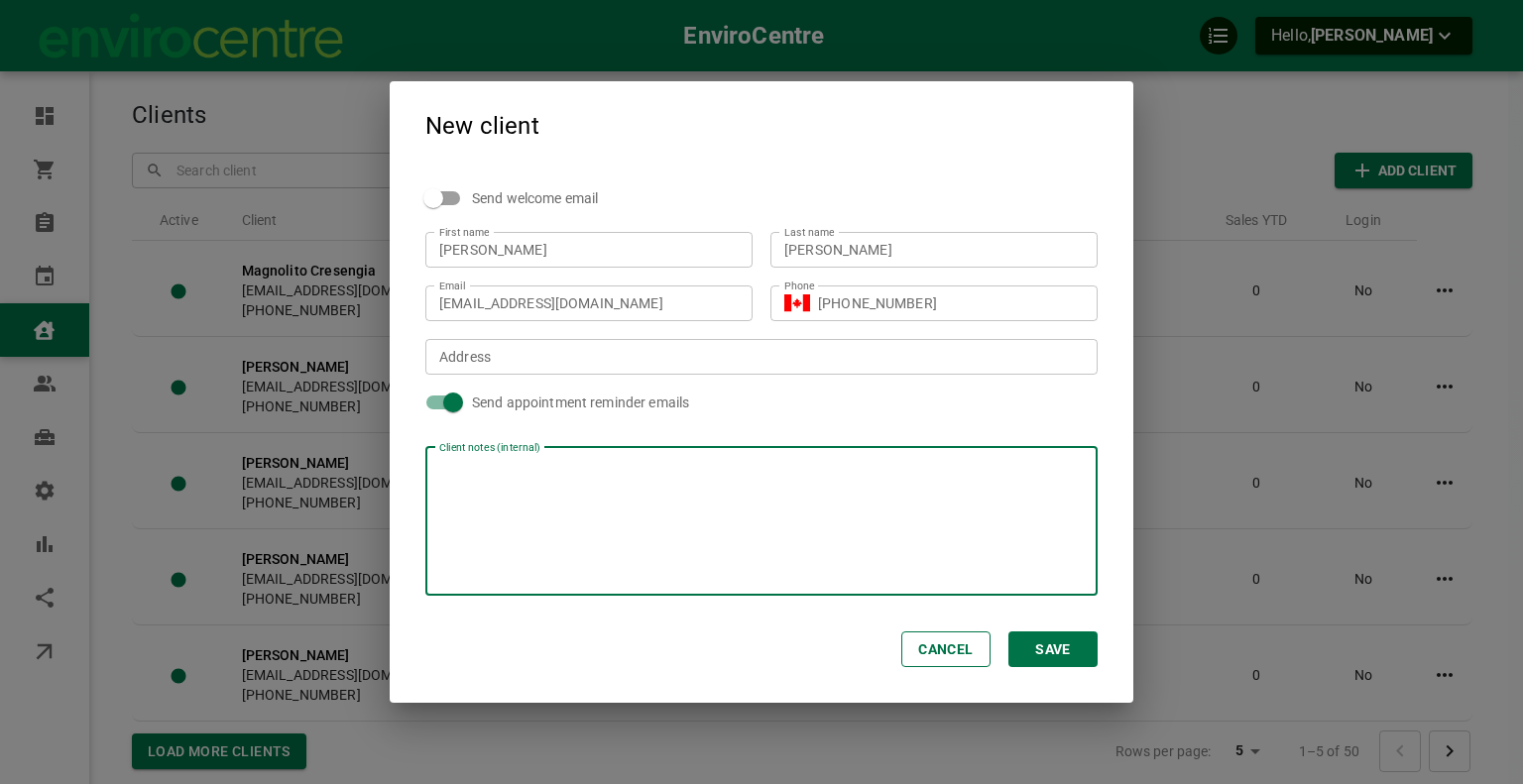 type on "[STREET_ADDRESS][PERSON_NAME]" 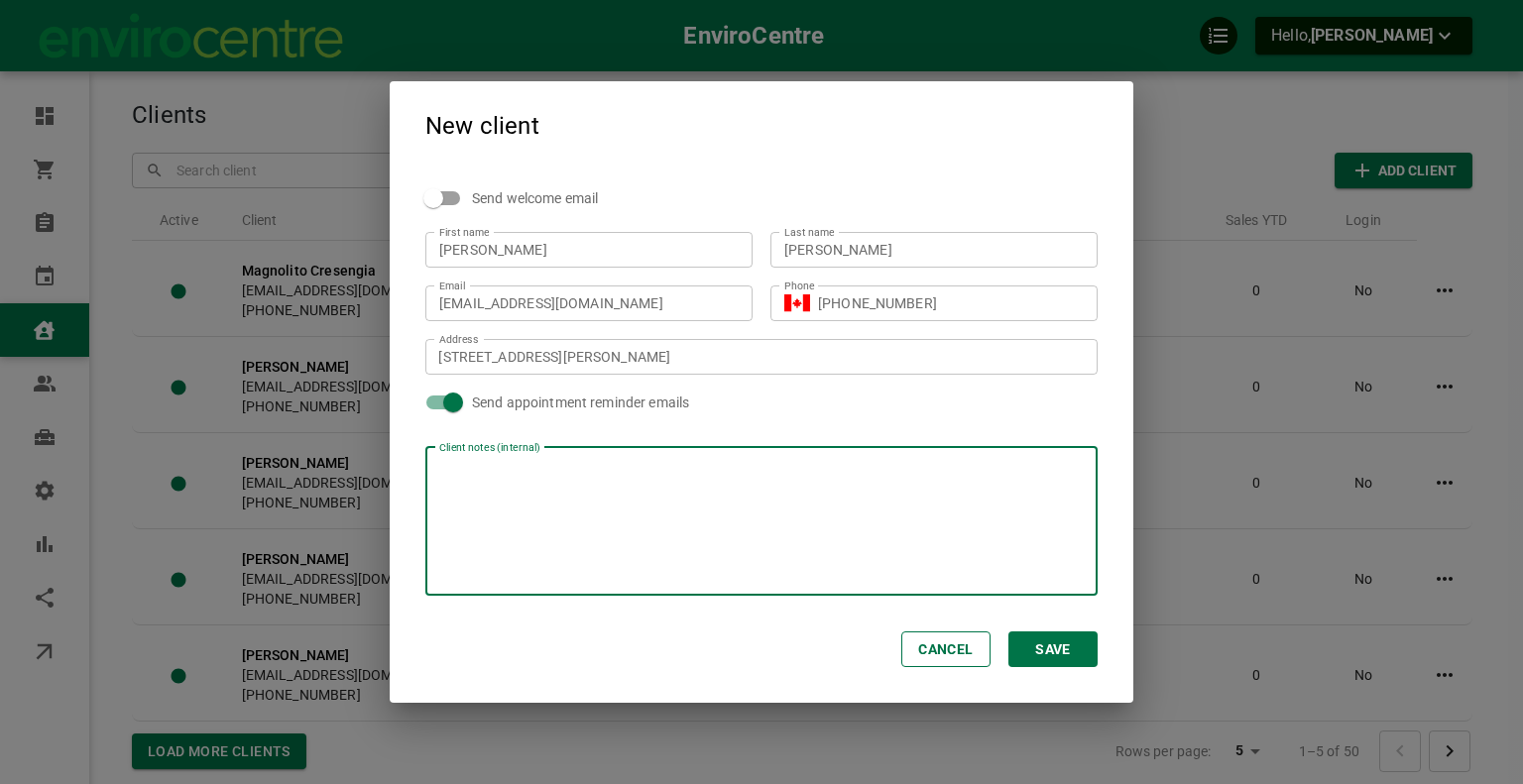 click on "Save" at bounding box center (1053, 649) 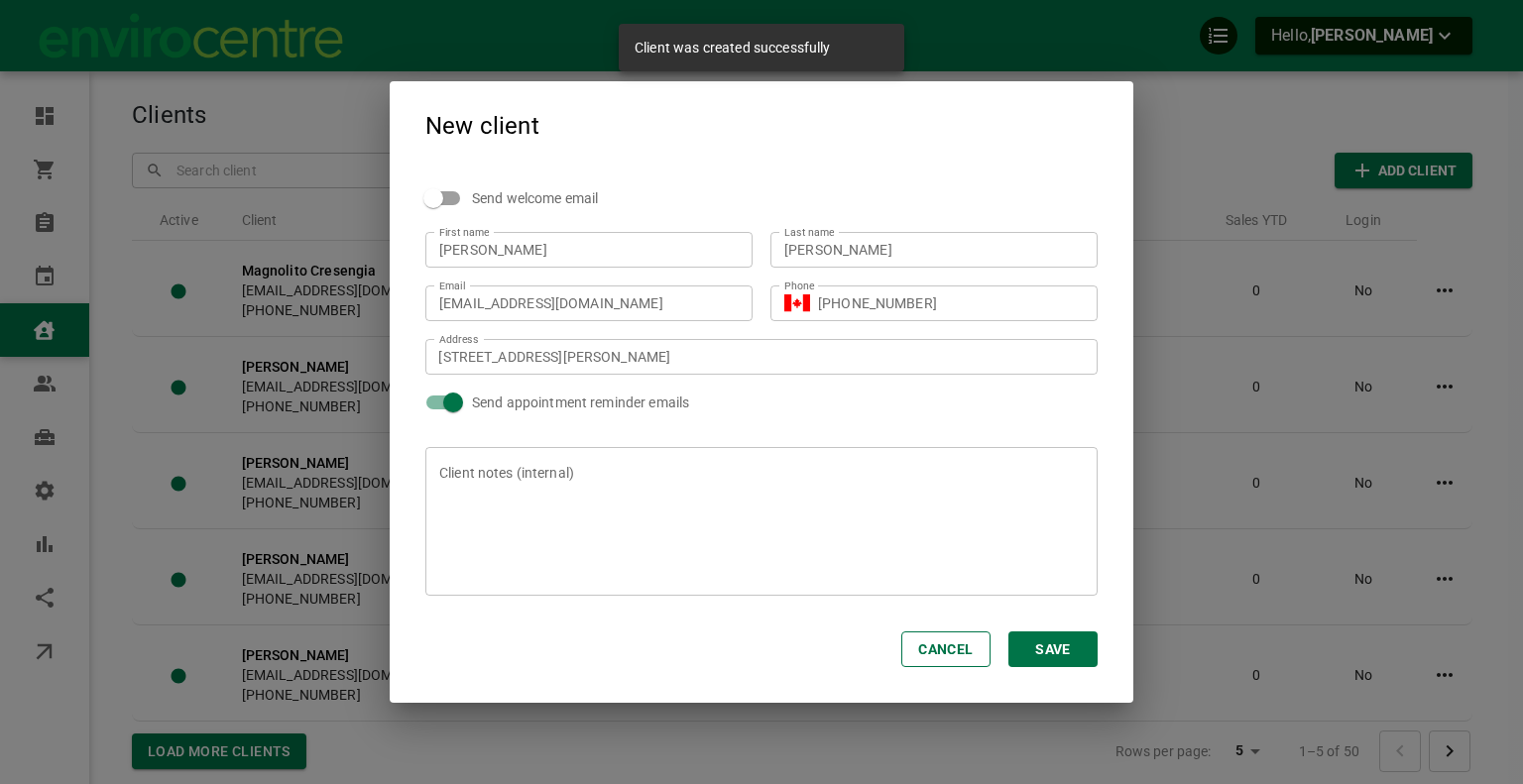 checkbox on "true" 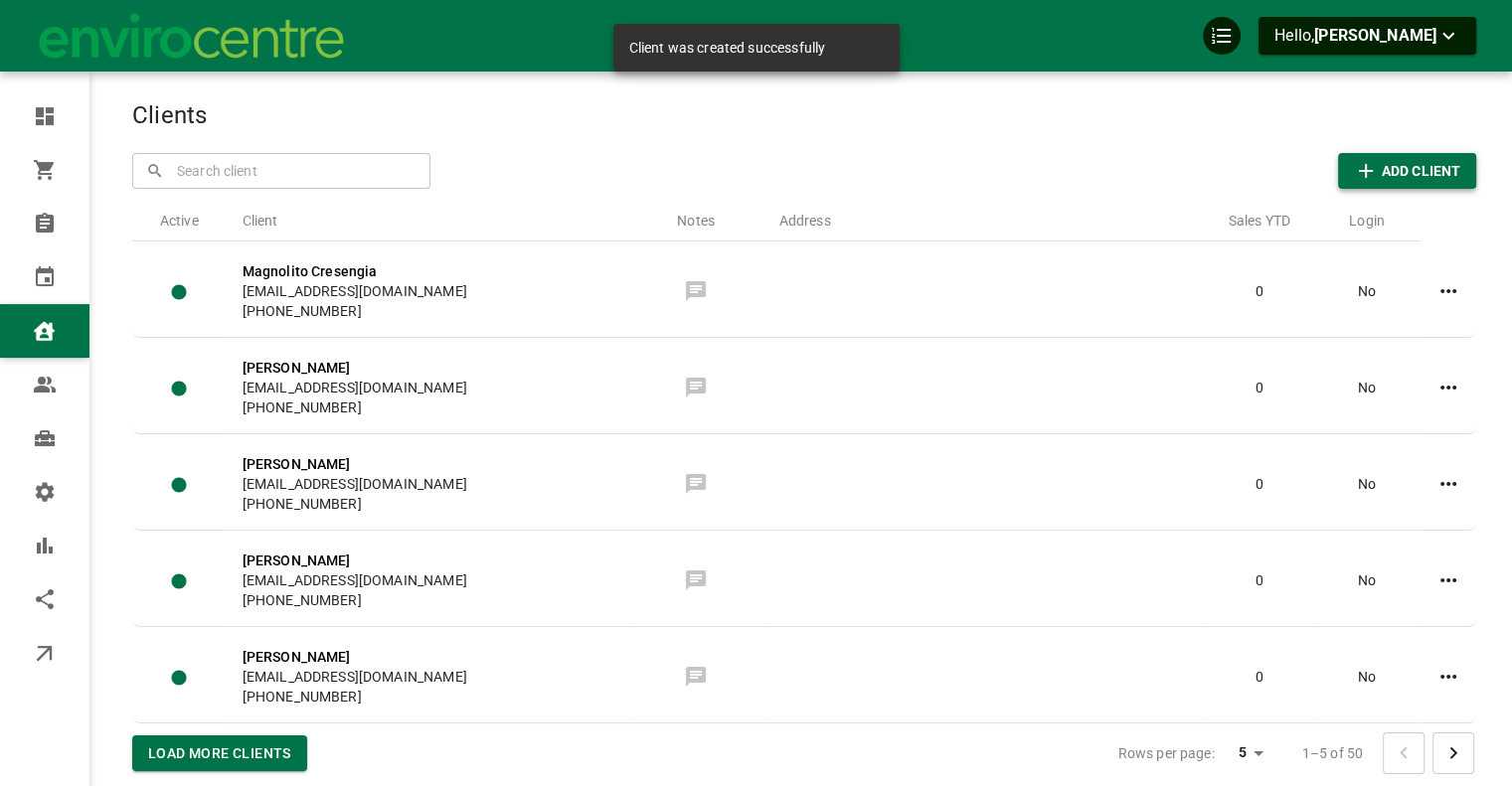 click 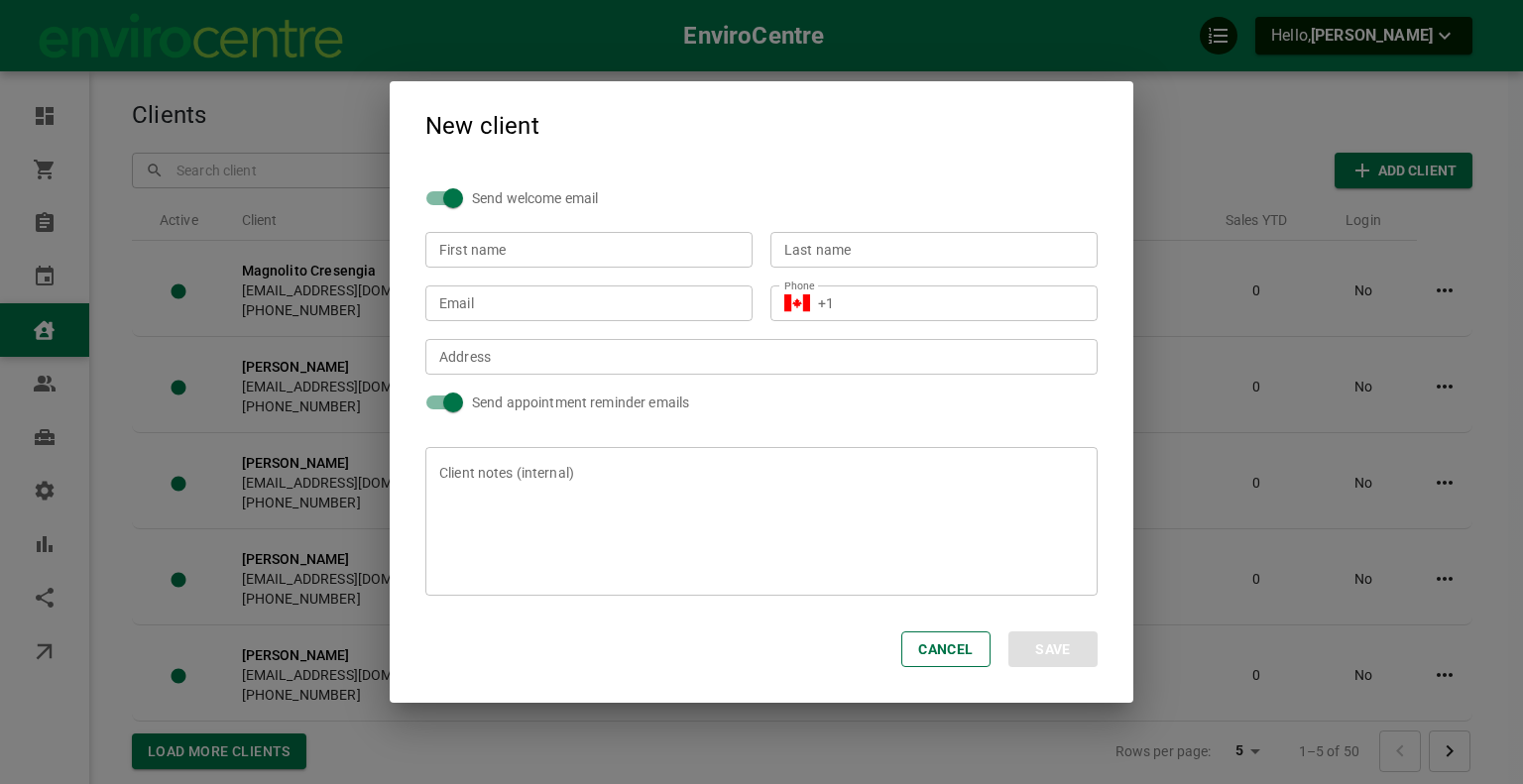 click on "Email Email" at bounding box center (580, 294) 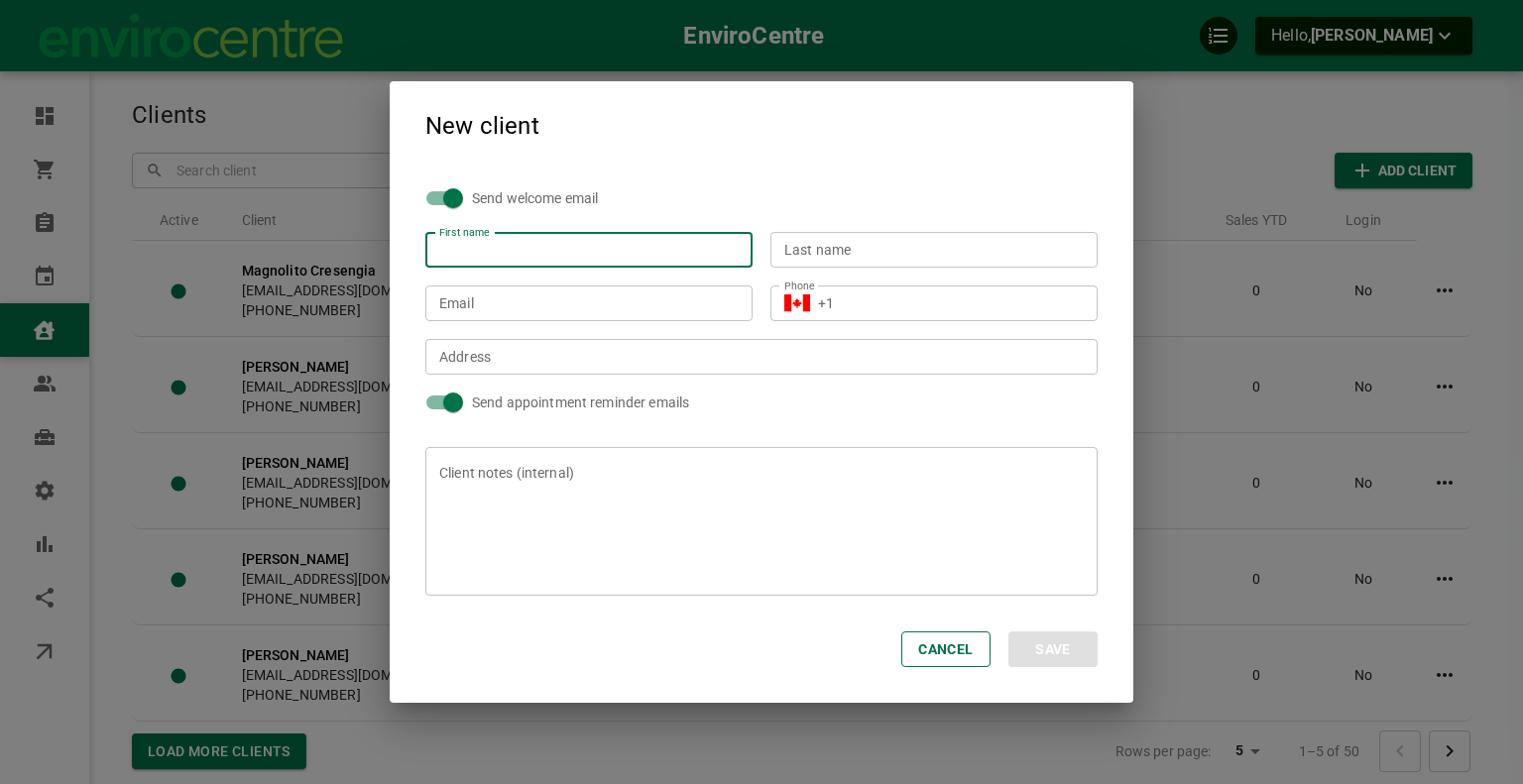 paste on "Hisham ALSAYED" 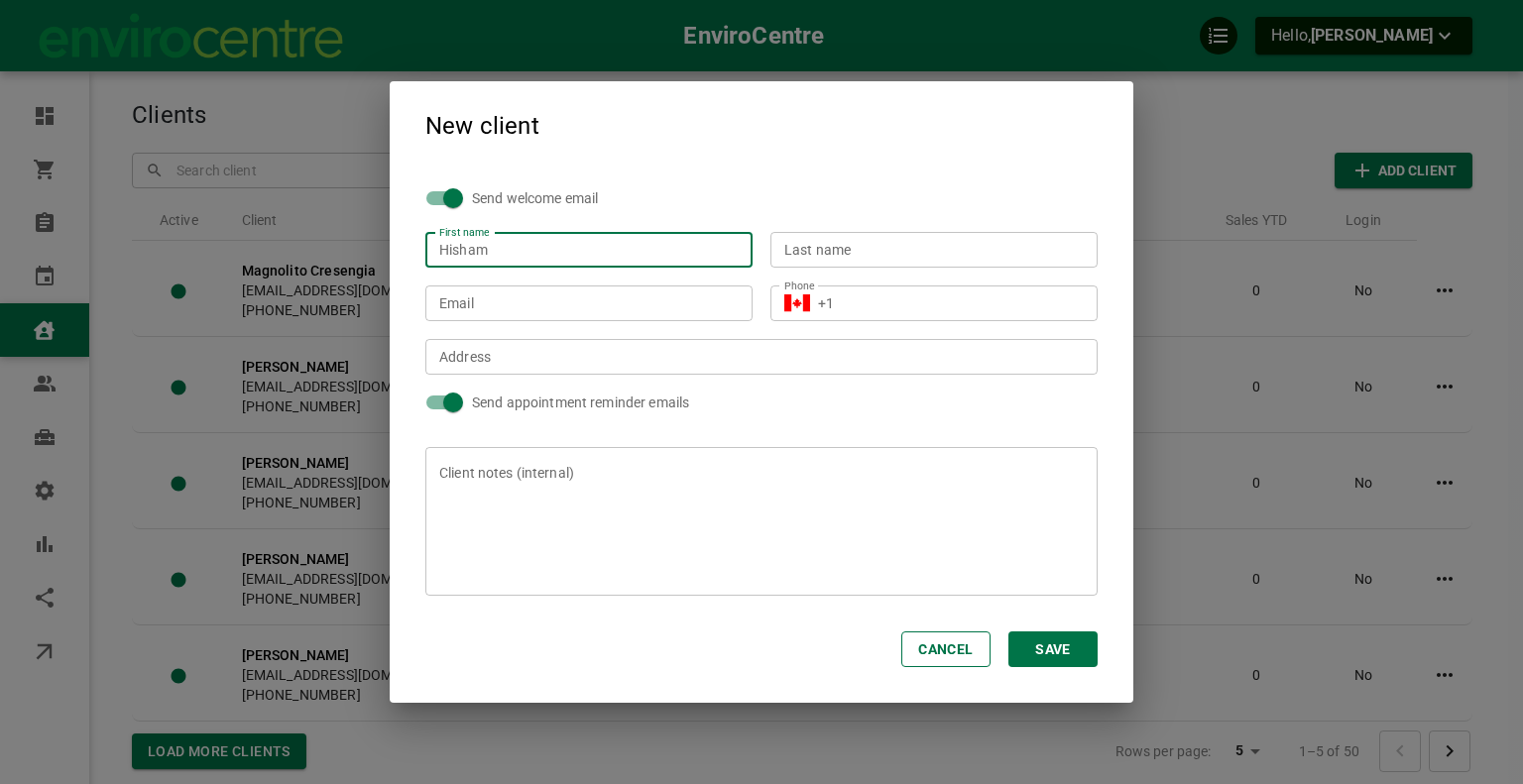 type on "Hisham" 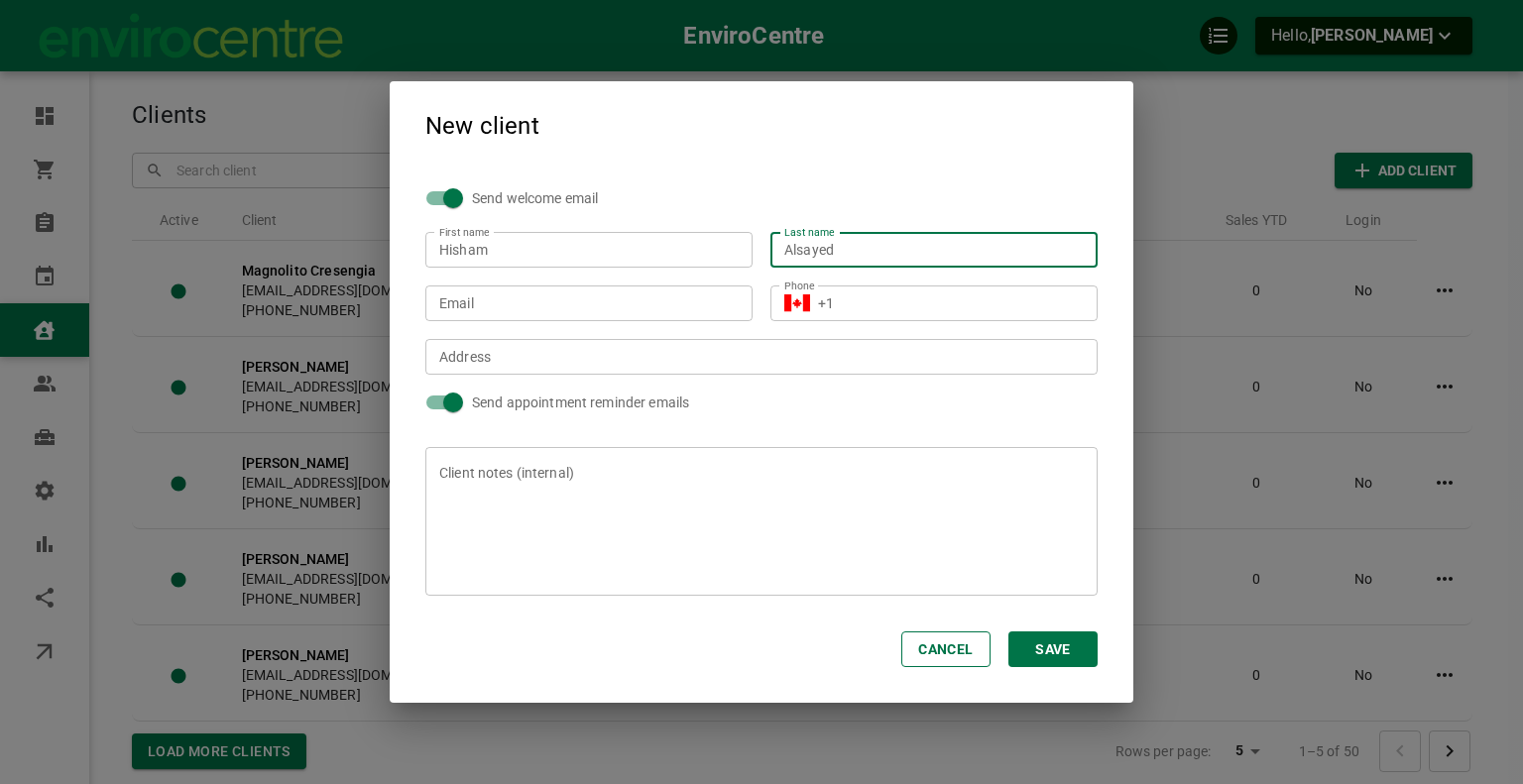 type on "Alsayed" 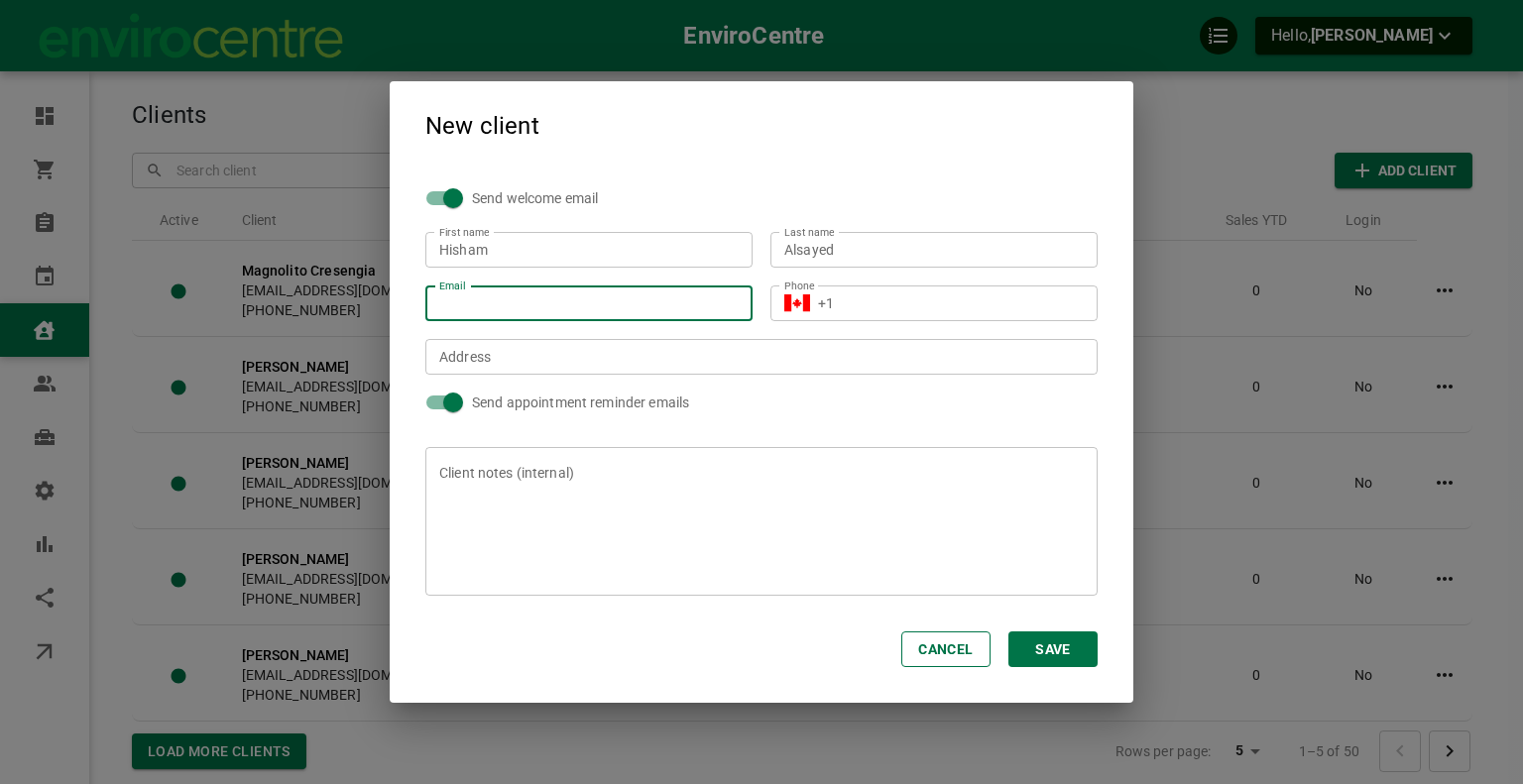 paste on "[EMAIL_ADDRESS][DOMAIN_NAME]" 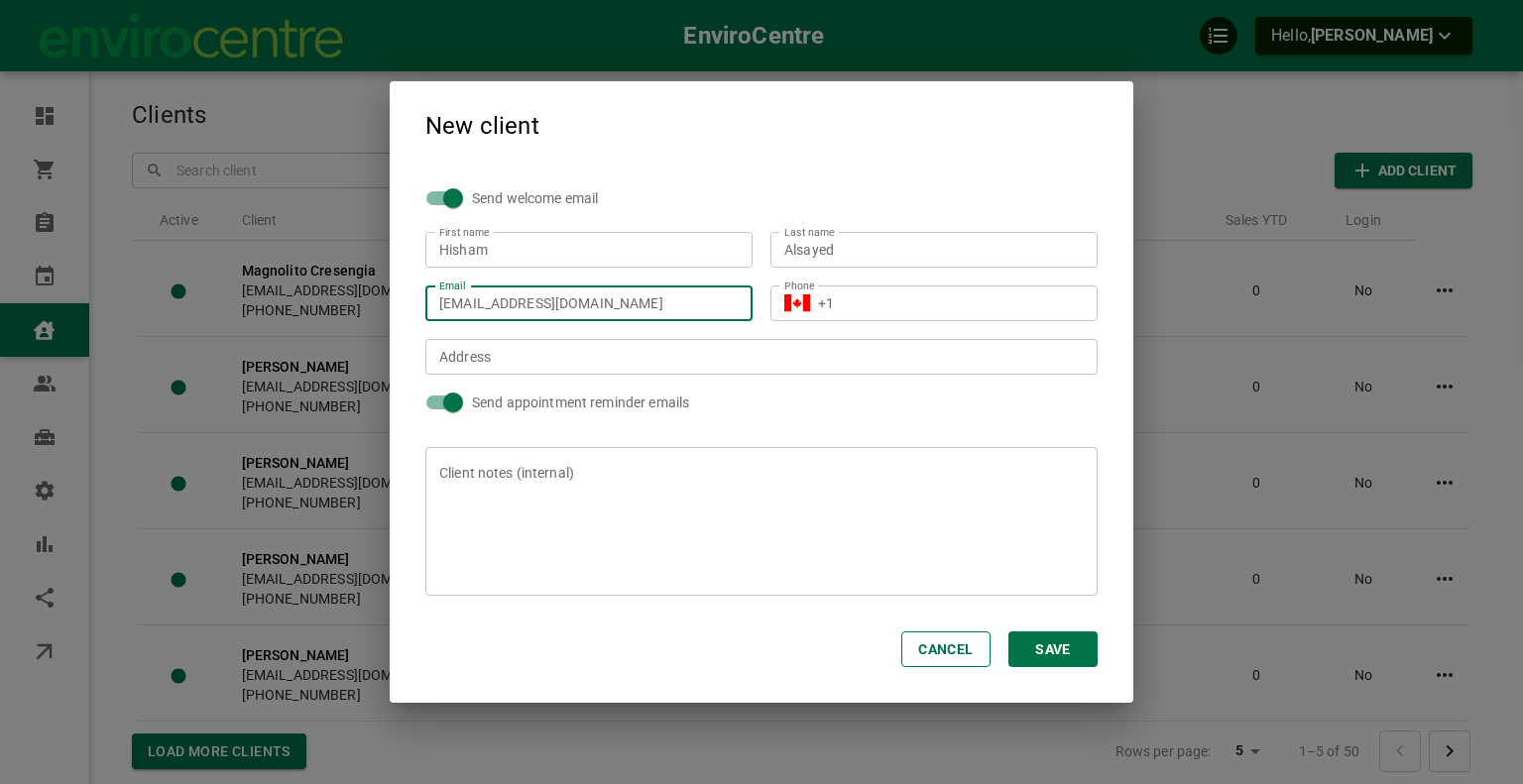 type on "[EMAIL_ADDRESS][DOMAIN_NAME]" 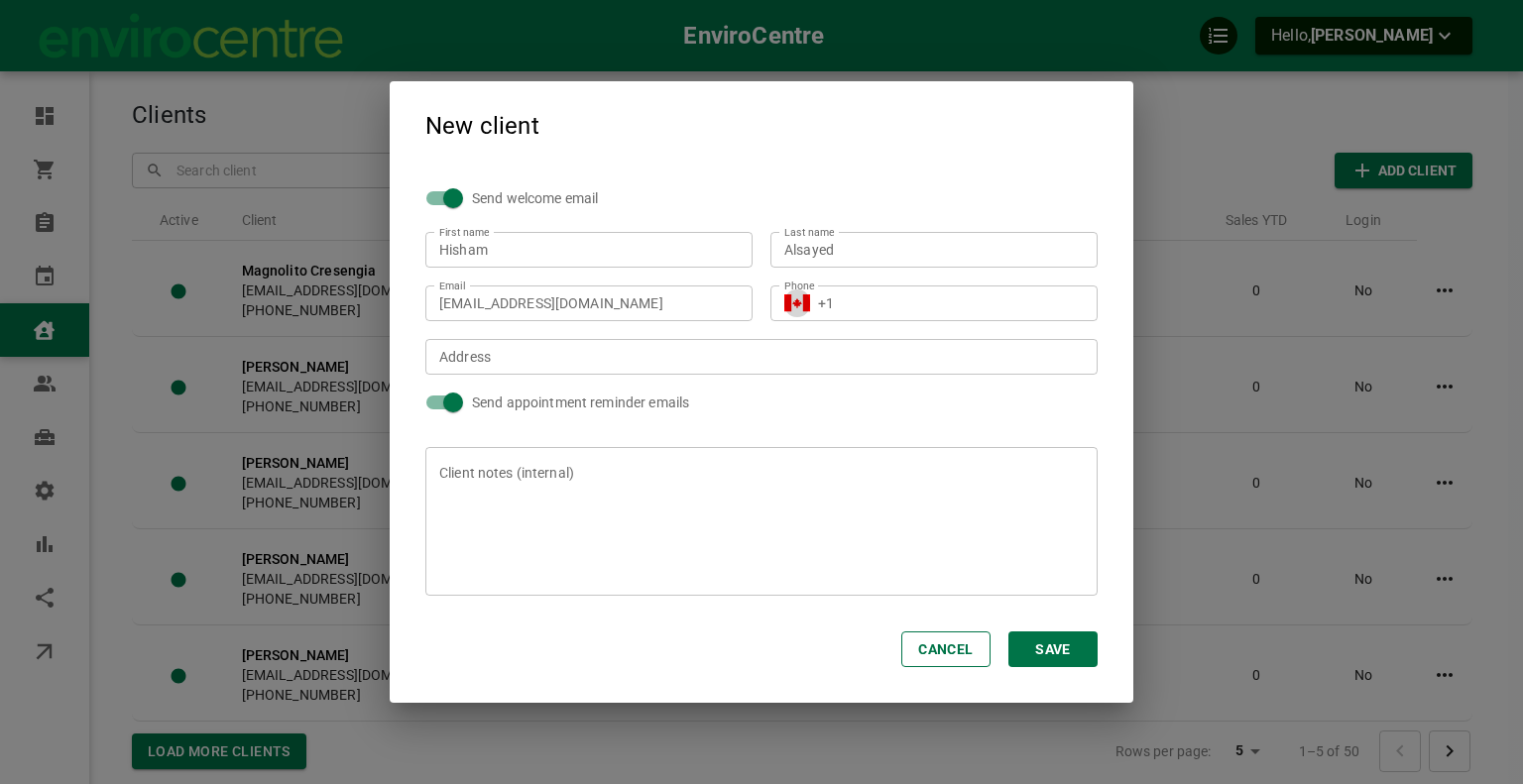 type 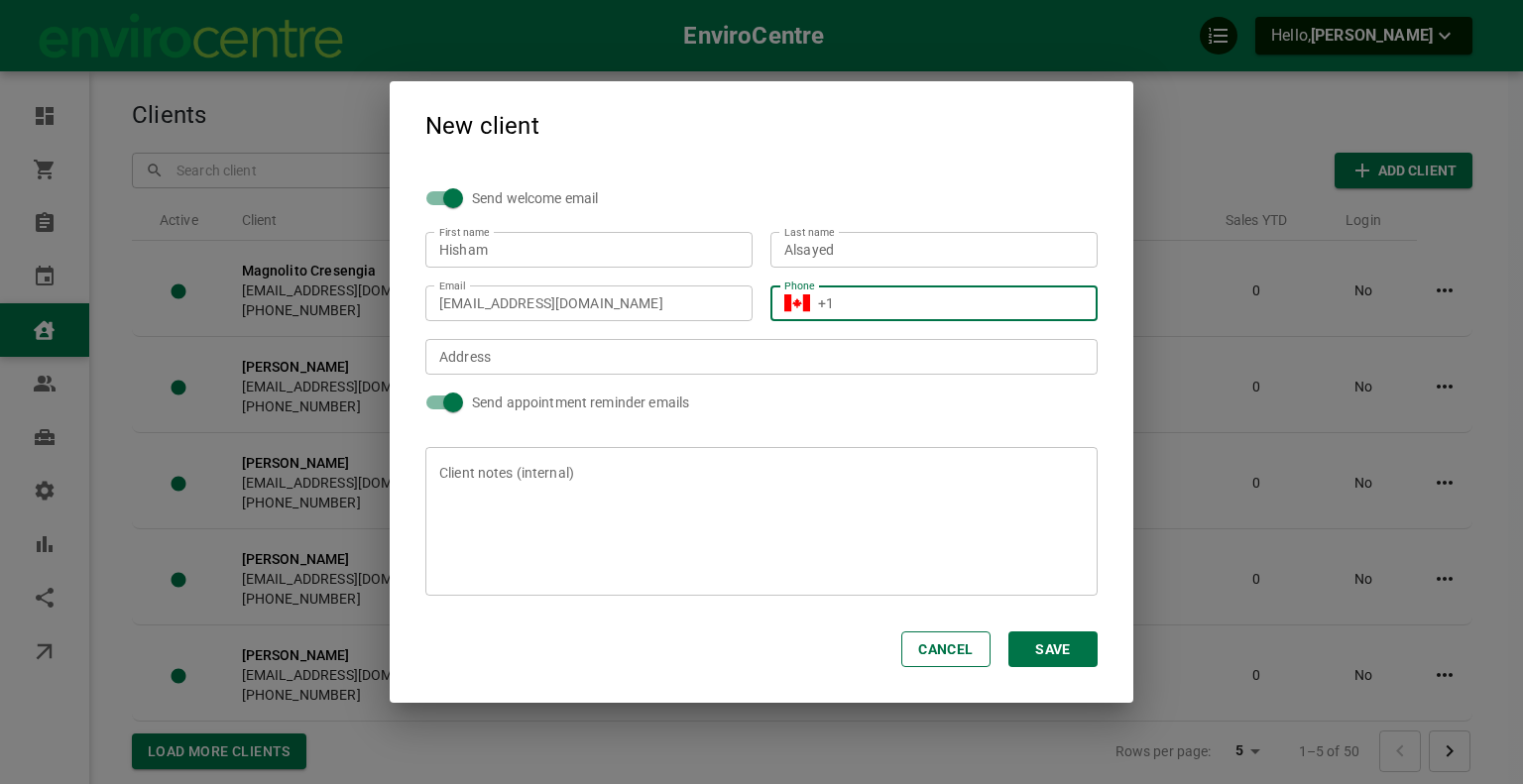 paste on "(613) 461-1923" 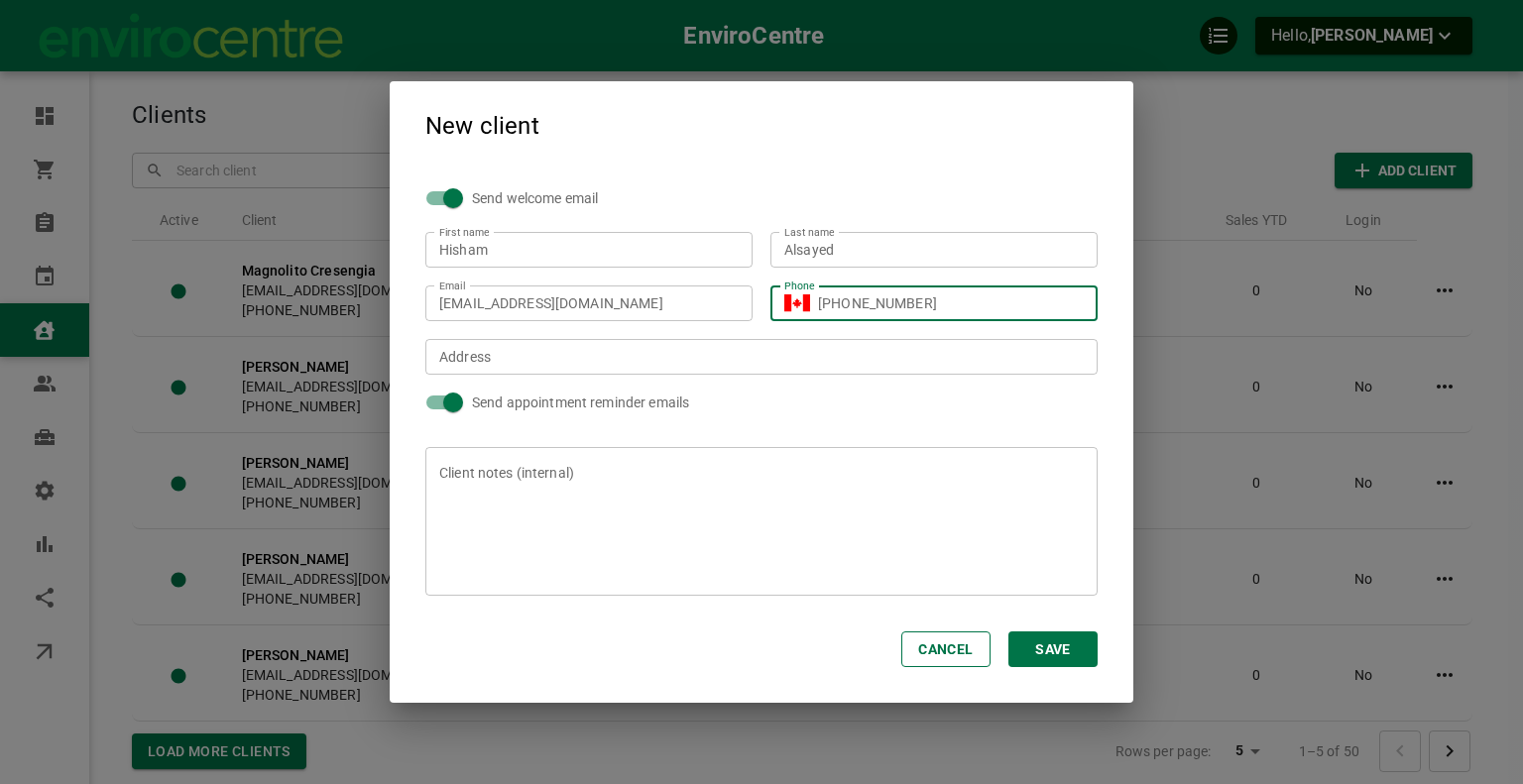 type on "+1 (613) 461-1923" 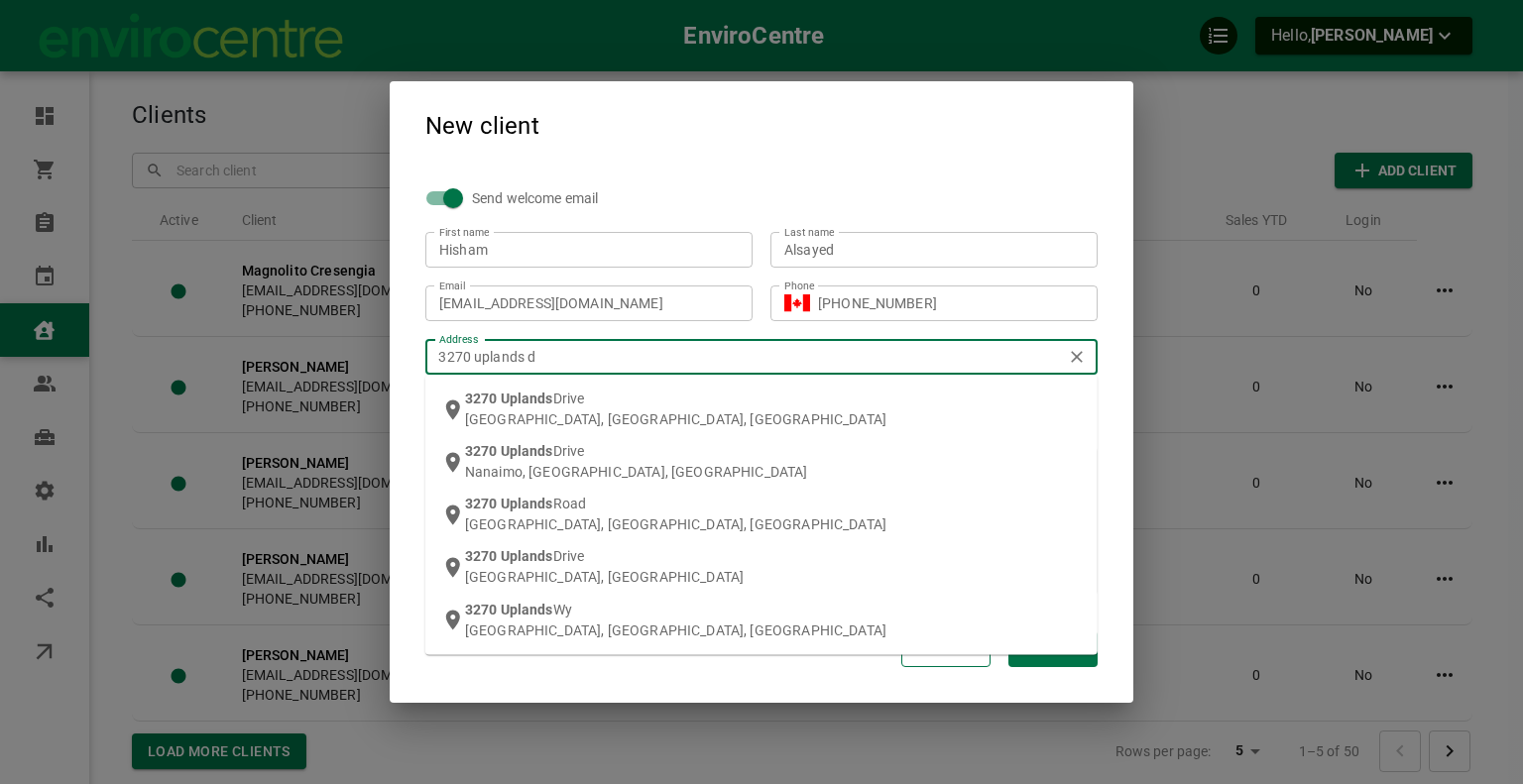 type on "3270 uplands dr" 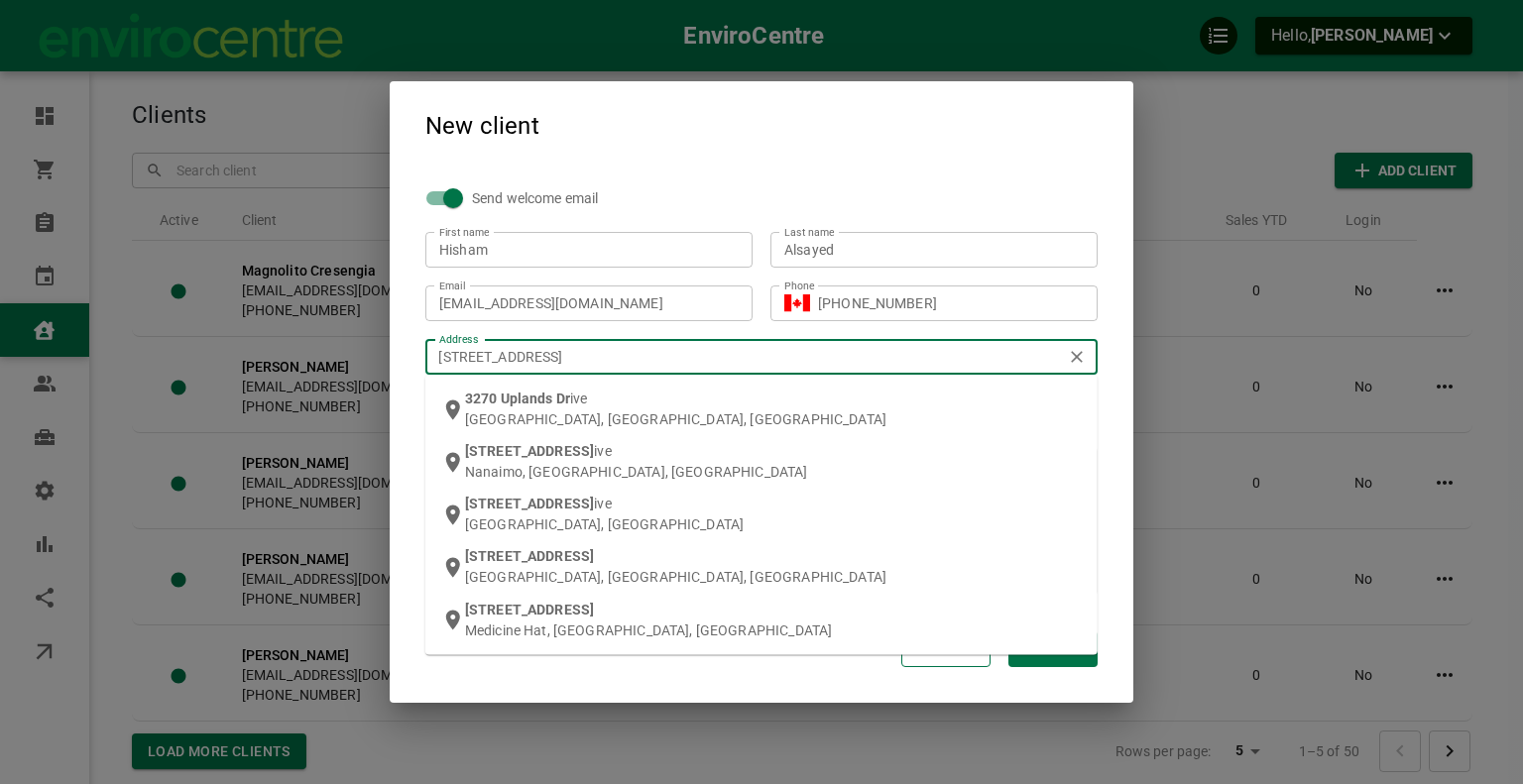 click on "Uplands Dr" at bounding box center (535, 398) 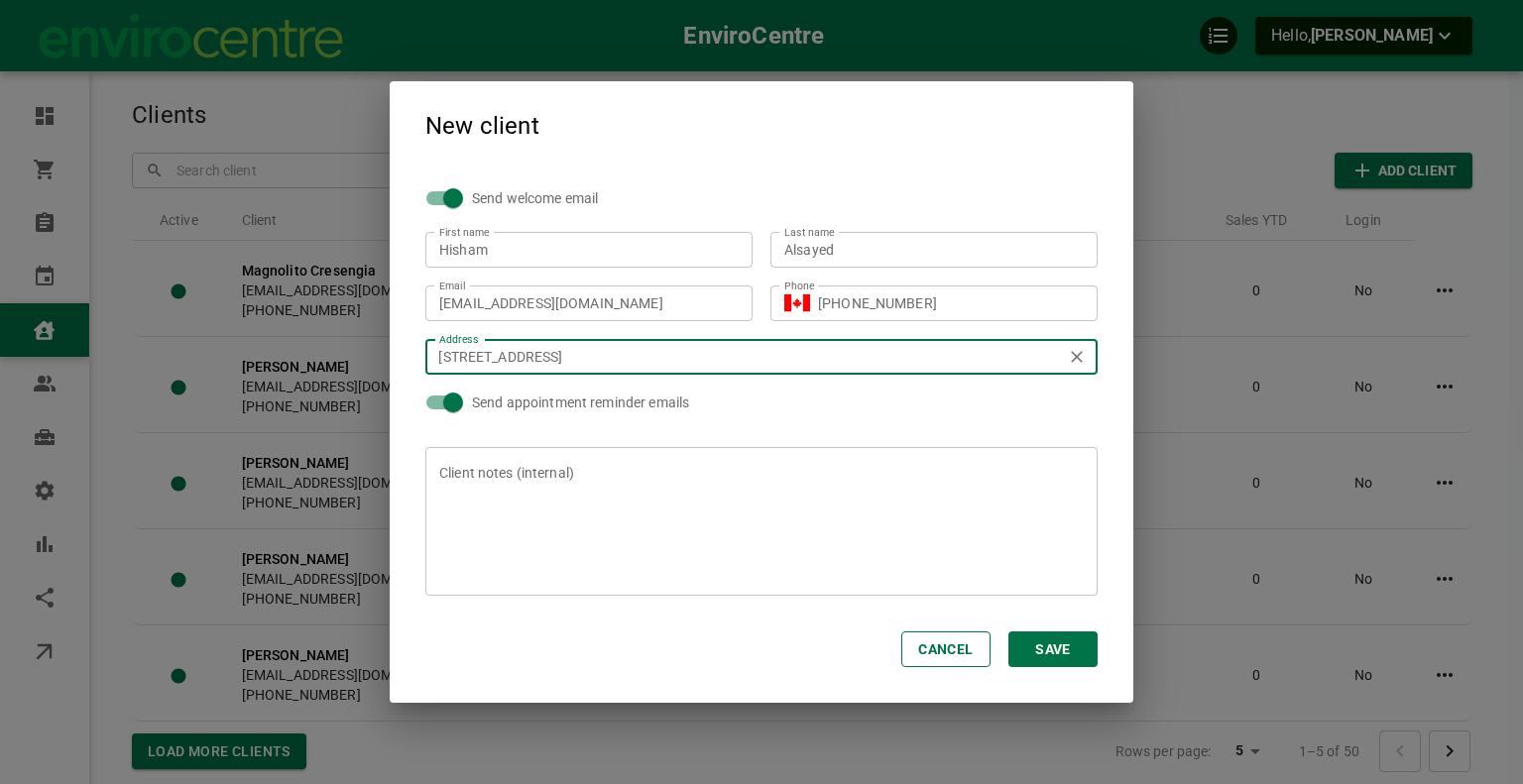 type on "[STREET_ADDRESS]" 